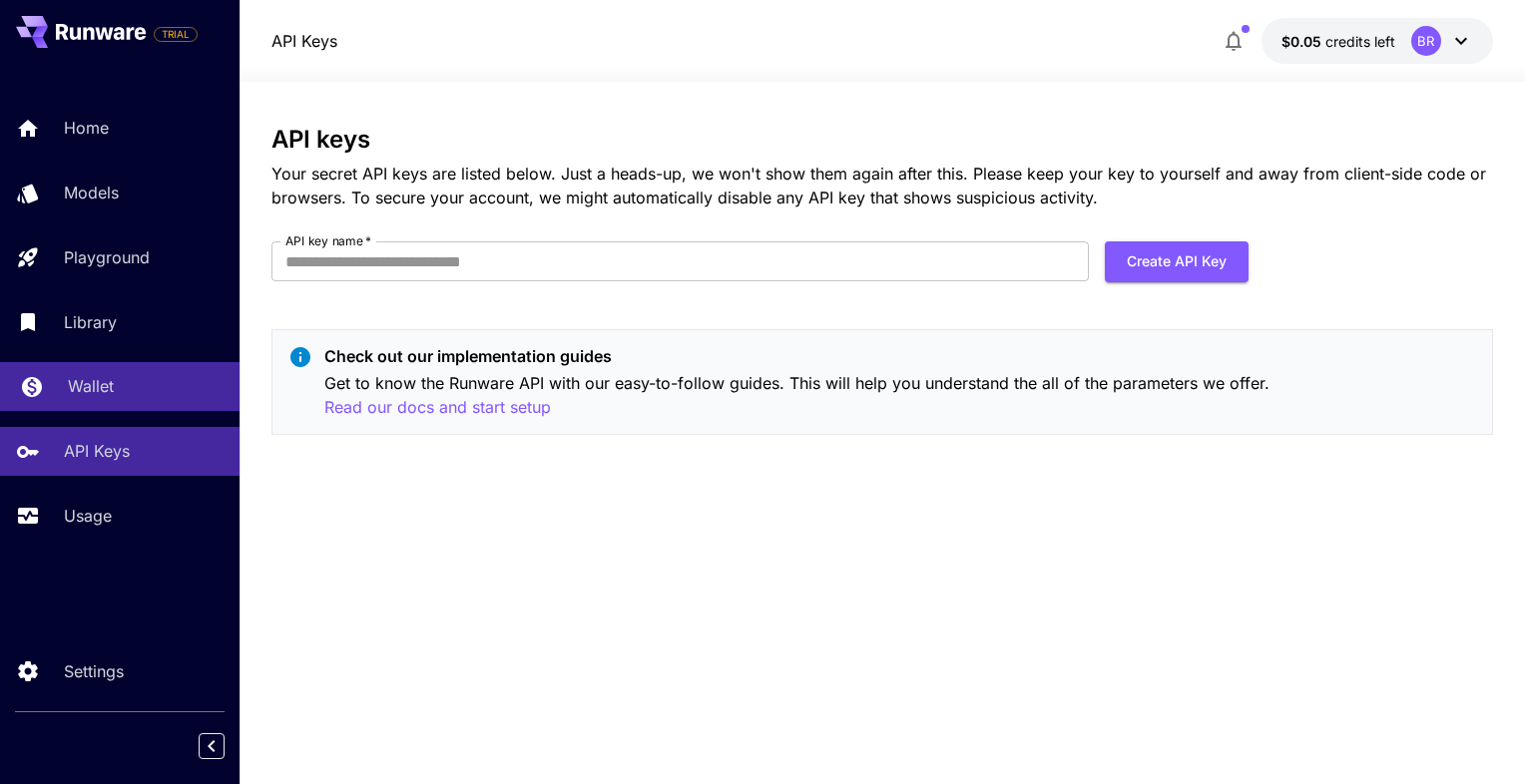 scroll, scrollTop: 0, scrollLeft: 0, axis: both 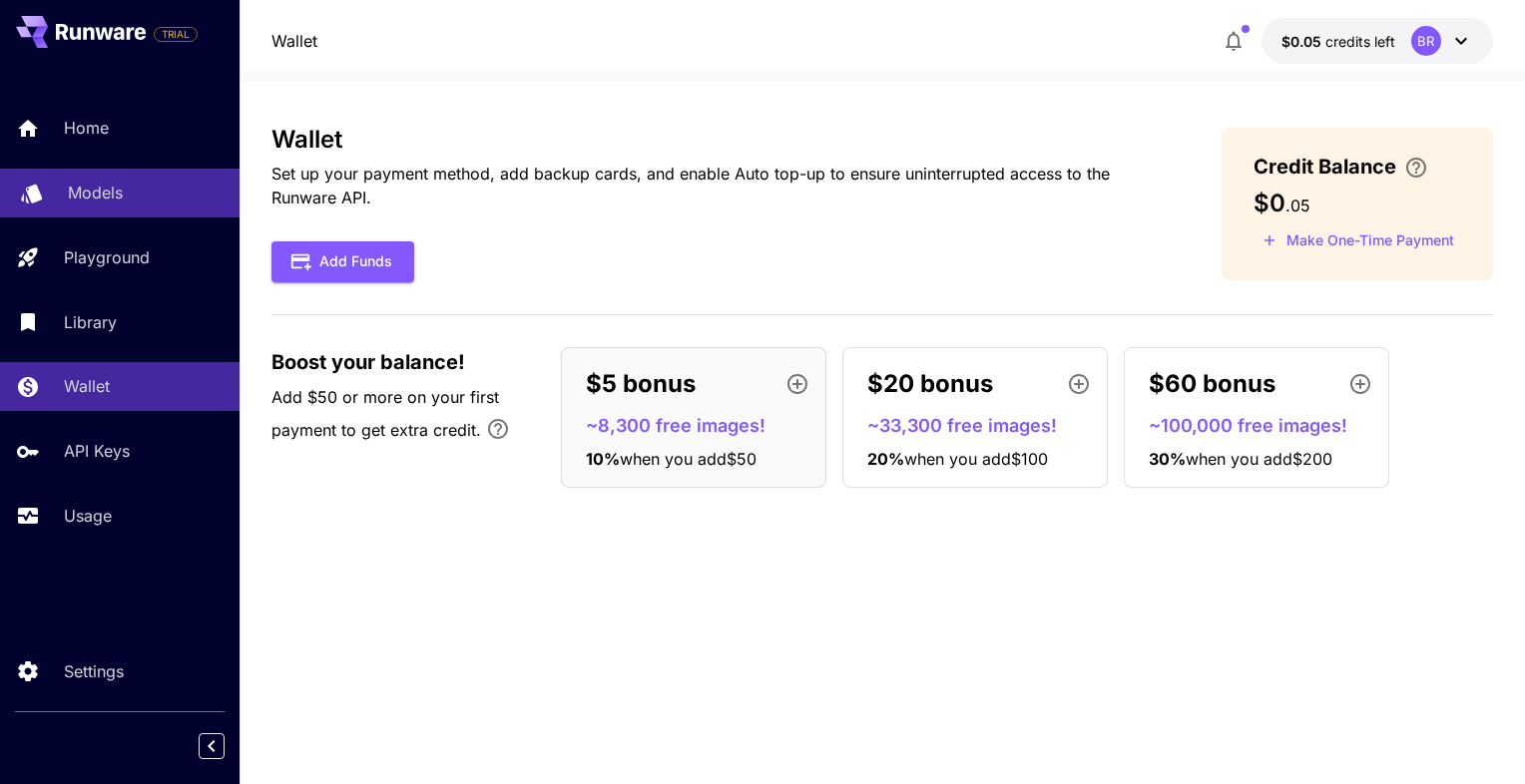 click on "Models" at bounding box center [95, 193] 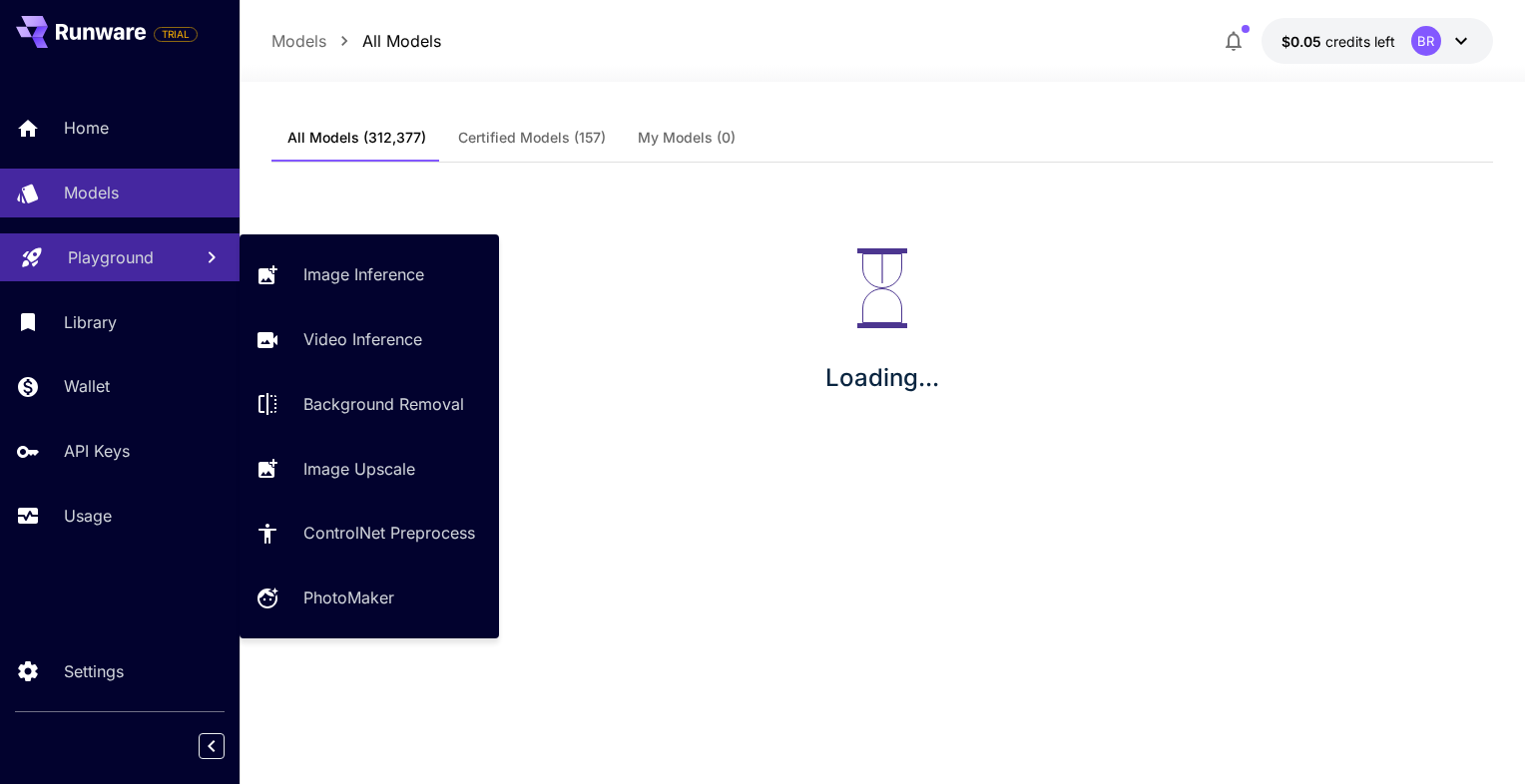 click on "Playground" at bounding box center [111, 257] 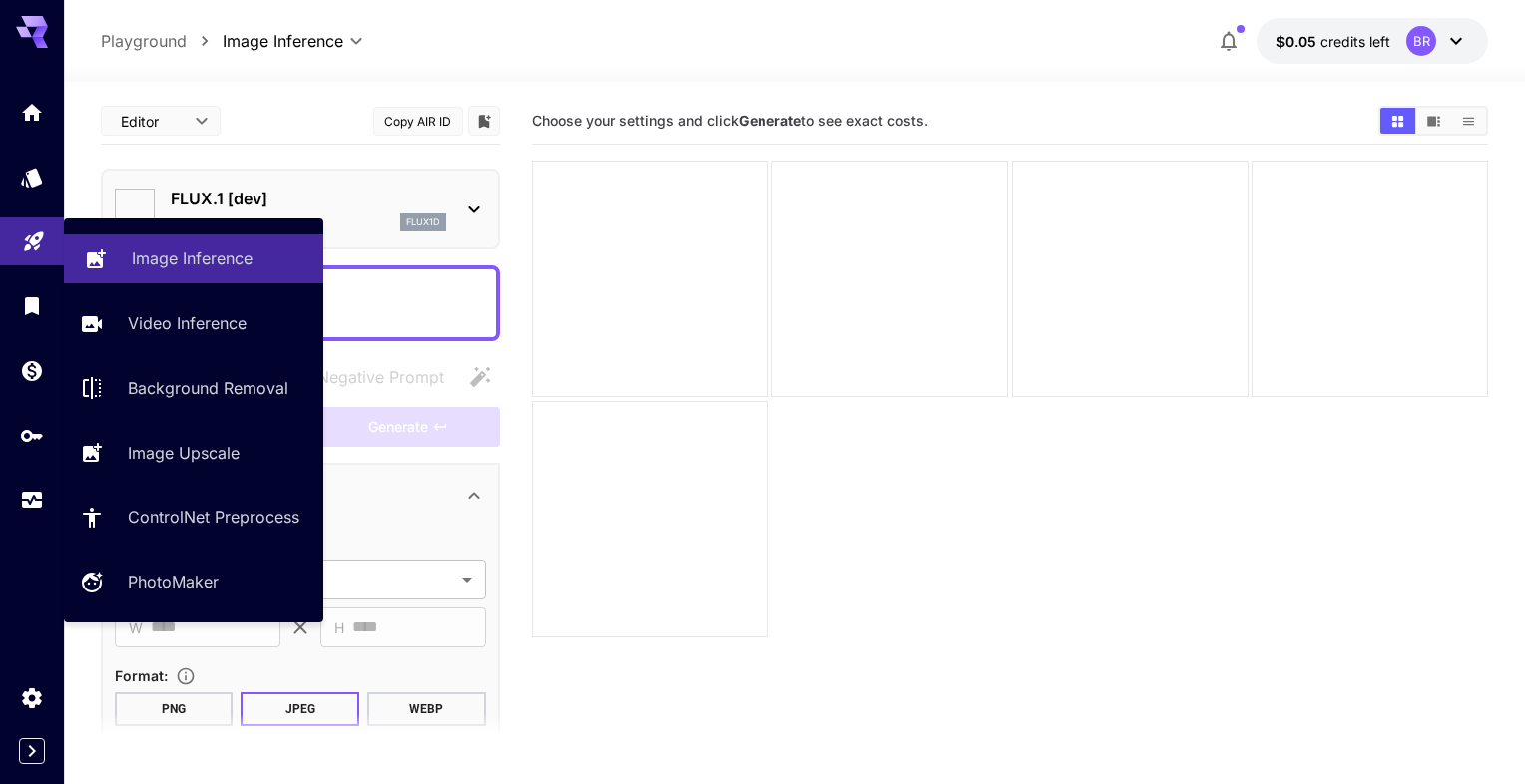 click on "Image Inference" at bounding box center (192, 258) 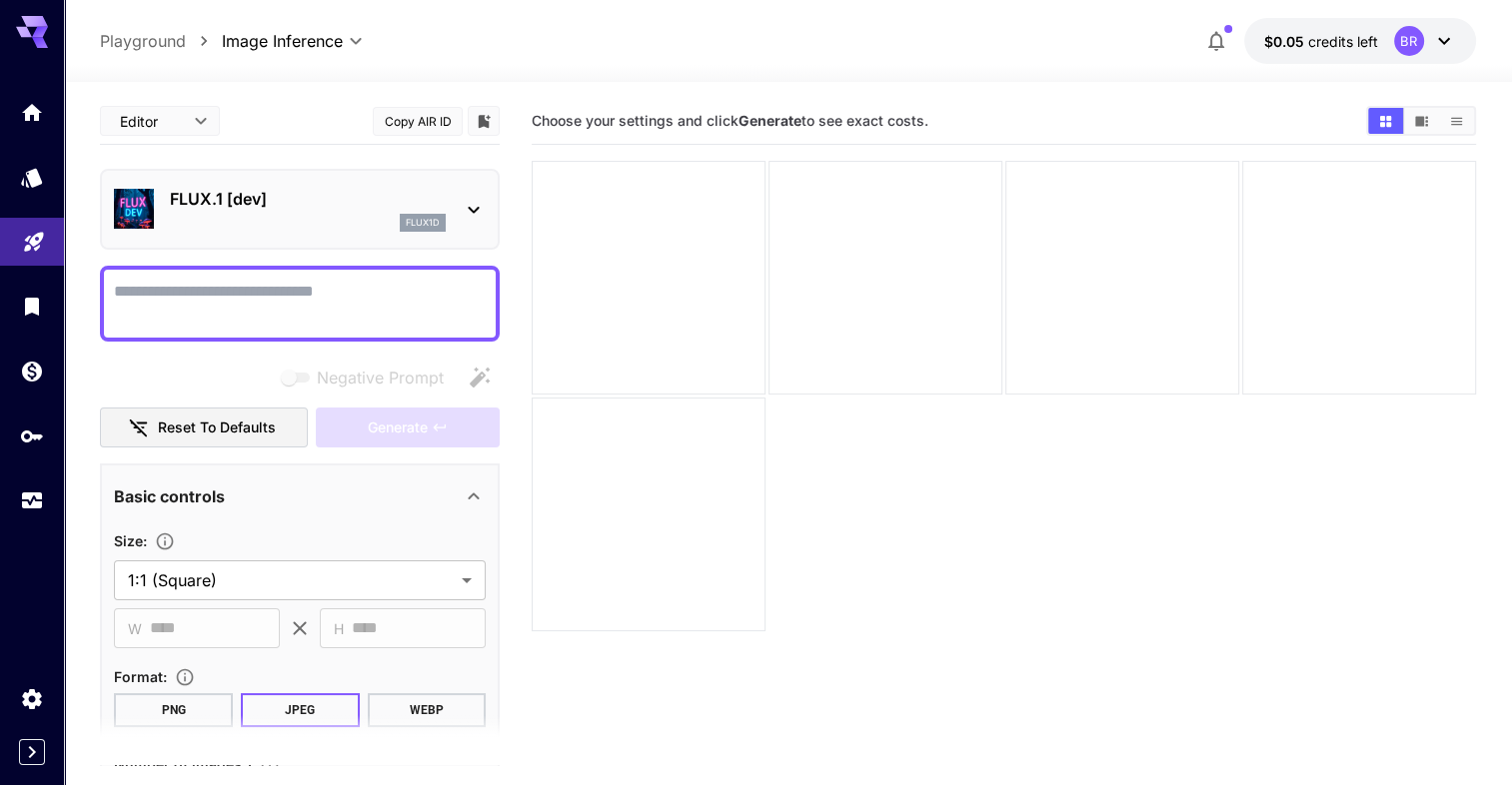click on "Negative Prompt" at bounding box center (300, 304) 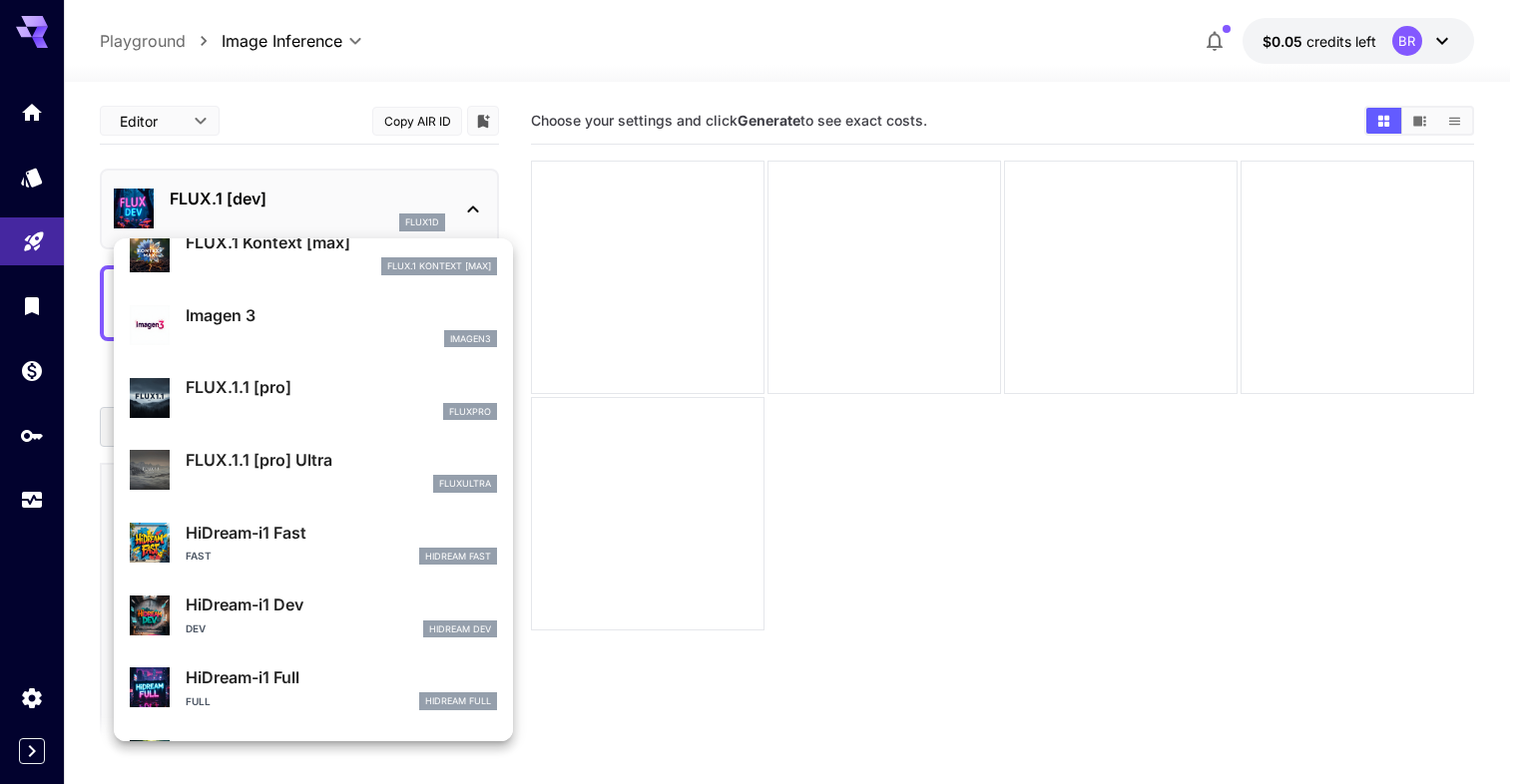 scroll, scrollTop: 1030, scrollLeft: 0, axis: vertical 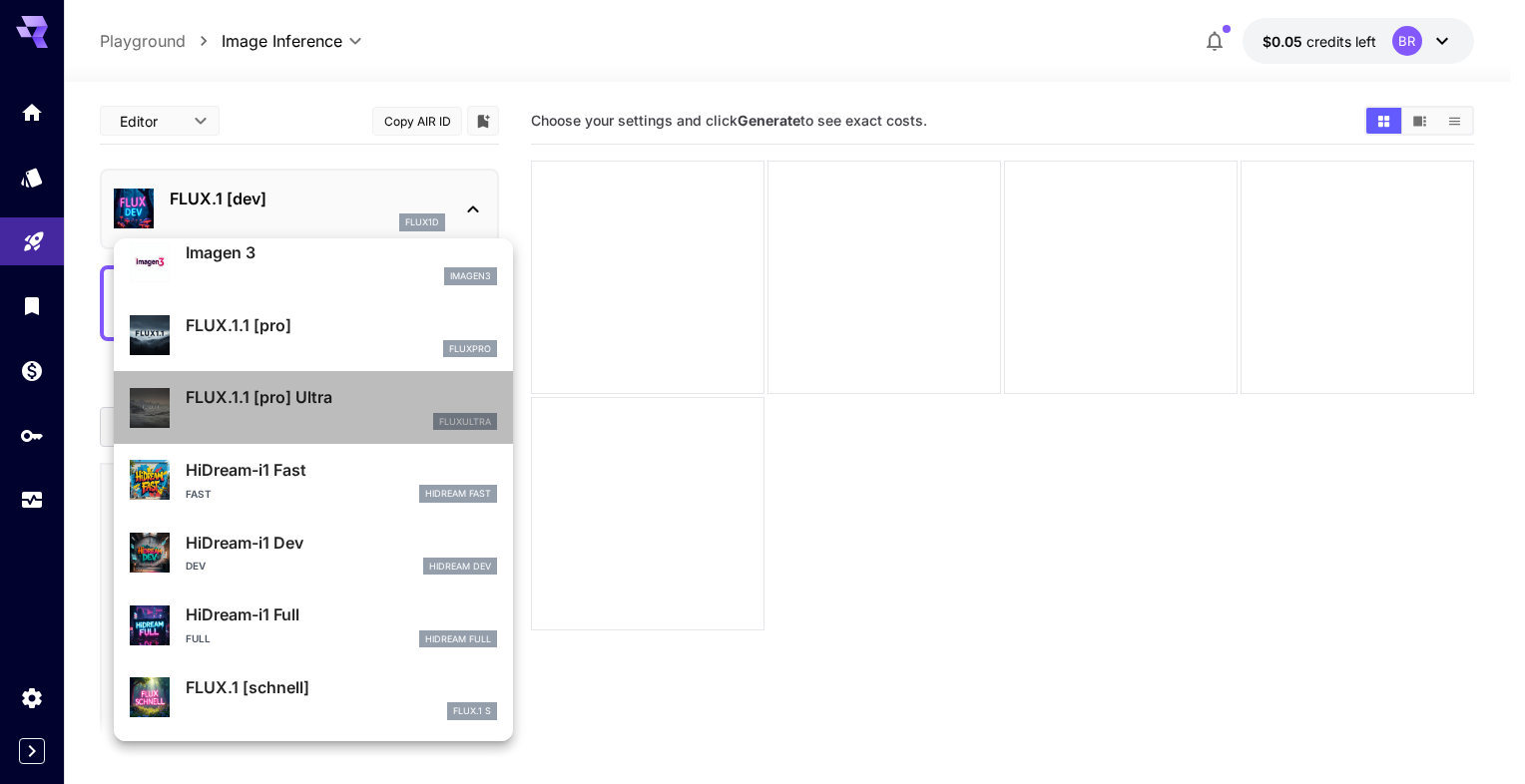click on "FLUX.1.1 [pro] Ultra" at bounding box center [341, 397] 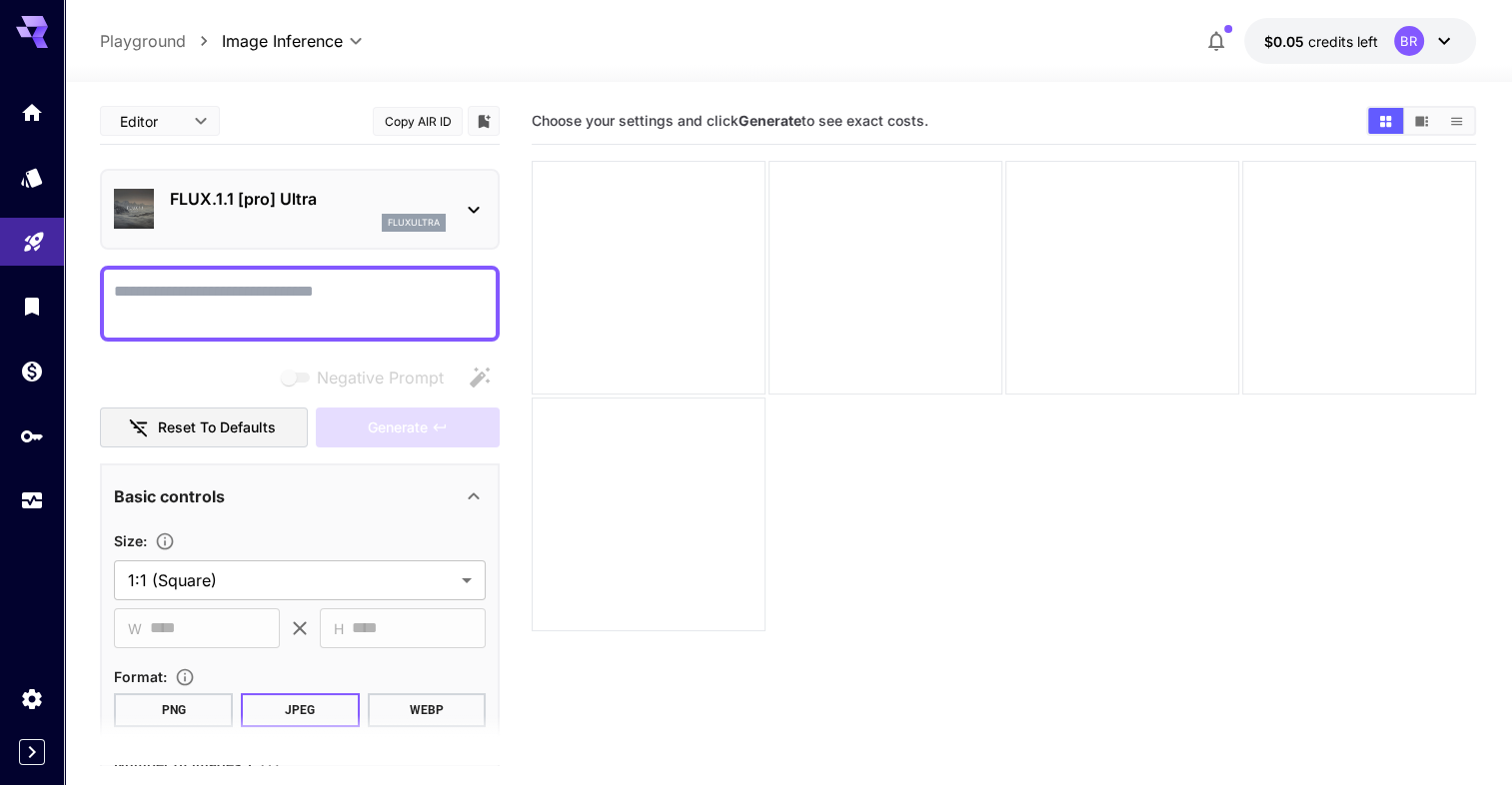 click on "Negative Prompt" at bounding box center (300, 304) 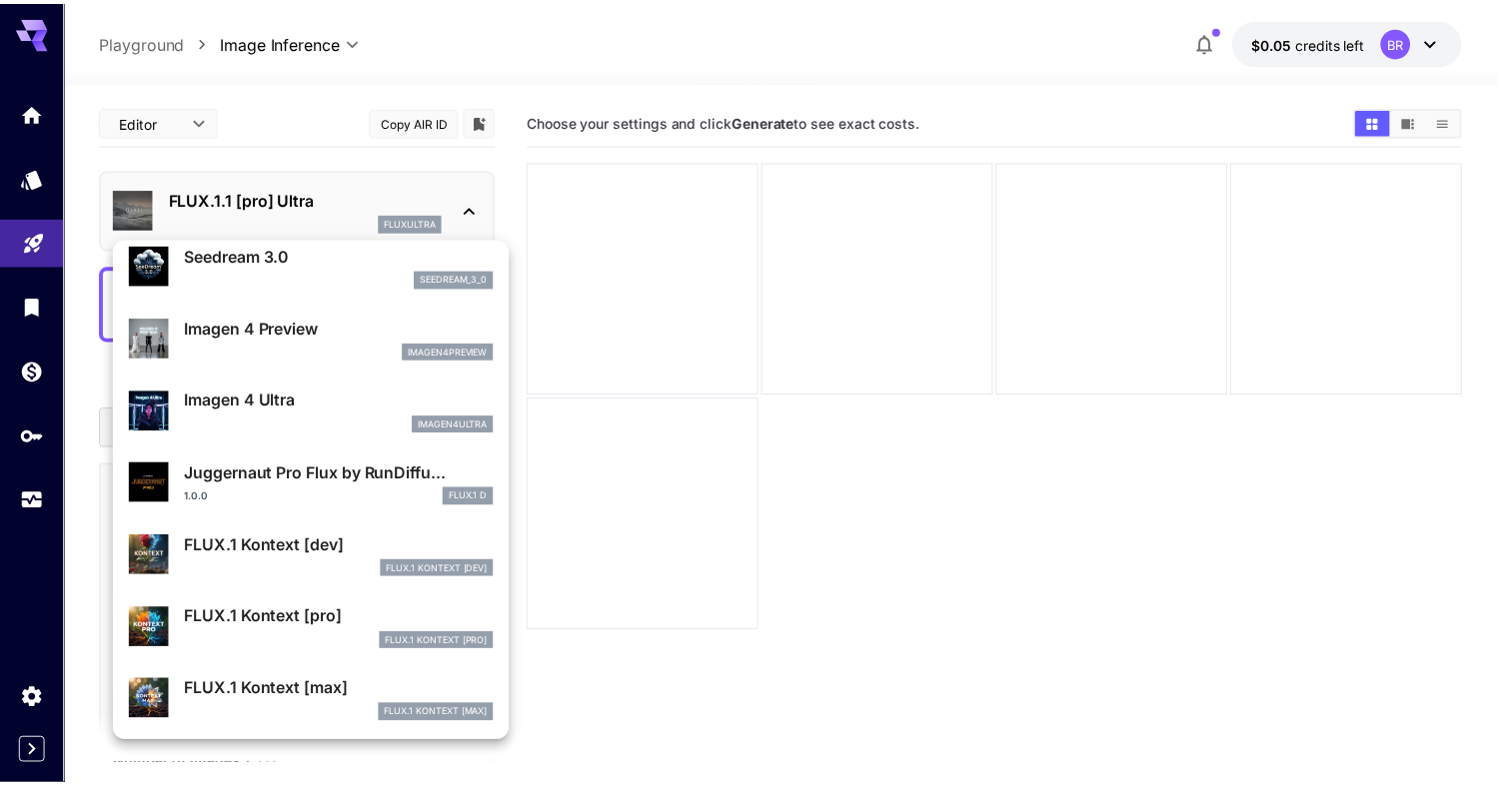 scroll, scrollTop: 519, scrollLeft: 0, axis: vertical 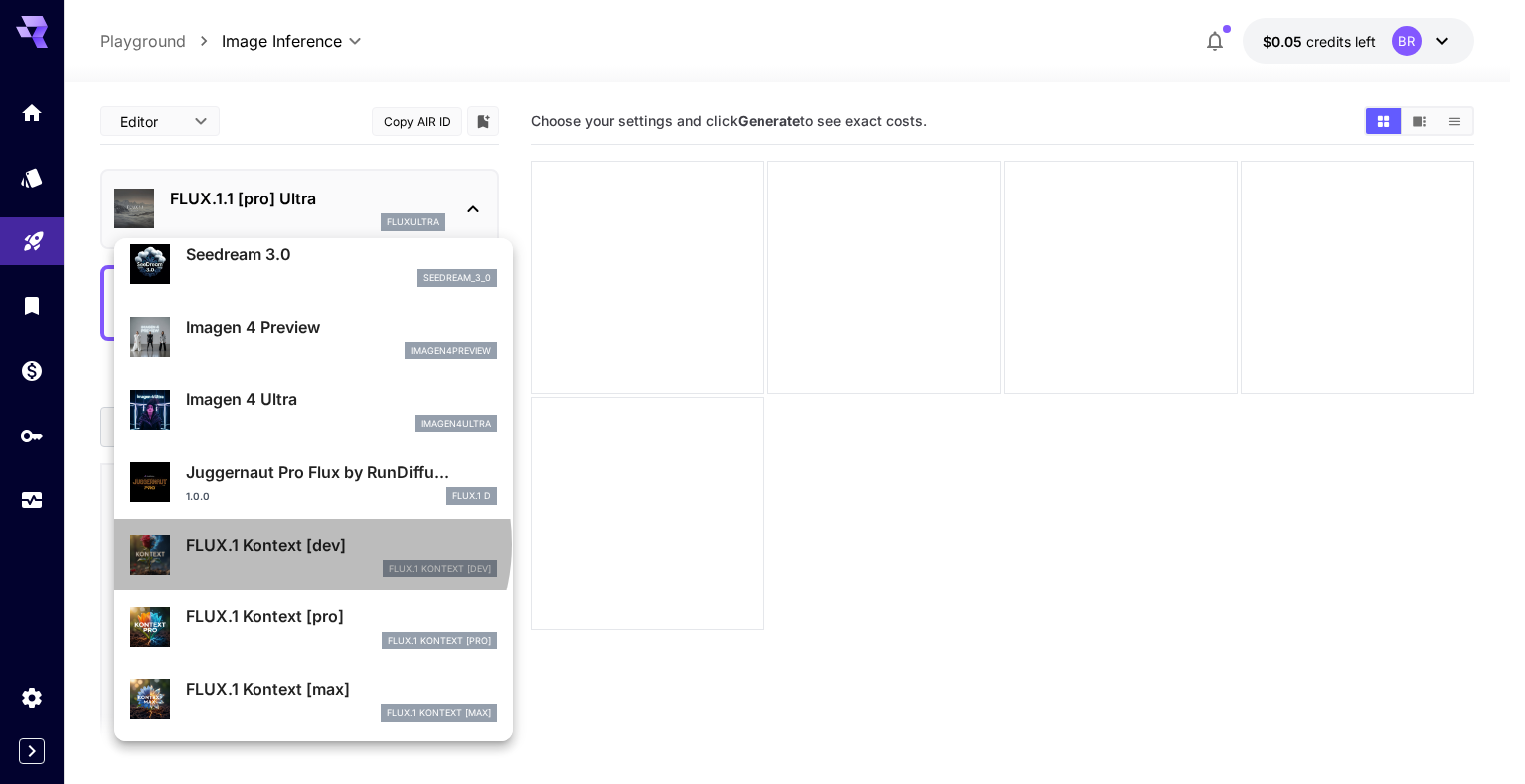 click on "FLUX.1 Kontext [dev]" at bounding box center (341, 545) 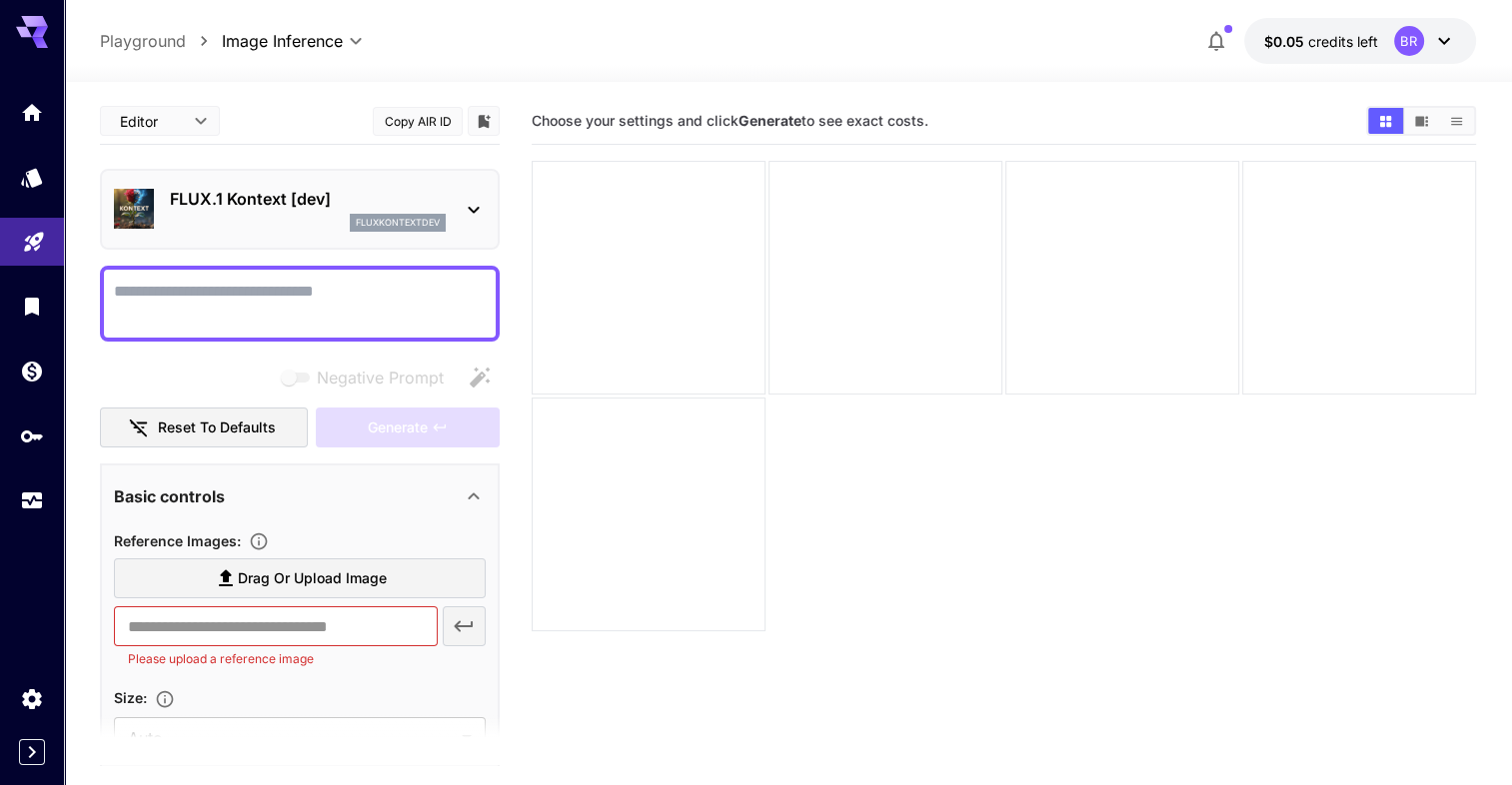 click on "Negative Prompt" at bounding box center (300, 304) 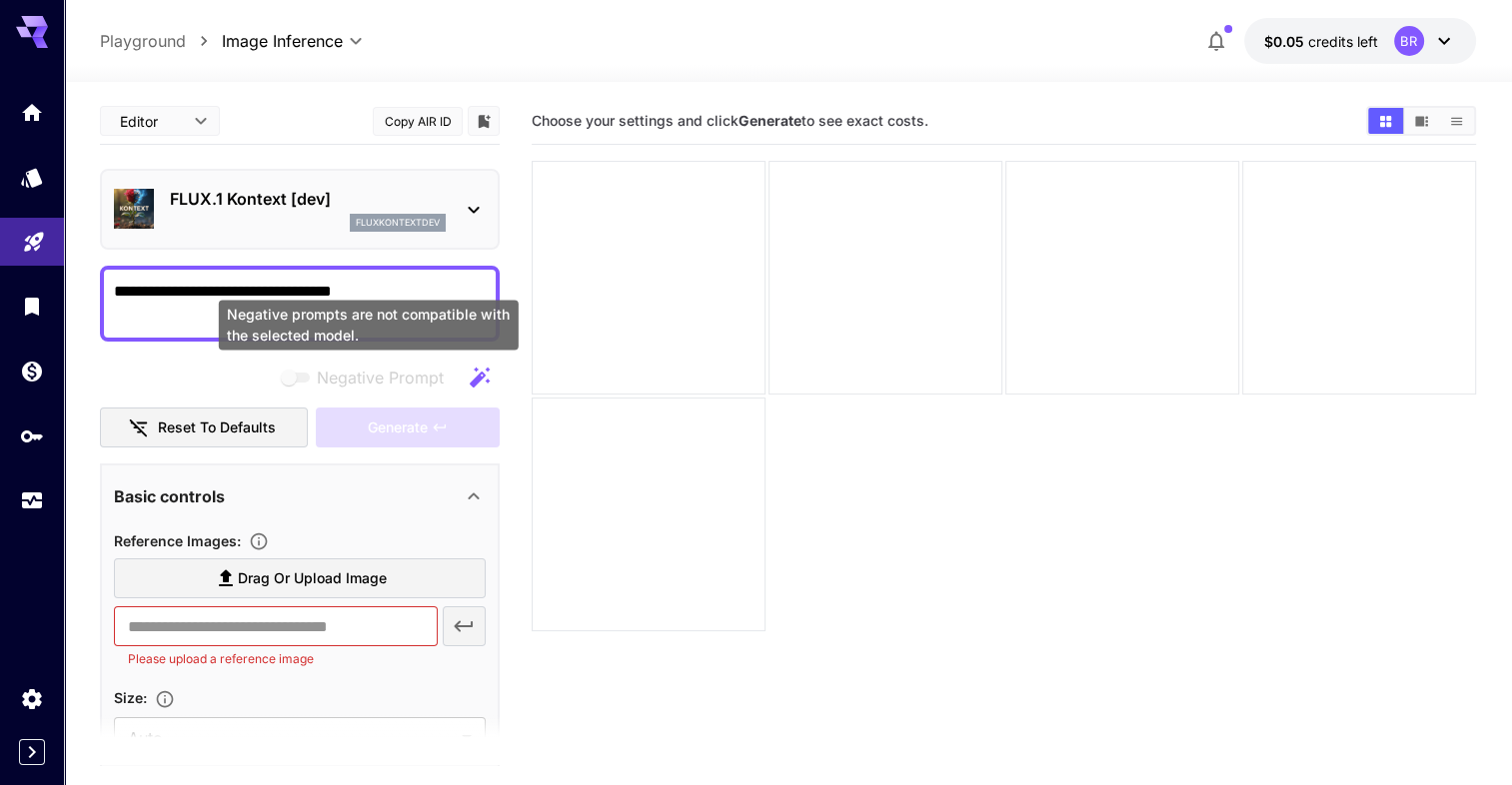type on "**********" 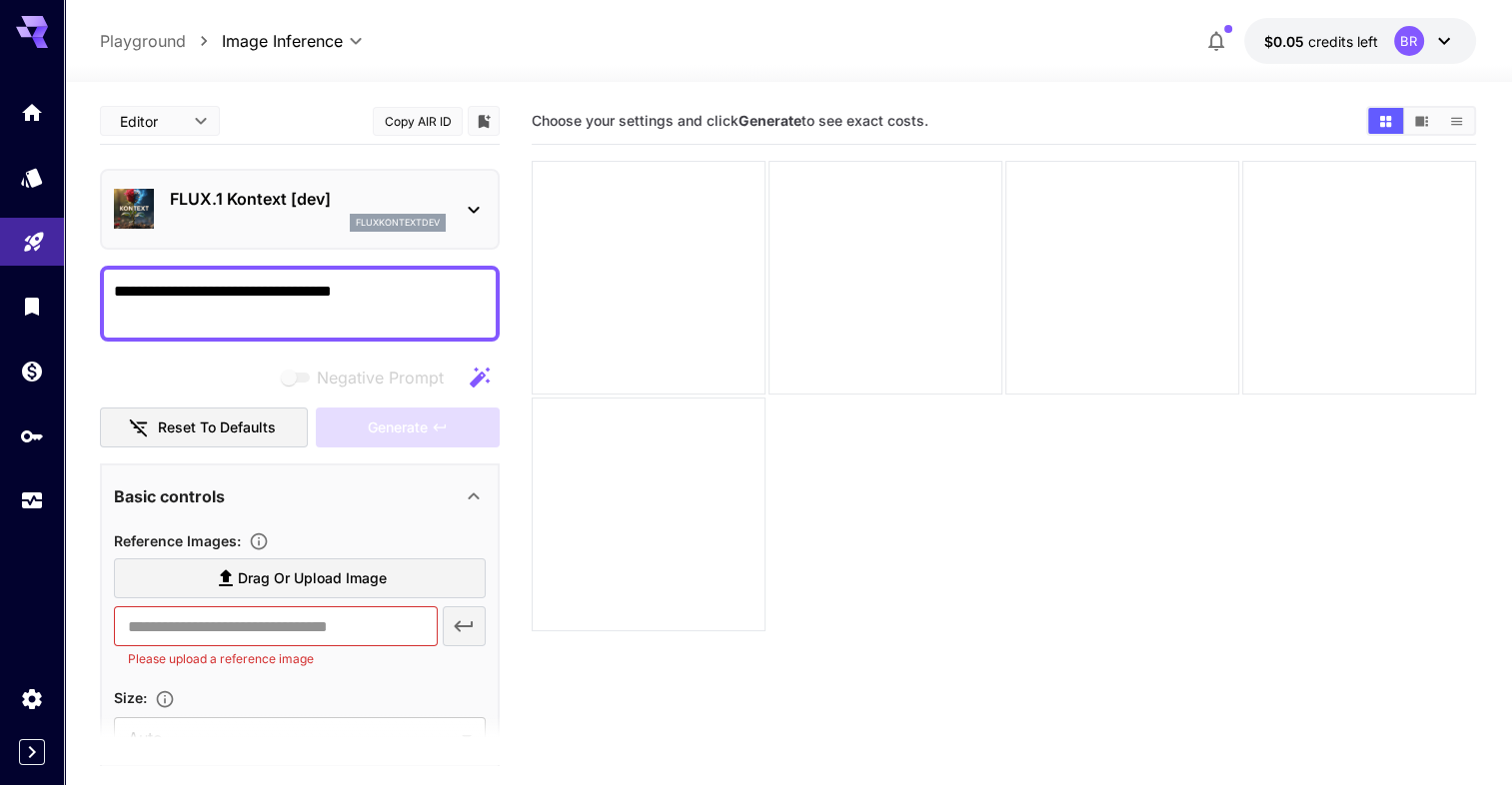 click on "fluxkontextdev" at bounding box center (398, 223) 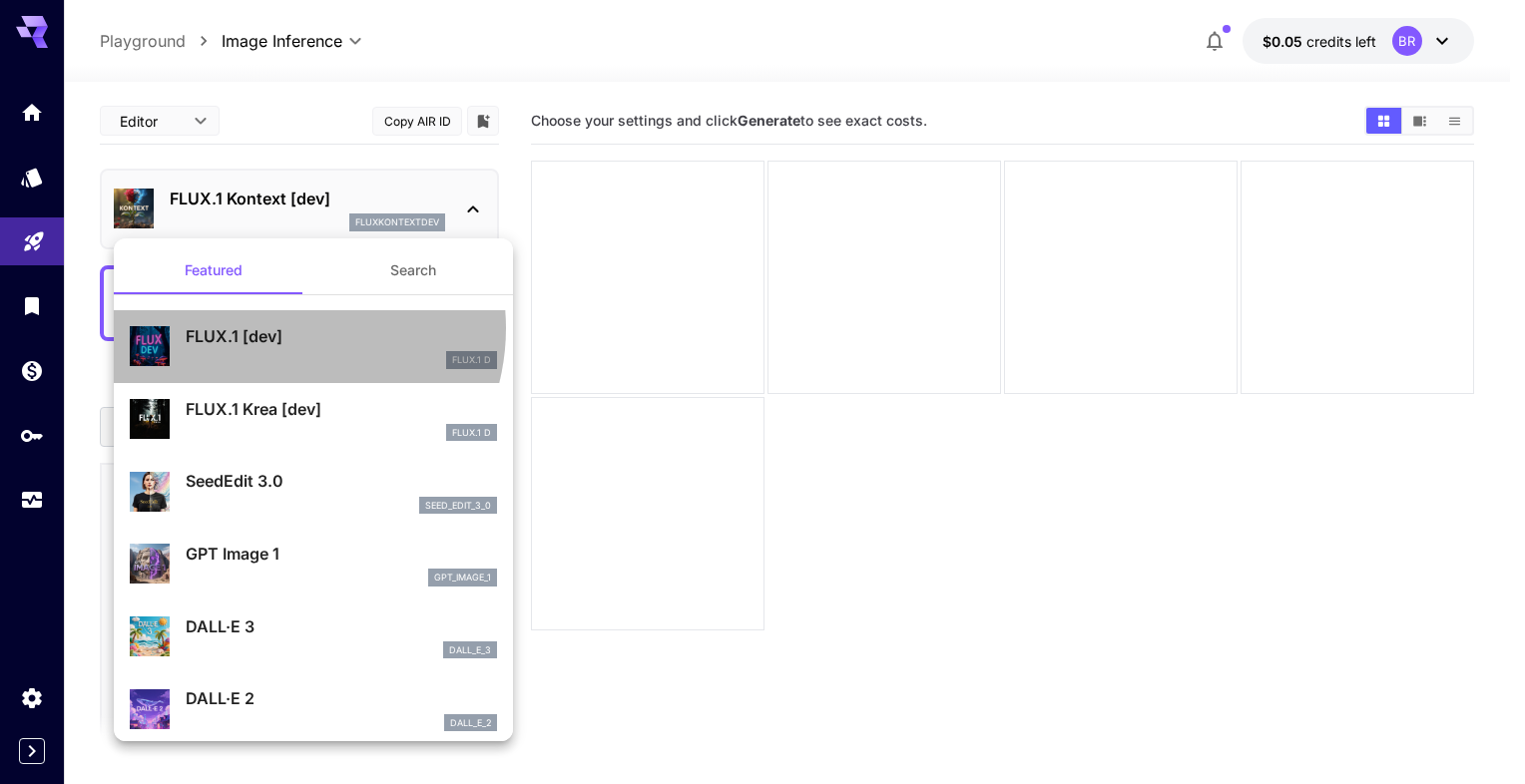 click on "FLUX.1 [dev]" at bounding box center [341, 336] 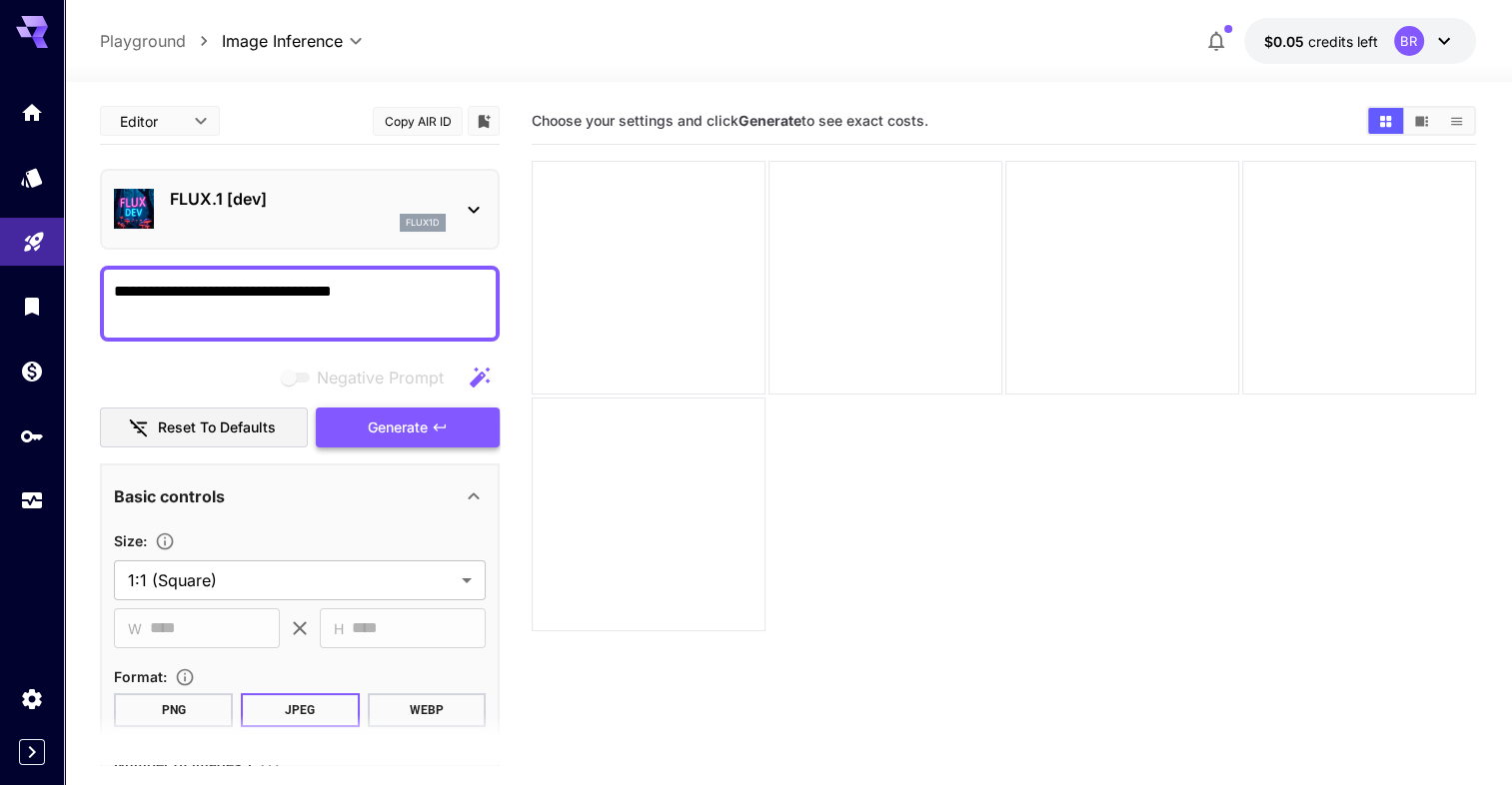 click on "Generate" at bounding box center [398, 427] 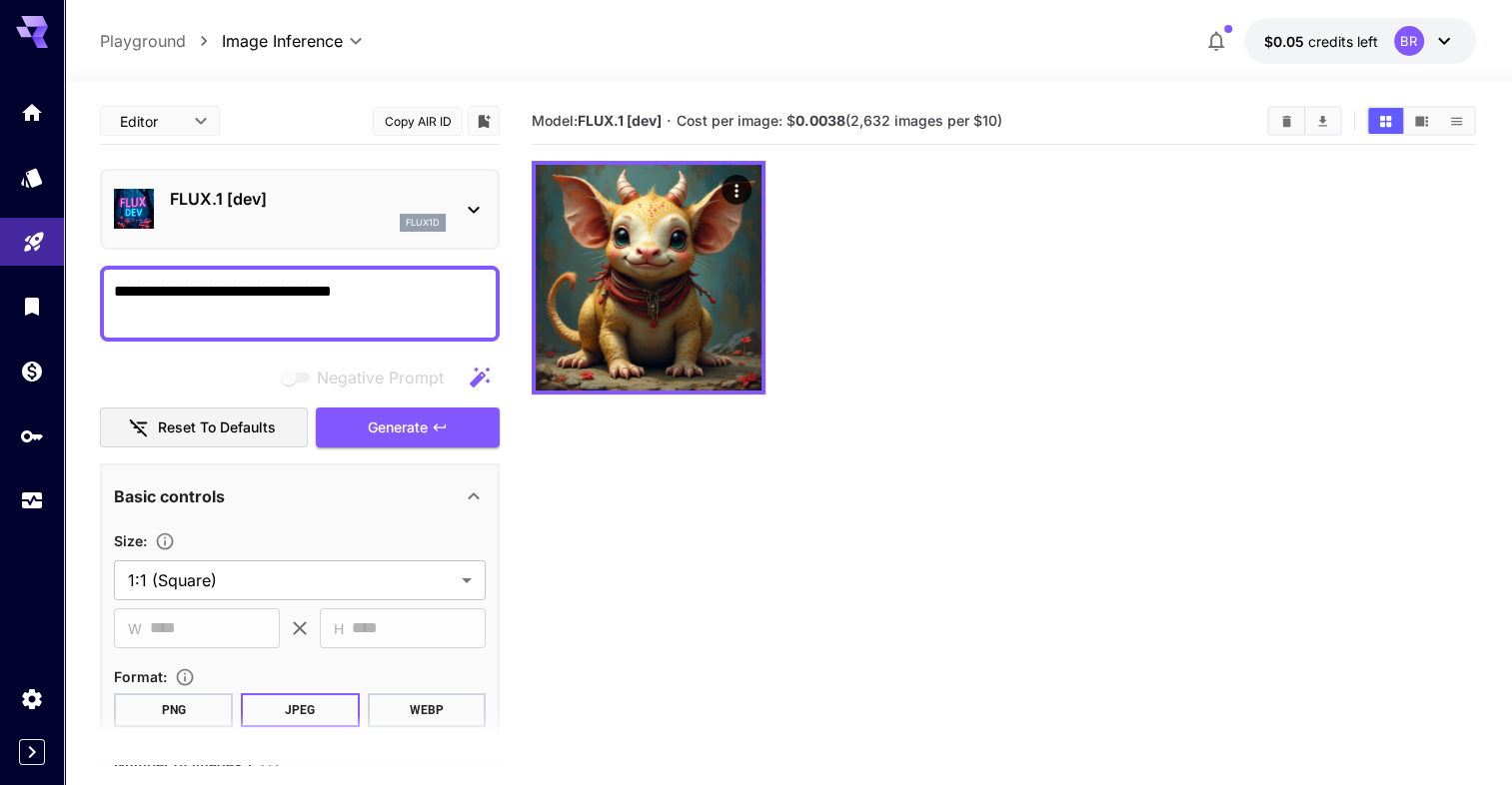 click on "**********" at bounding box center (300, 304) 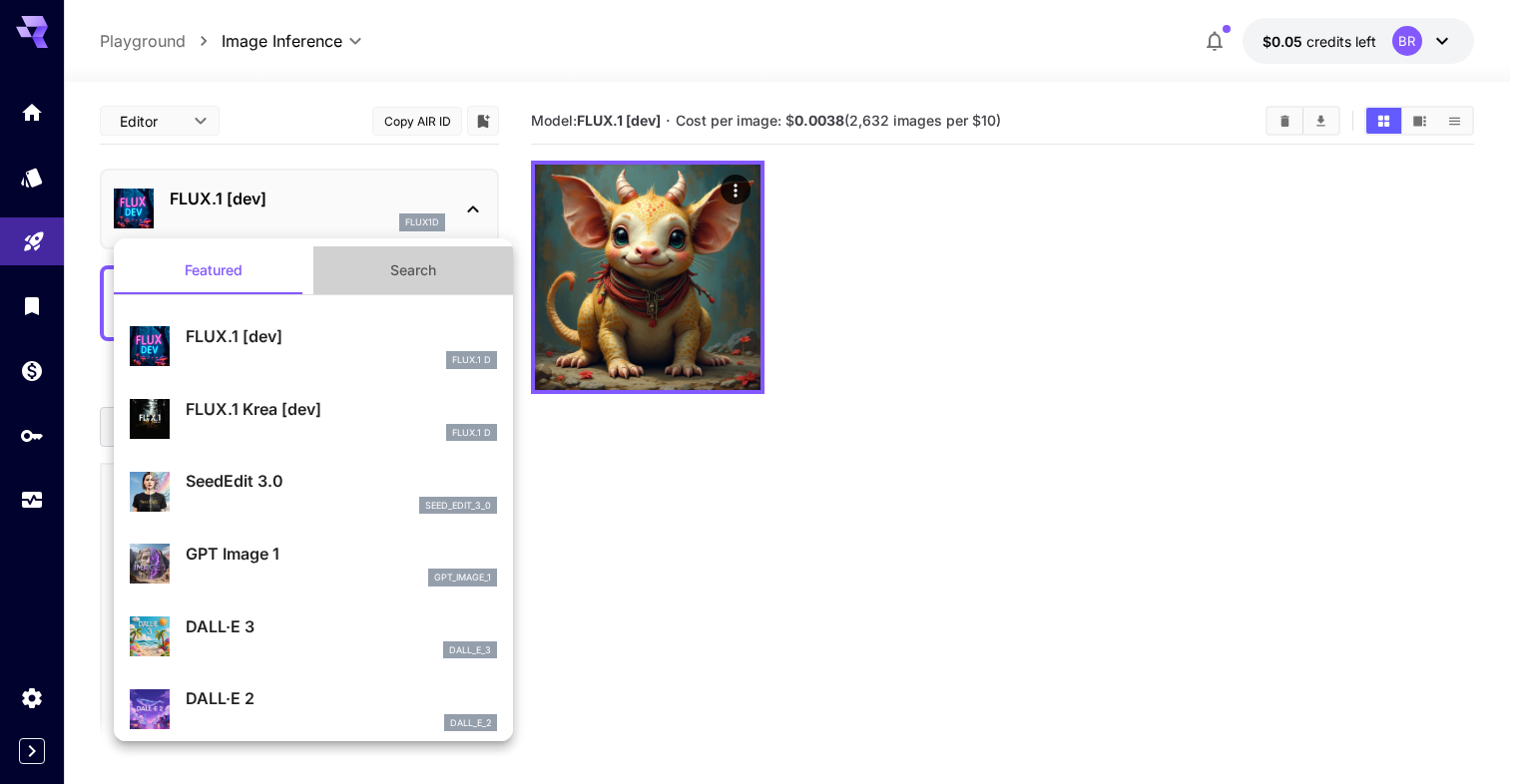 click on "Search" at bounding box center [413, 270] 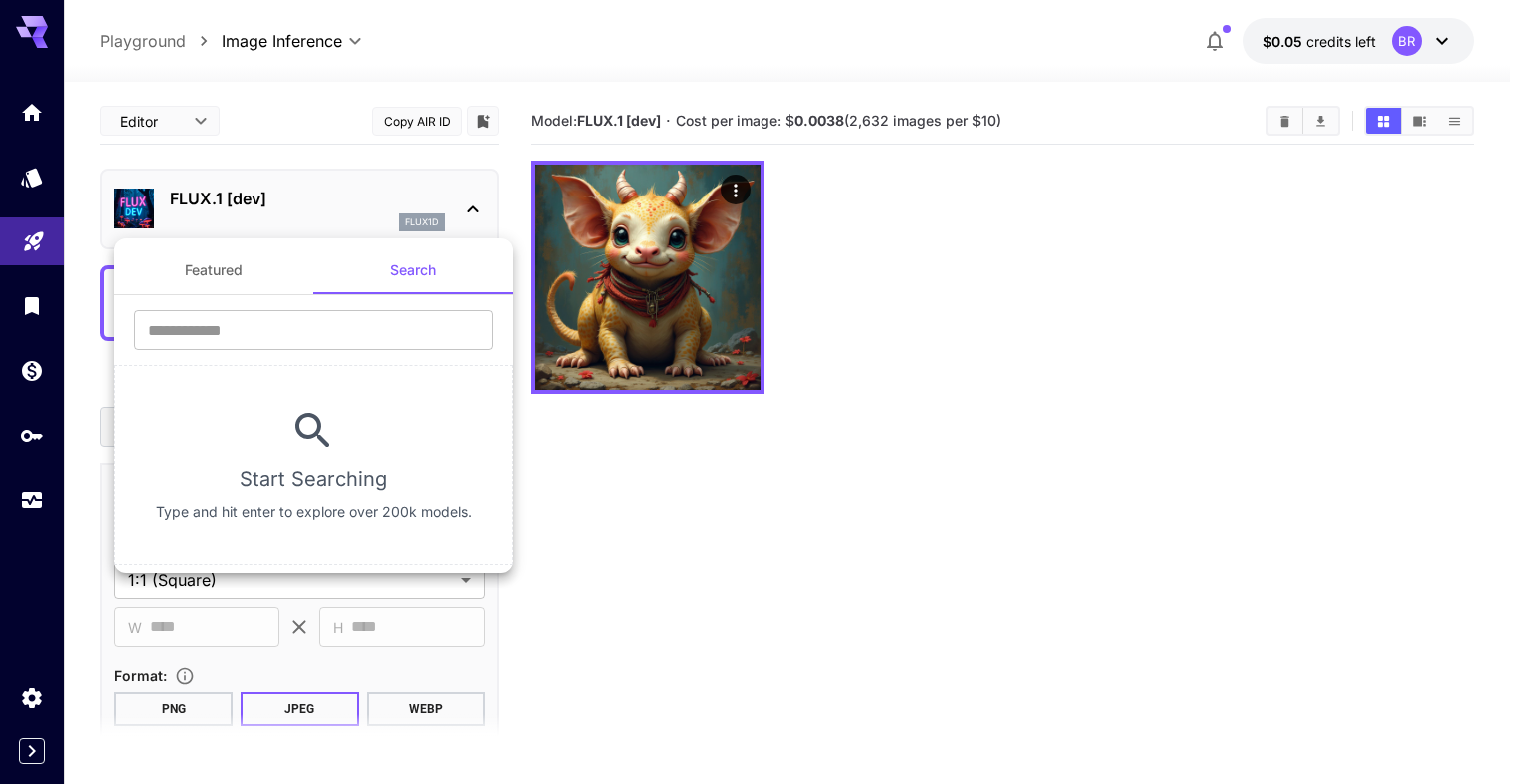 click at bounding box center [762, 392] 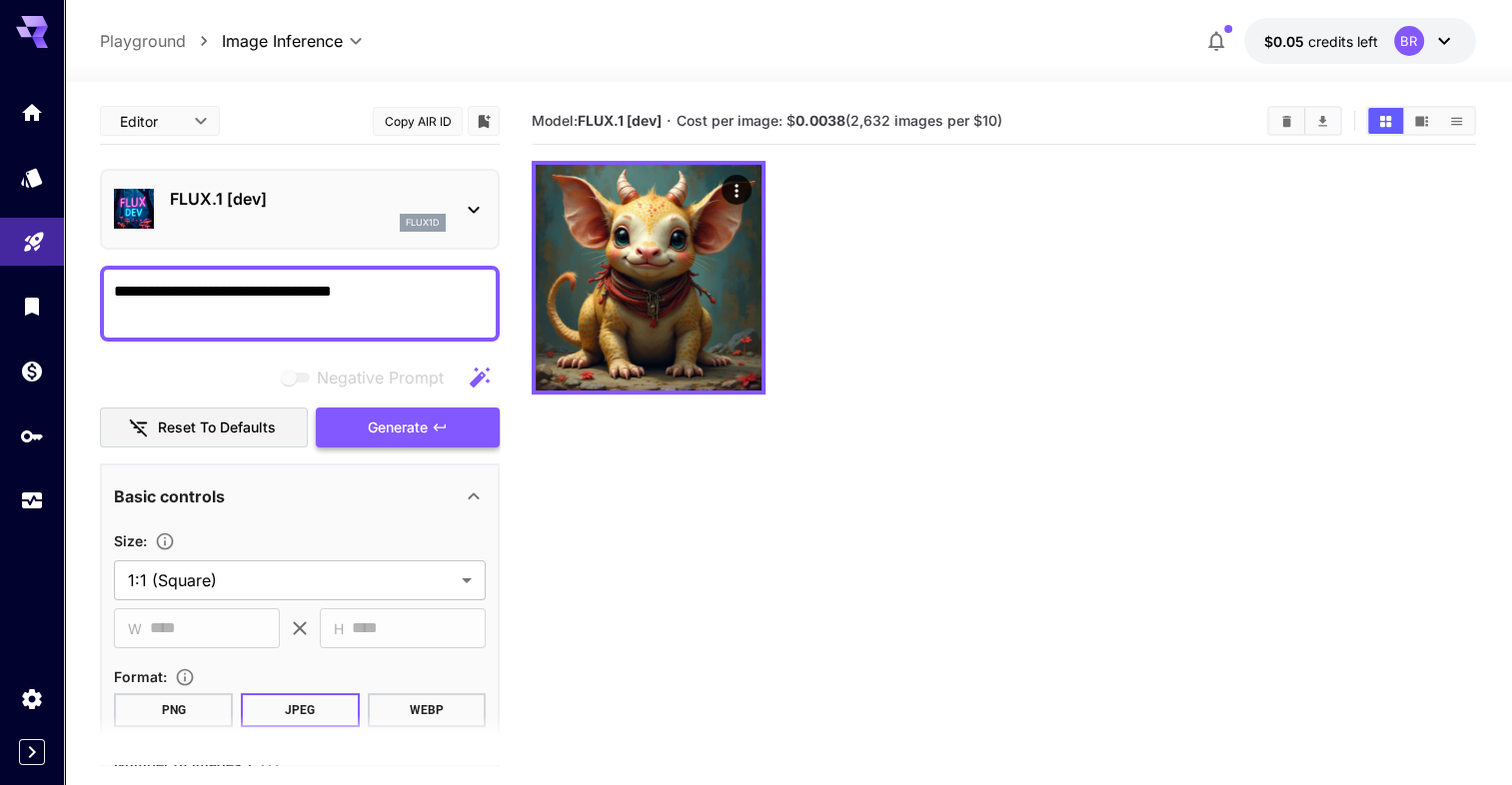 type on "**********" 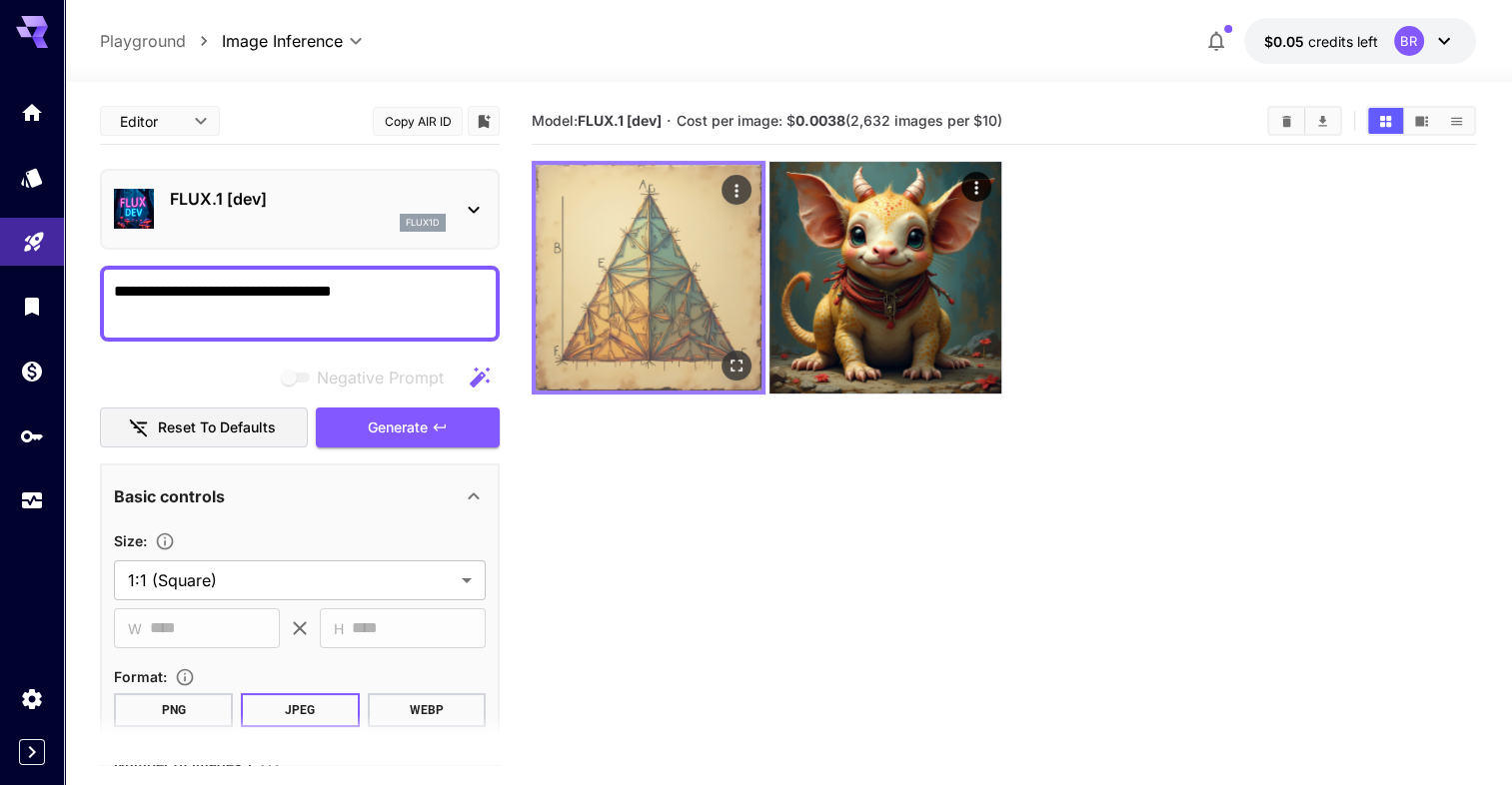 click at bounding box center [649, 278] 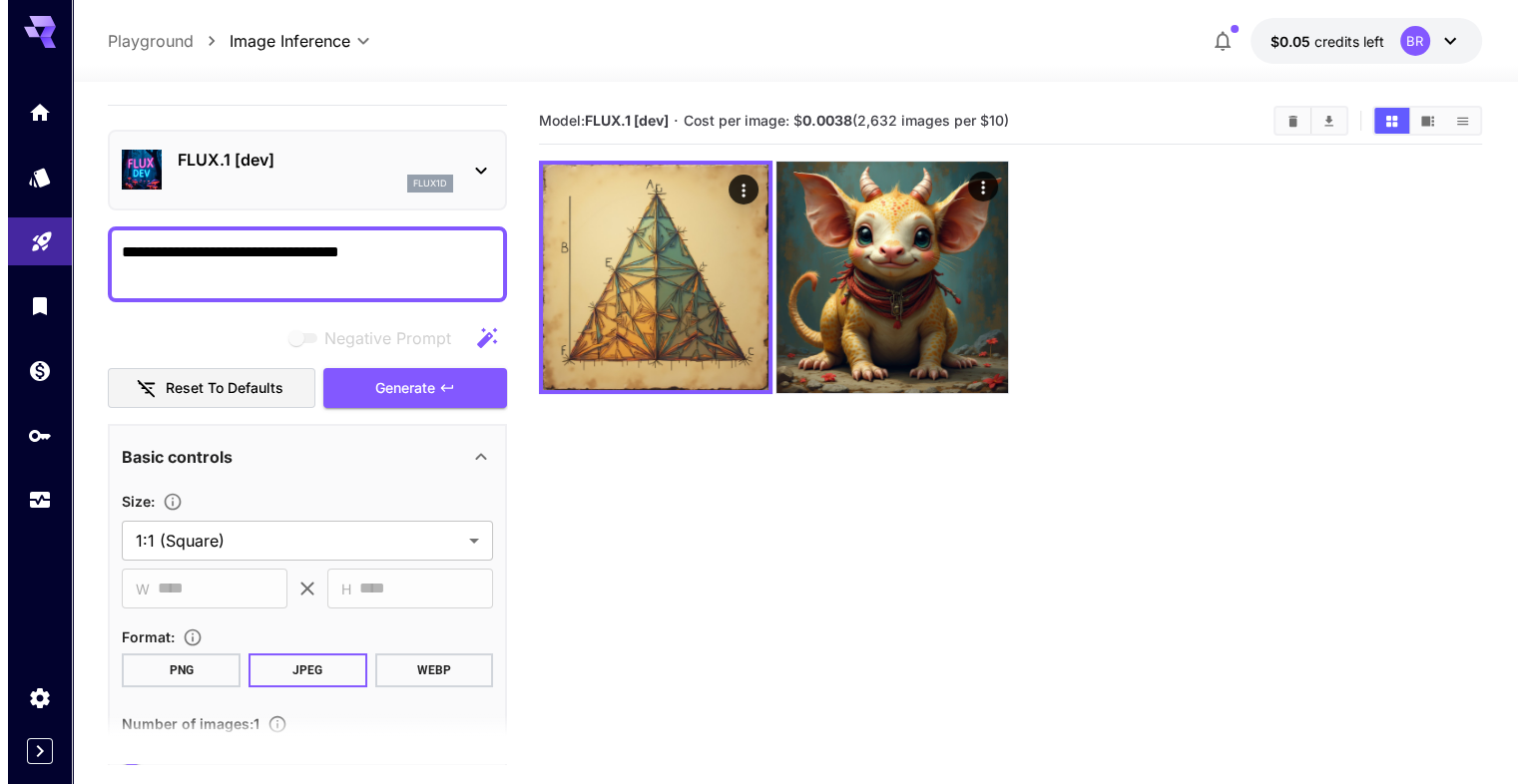 scroll, scrollTop: 0, scrollLeft: 0, axis: both 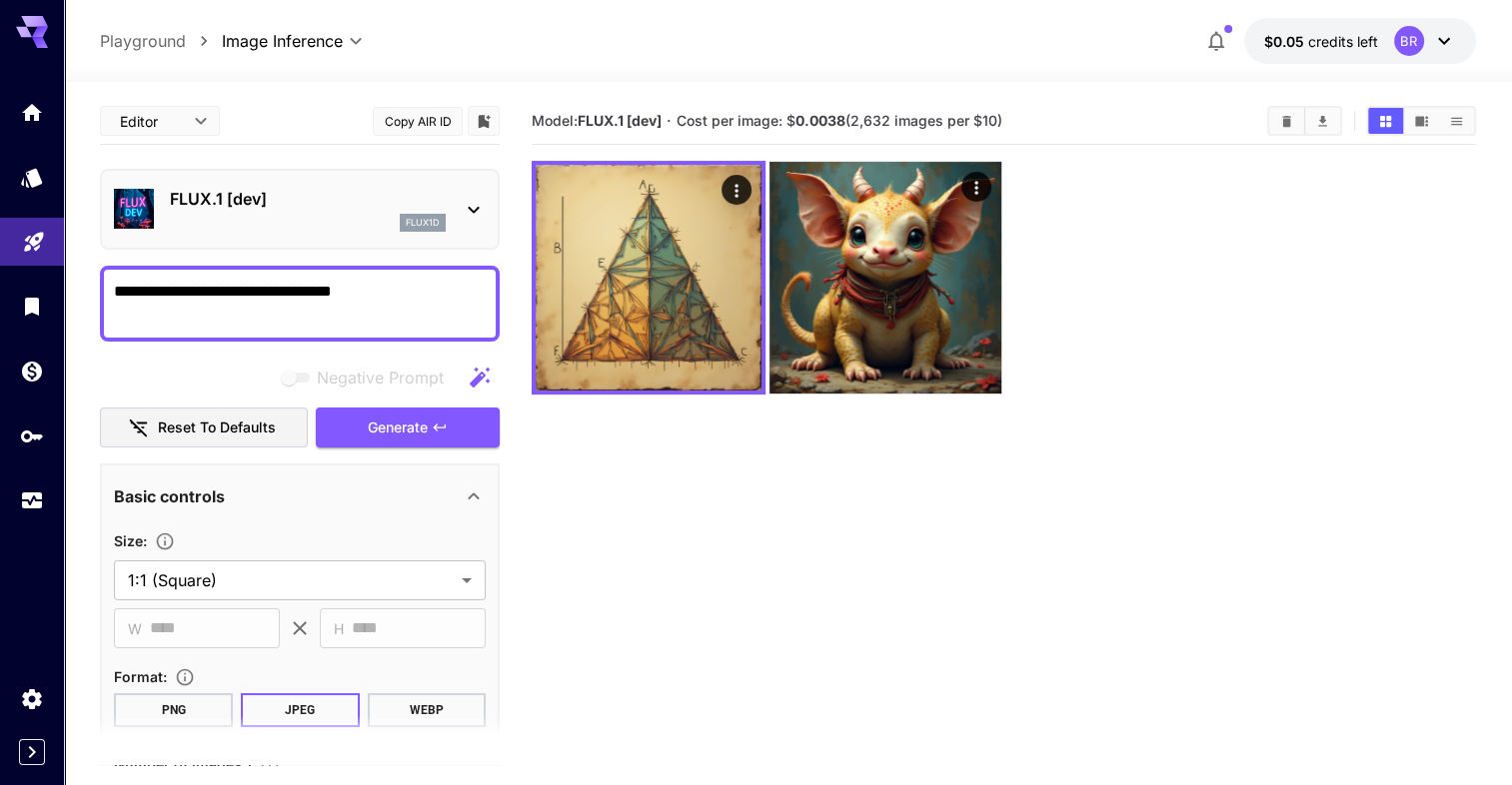 click on "FLUX.1 [dev] flux1d" at bounding box center [300, 209] 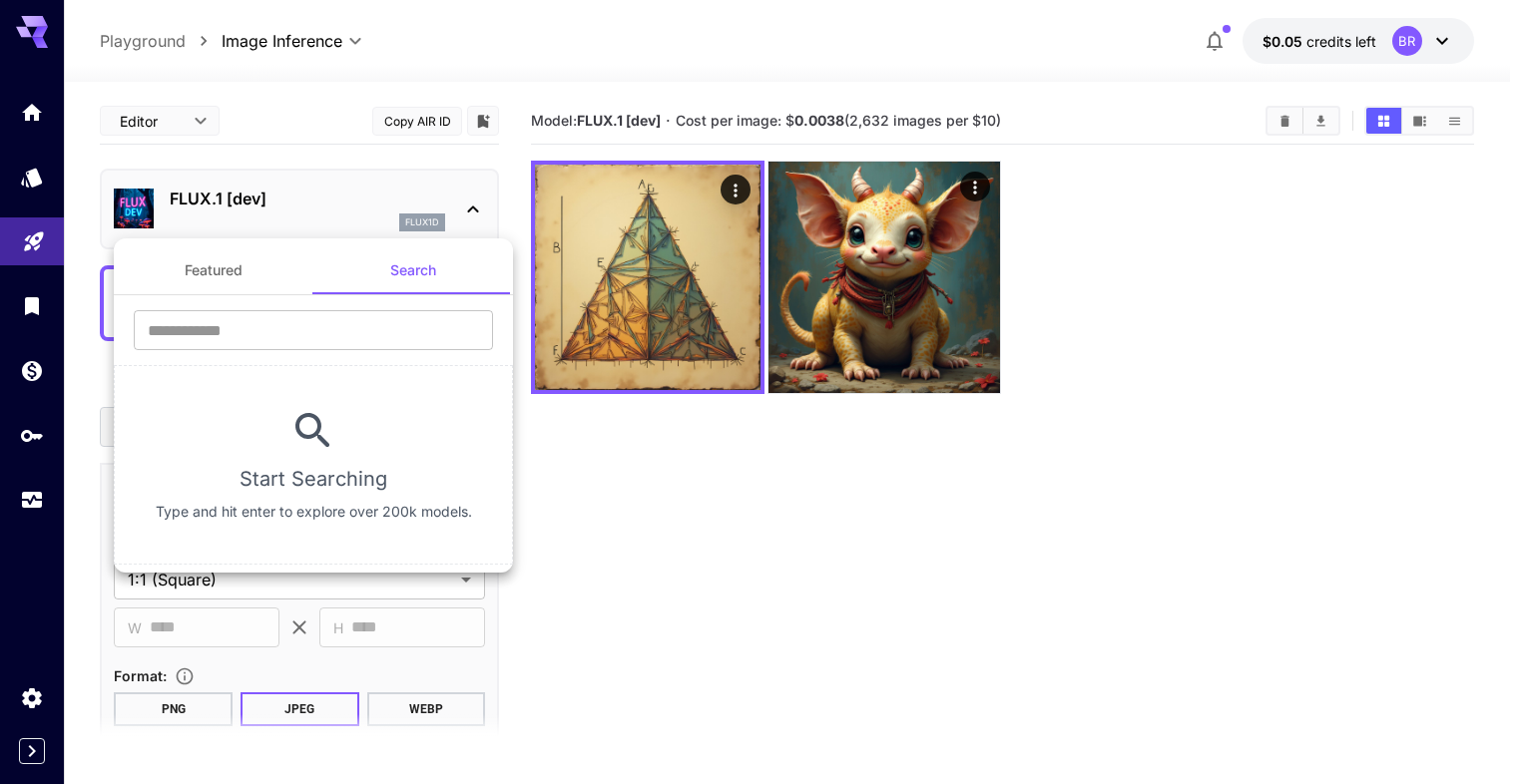 click on "Featured" at bounding box center [214, 270] 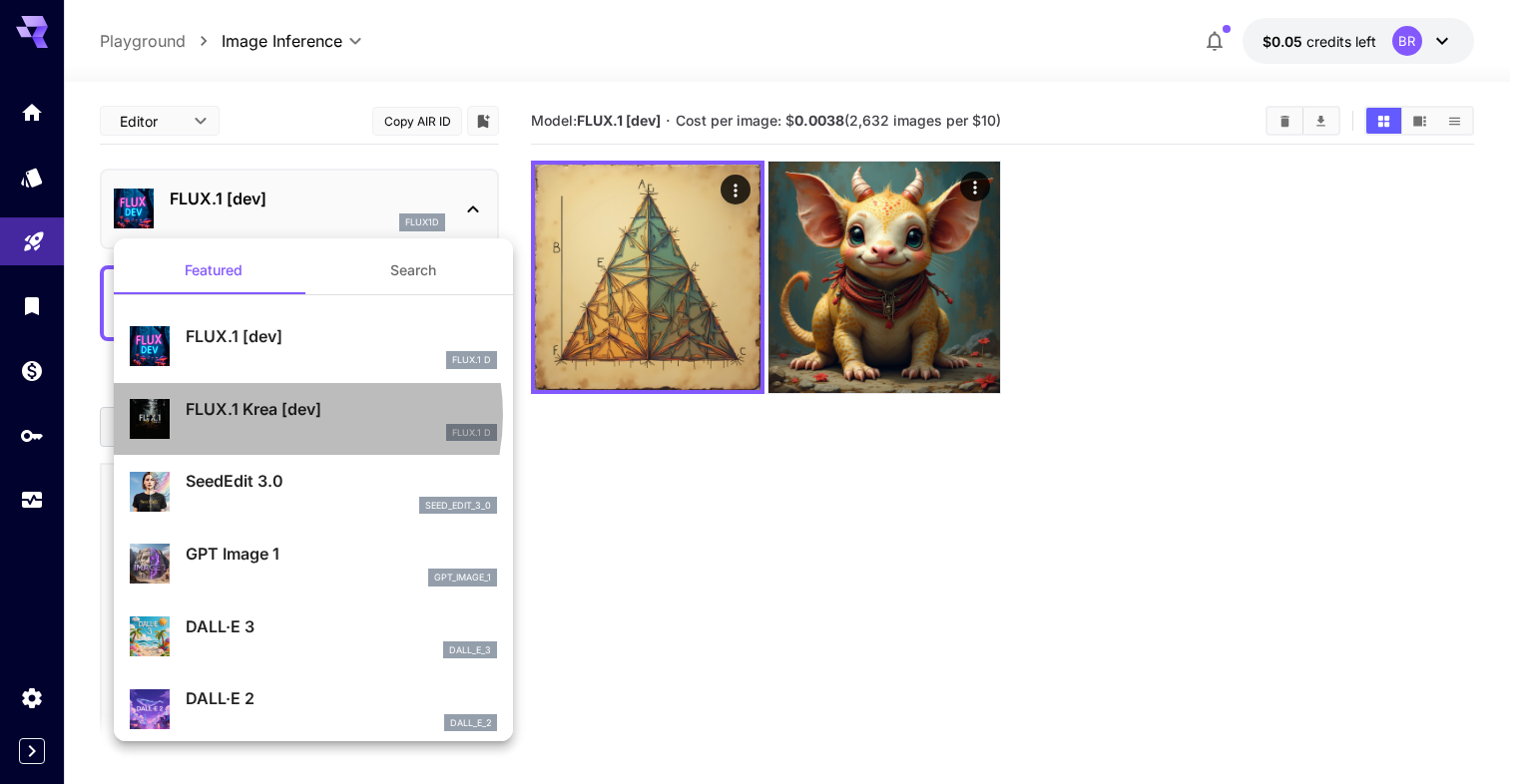 click on "FLUX.1 Krea [dev]" at bounding box center [341, 409] 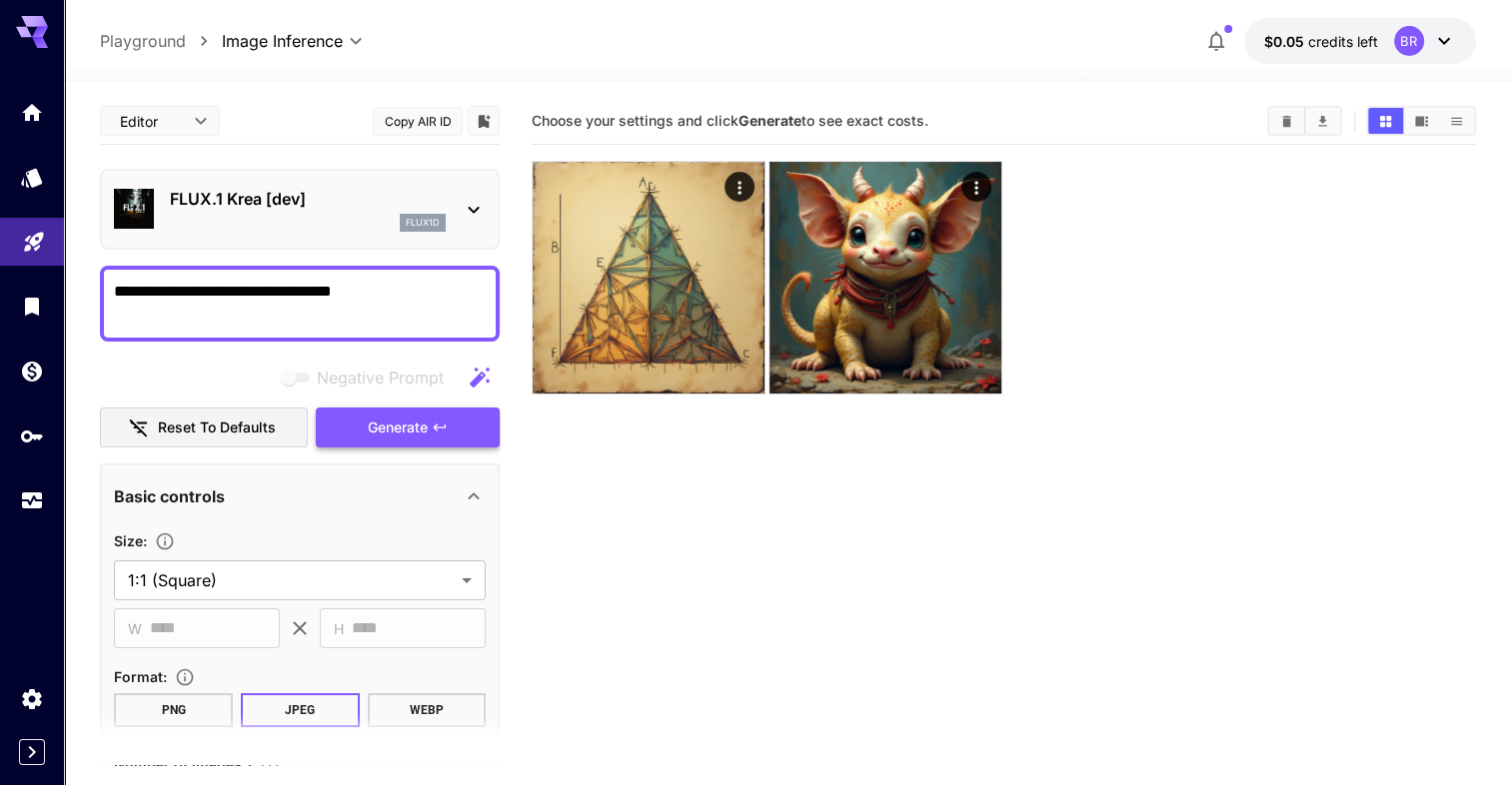 click on "Generate" at bounding box center [398, 427] 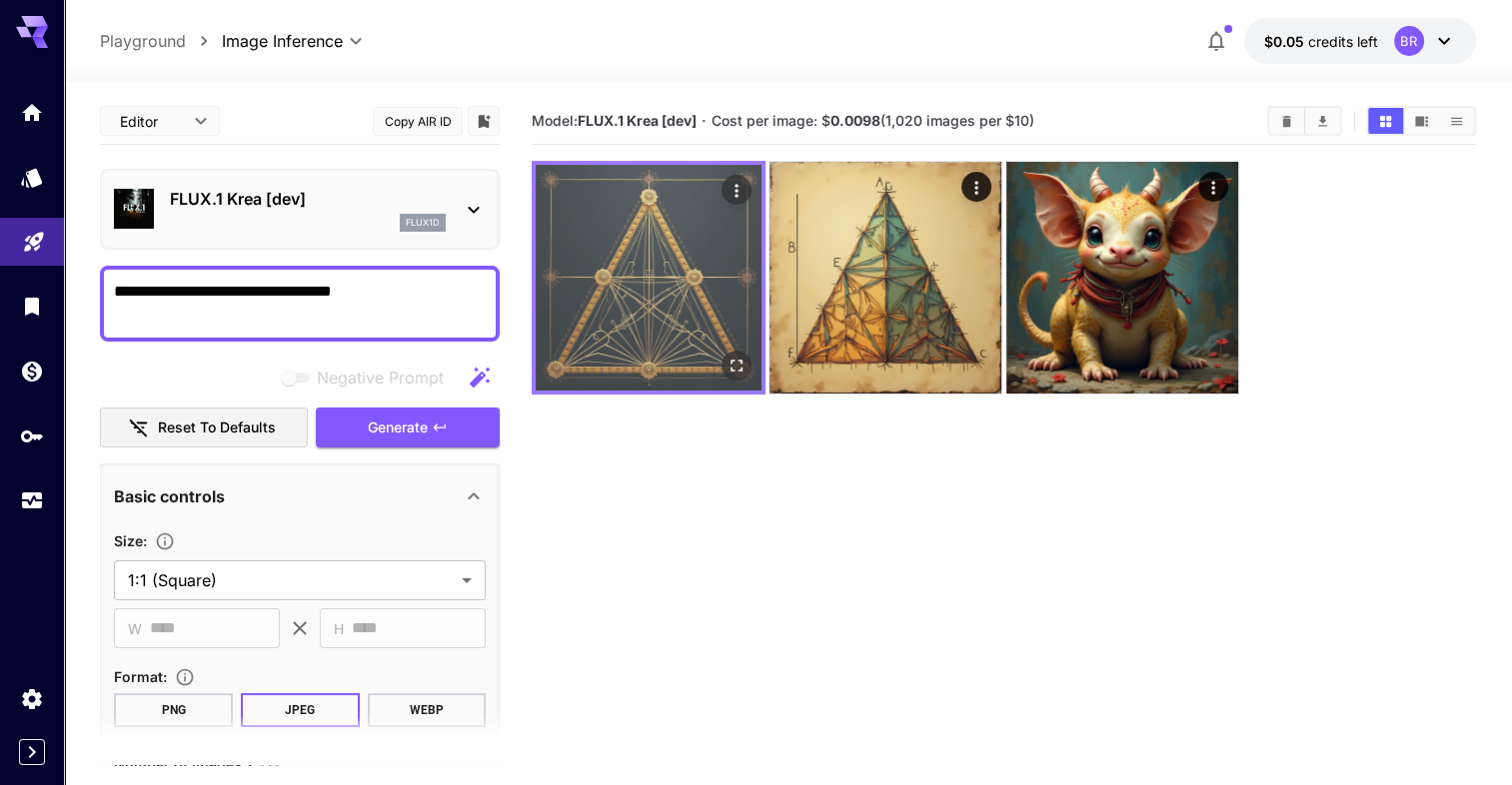 click at bounding box center (649, 278) 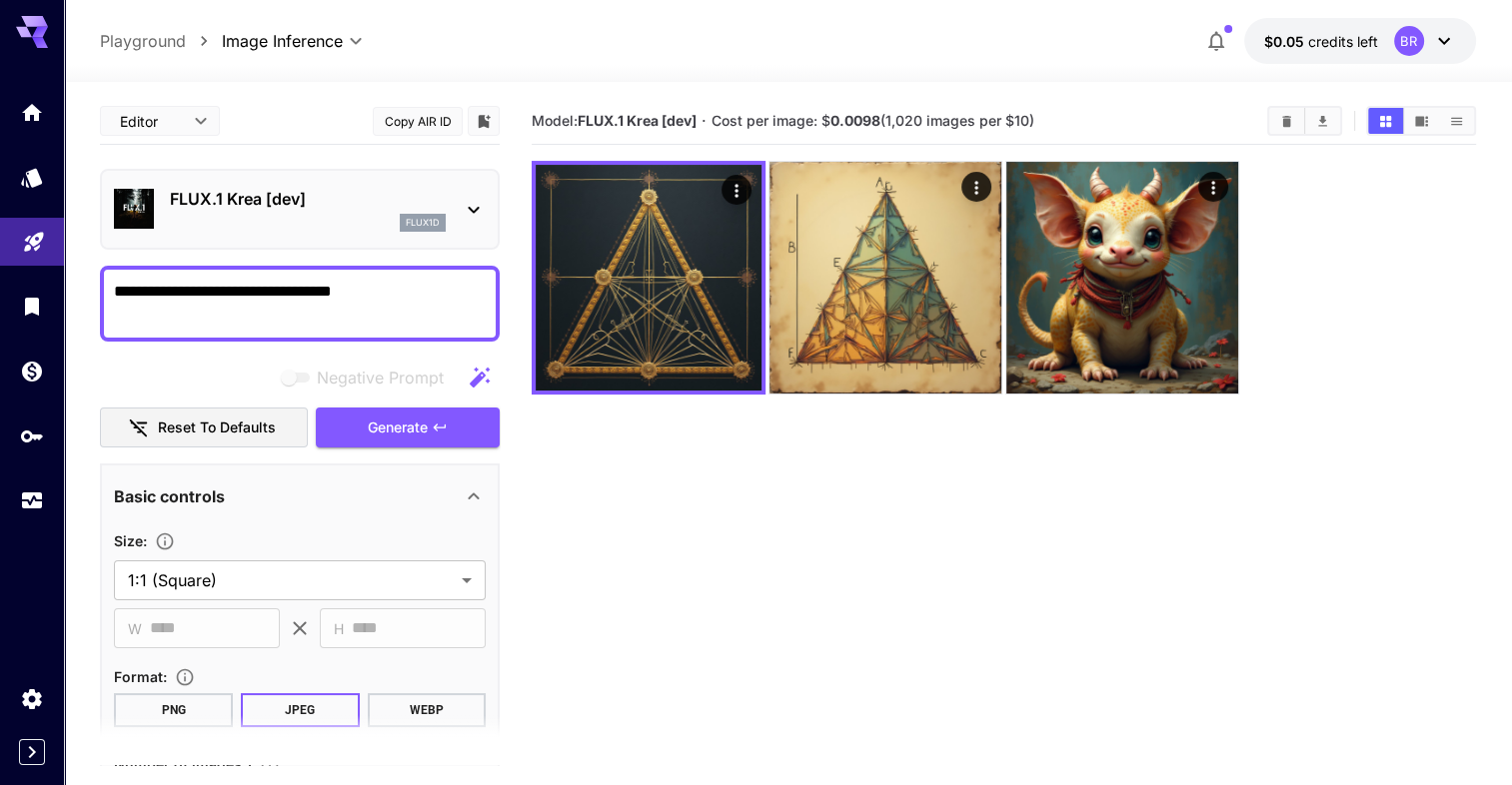 click on "FLUX.1 Krea [dev] flux1d" at bounding box center [300, 209] 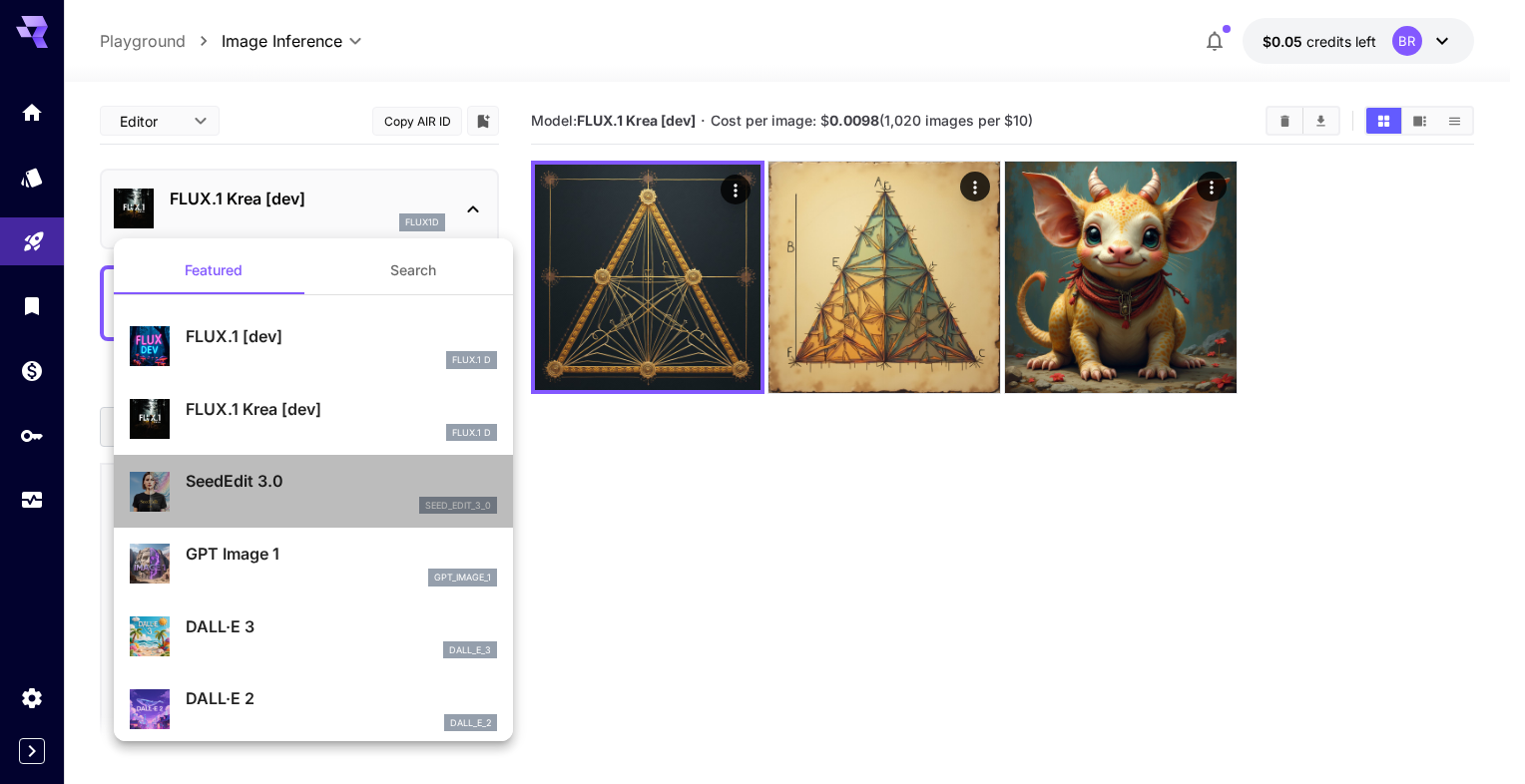 click on "seed_edit_3_0" at bounding box center (341, 506) 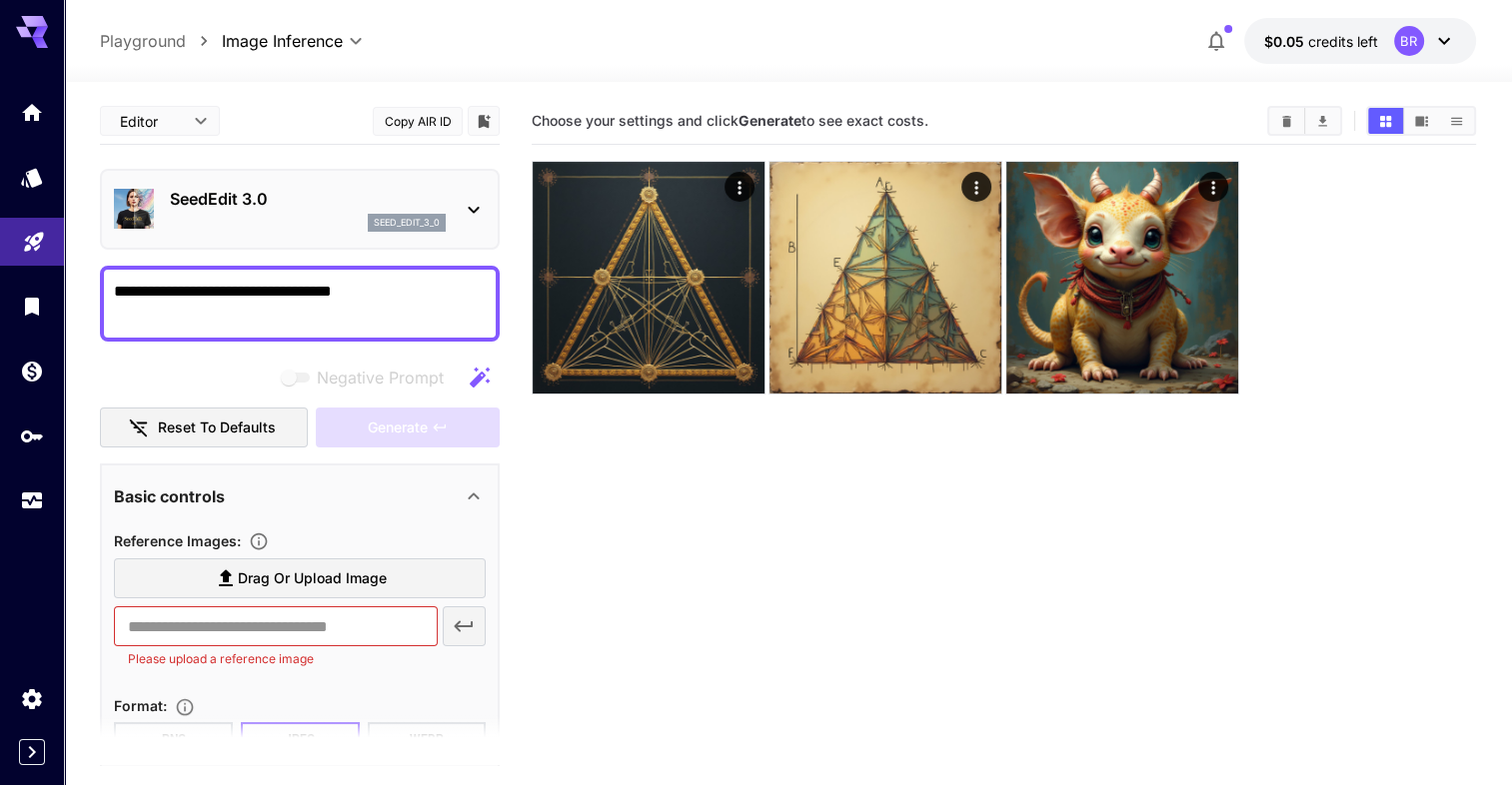 click on "SeedEdit 3.0 seed_edit_3_0" at bounding box center (300, 209) 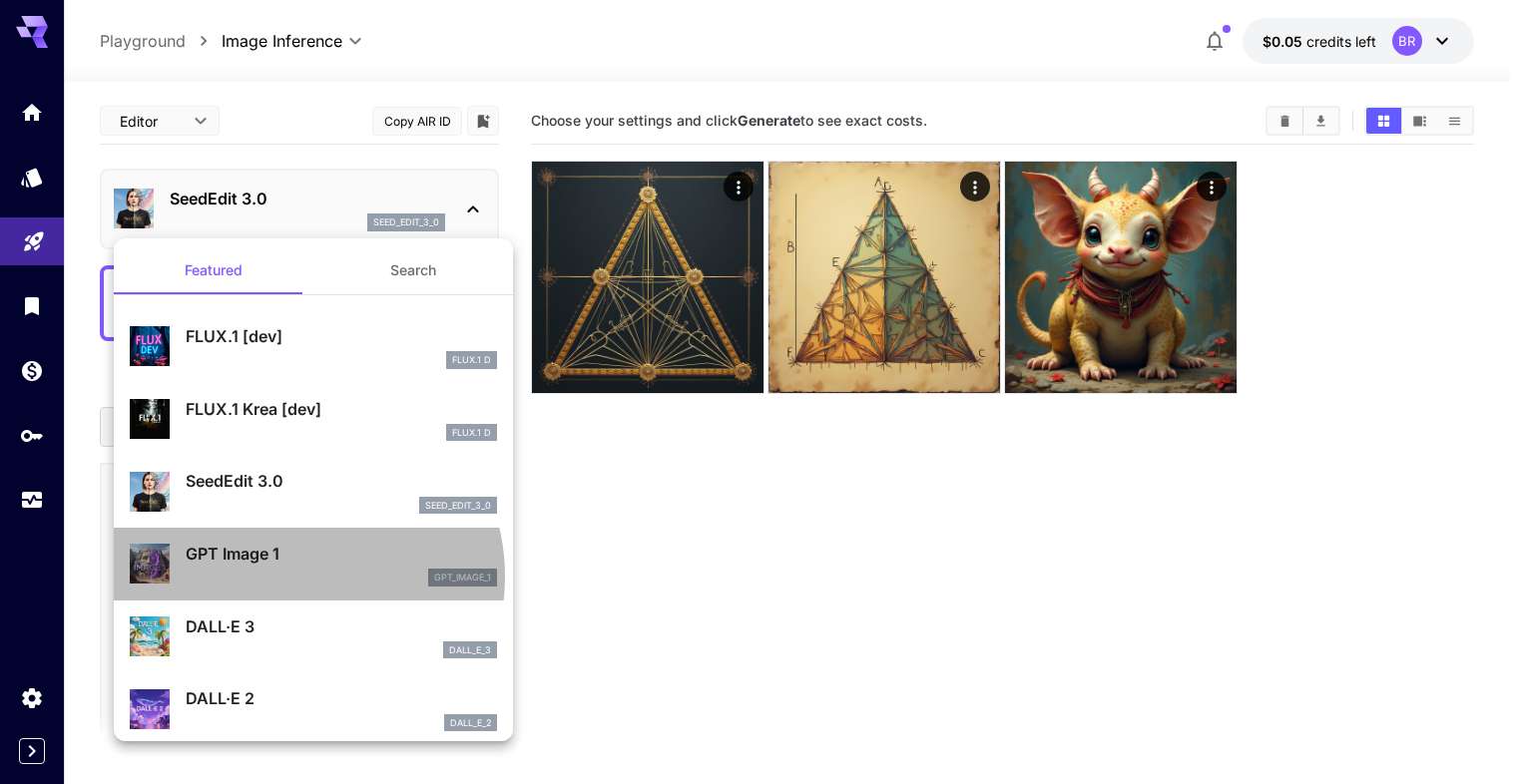 click on "gpt_image_1" at bounding box center [341, 578] 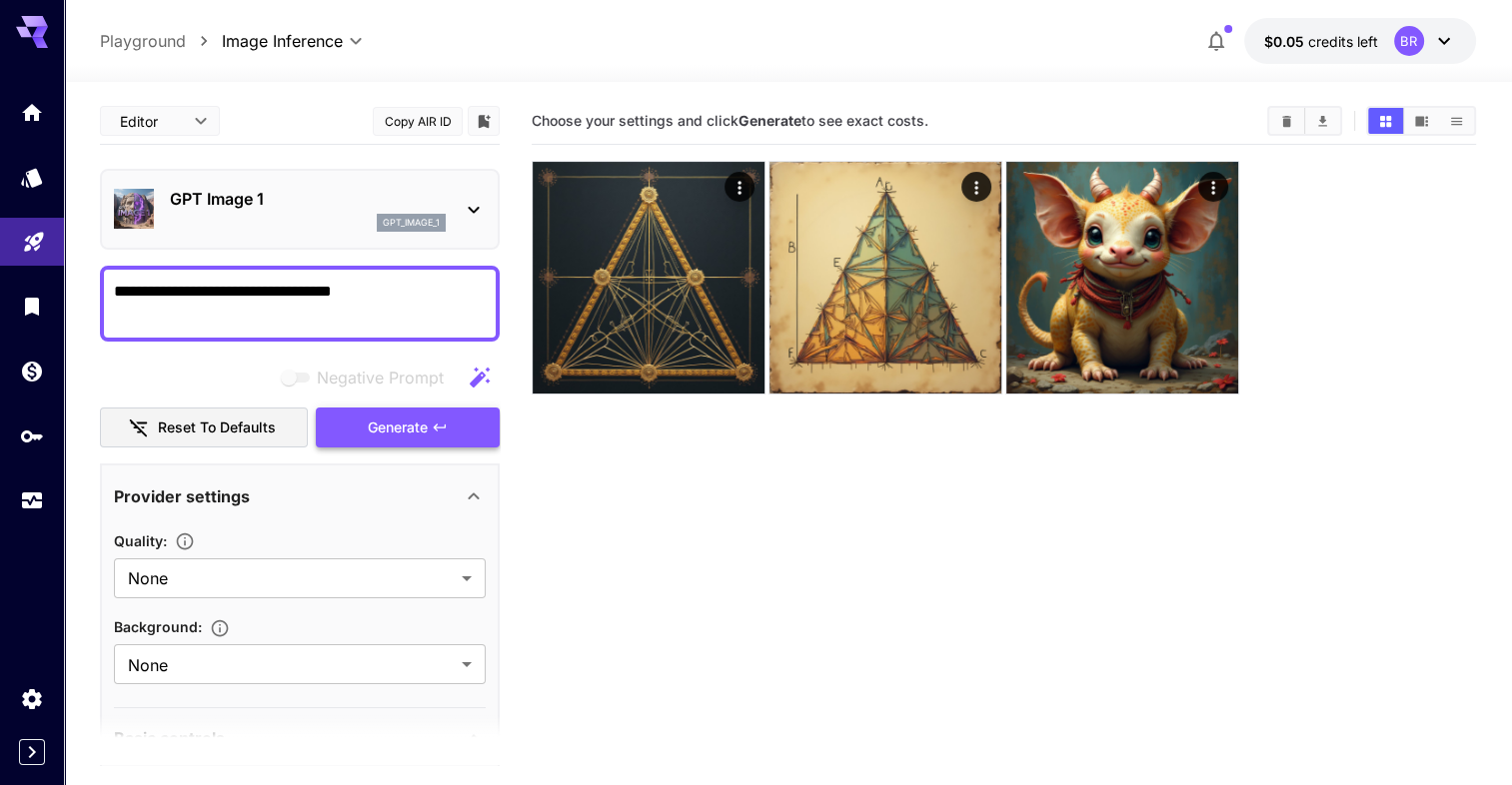 click on "Generate" at bounding box center [398, 427] 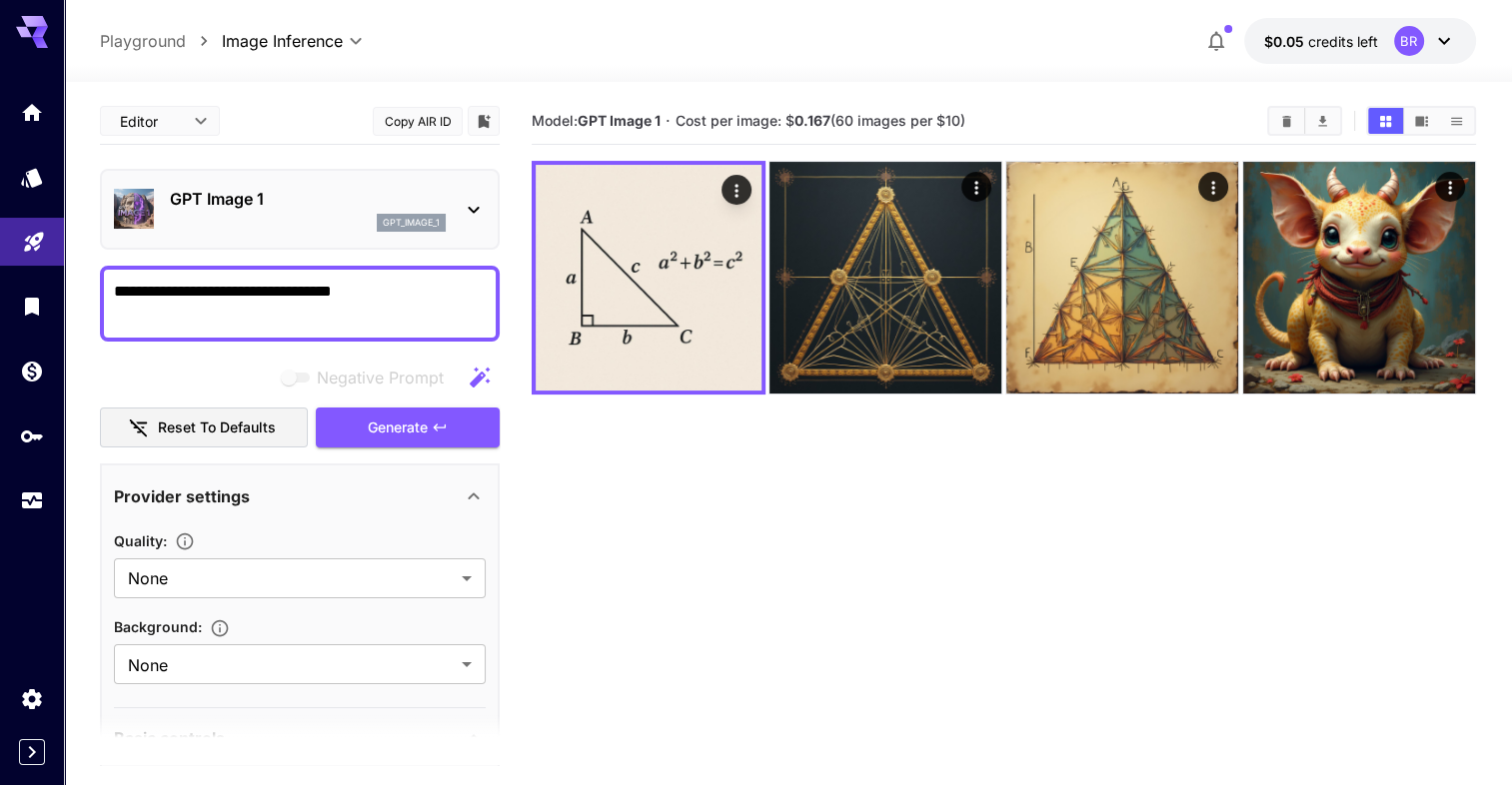 click on "**********" at bounding box center [300, 304] 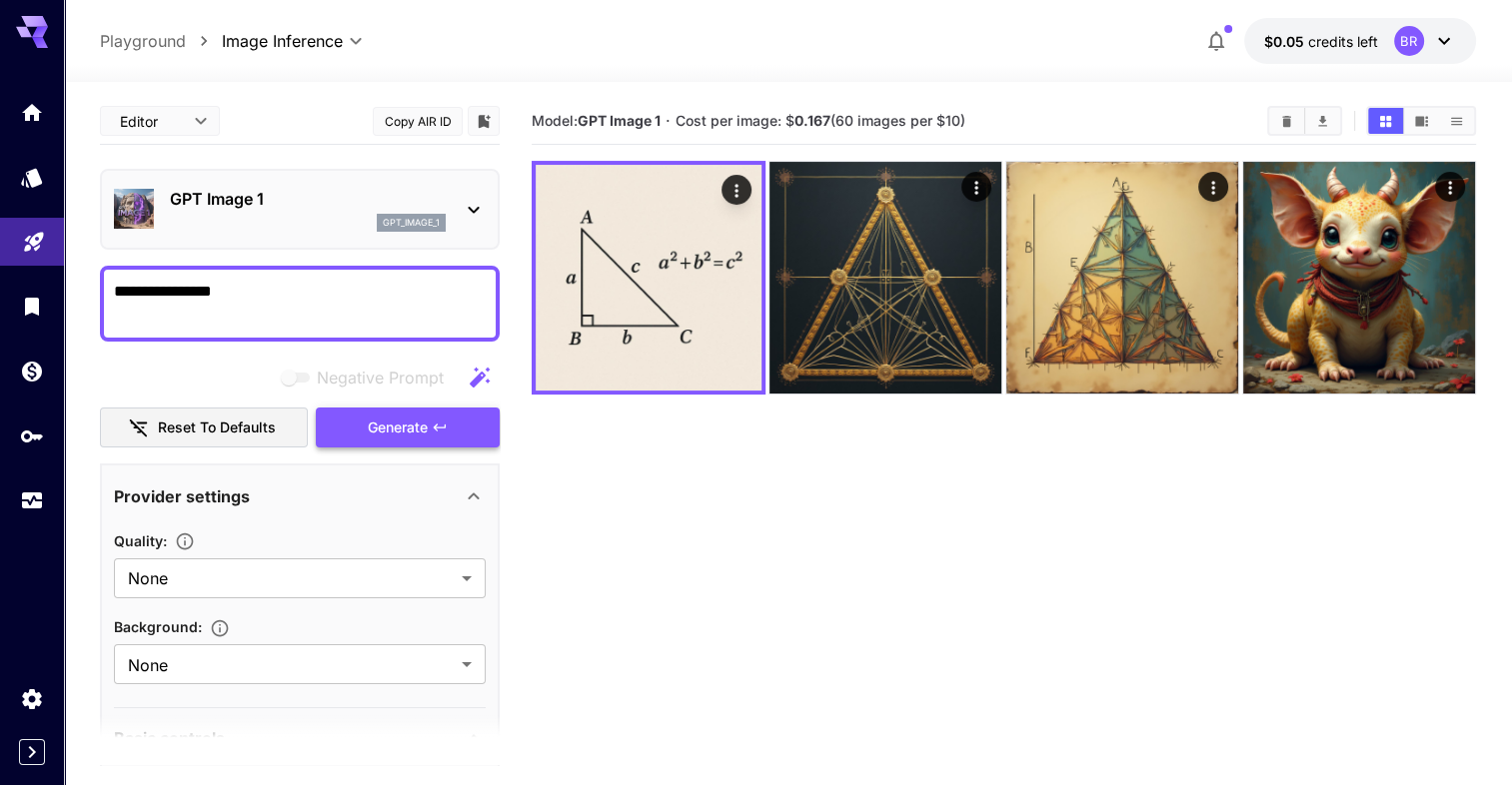 click on "Generate" at bounding box center (408, 427) 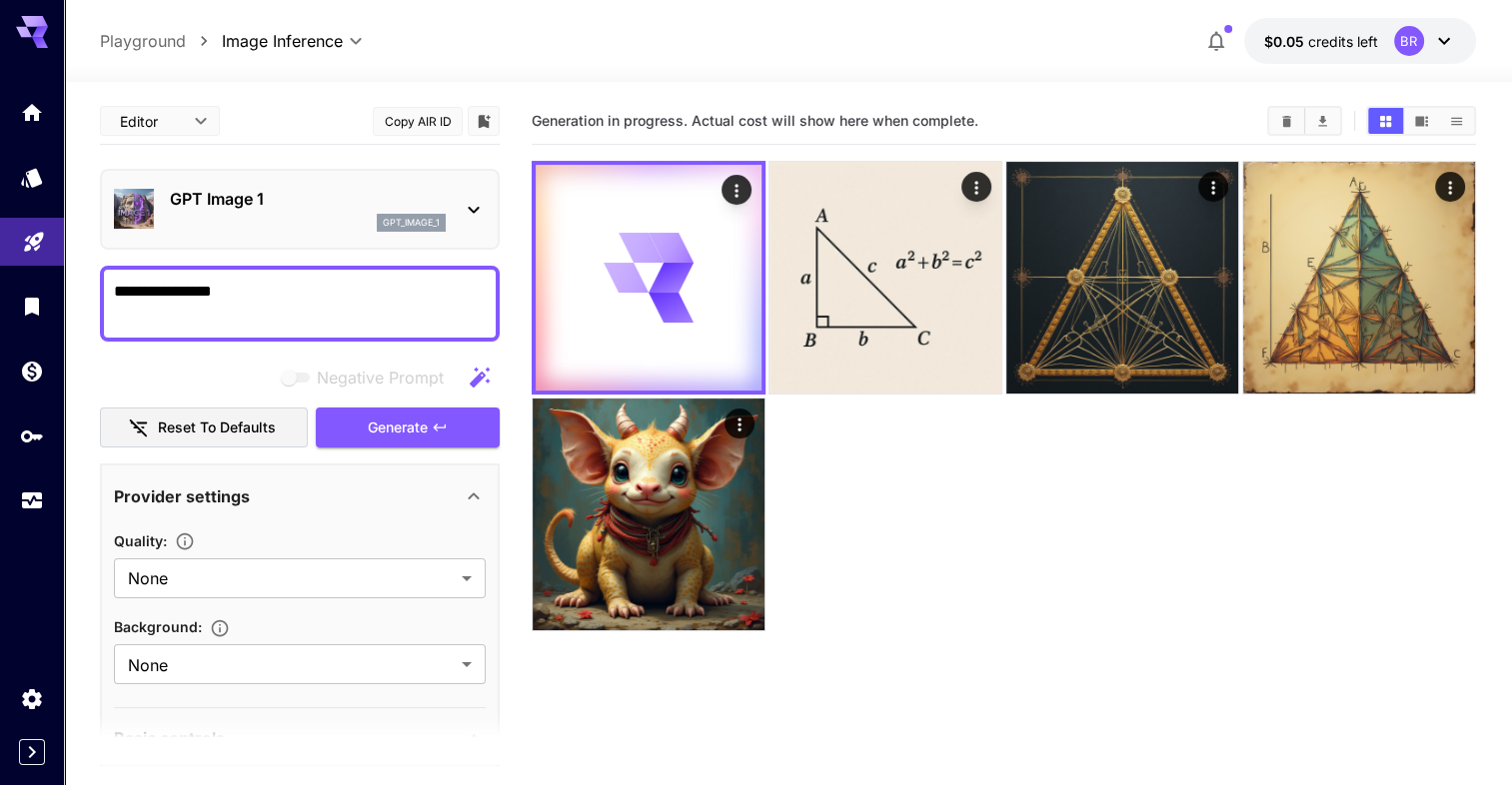 click on "**********" at bounding box center (300, 304) 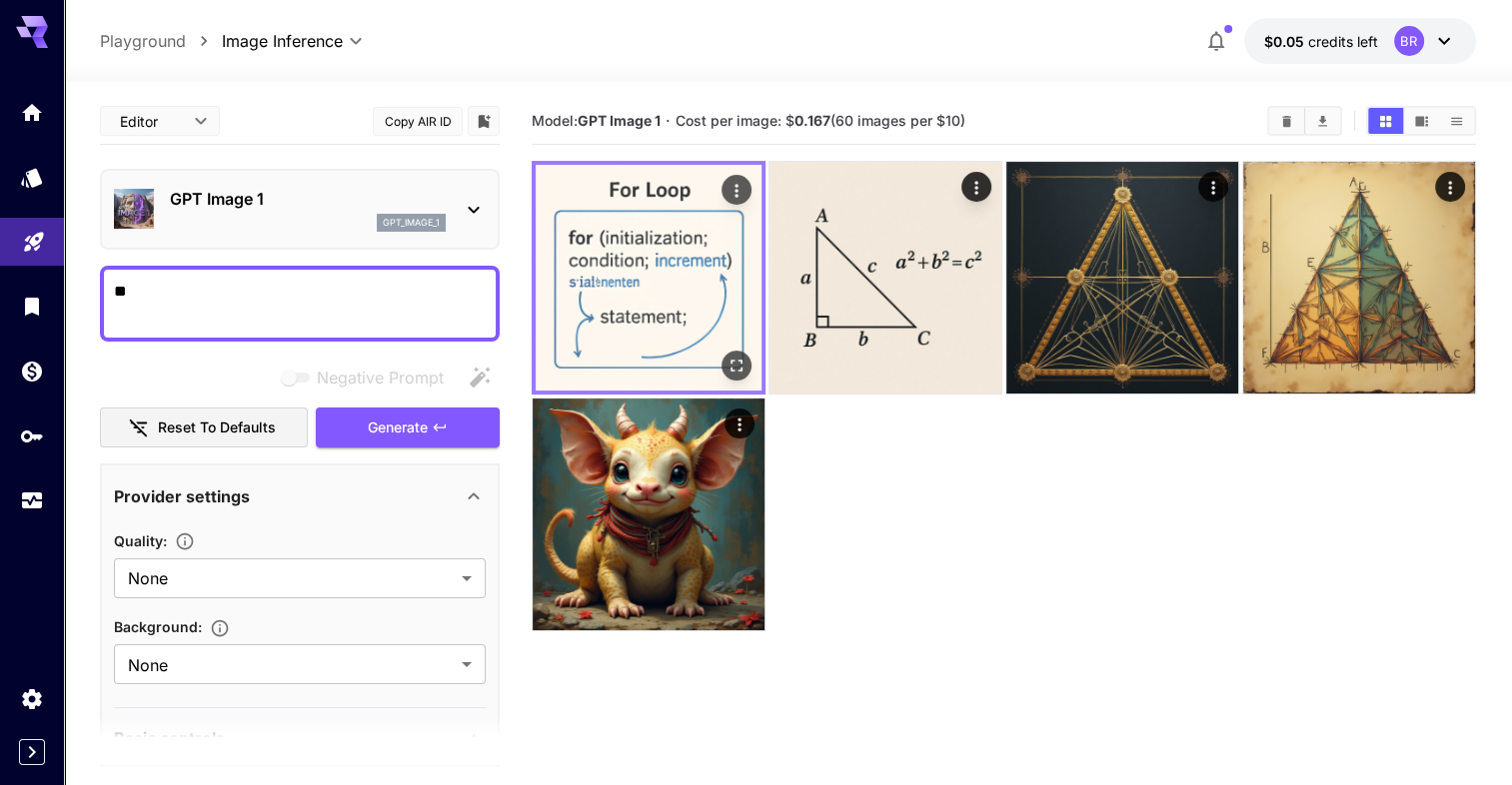 type on "*" 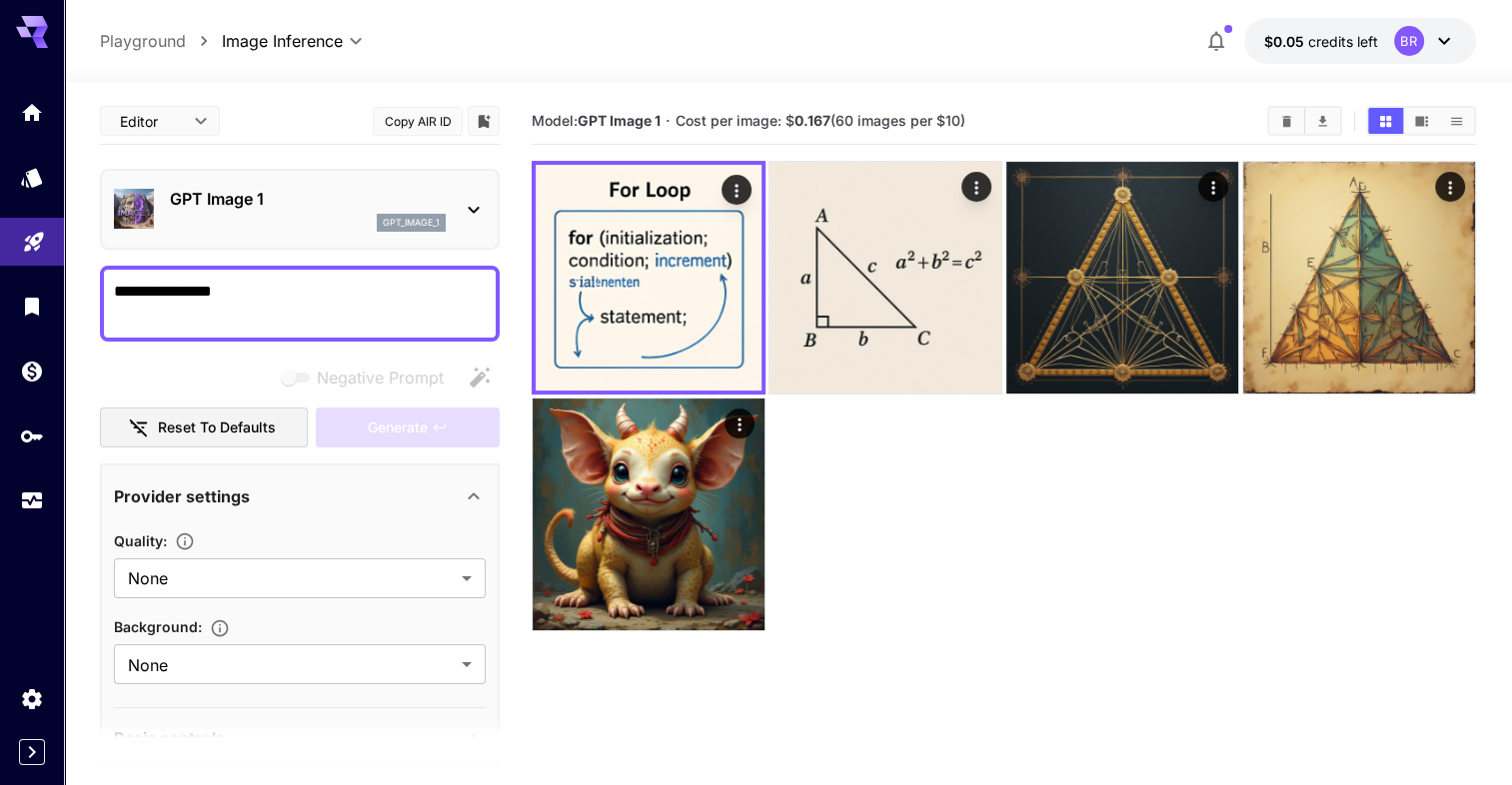 type on "*" 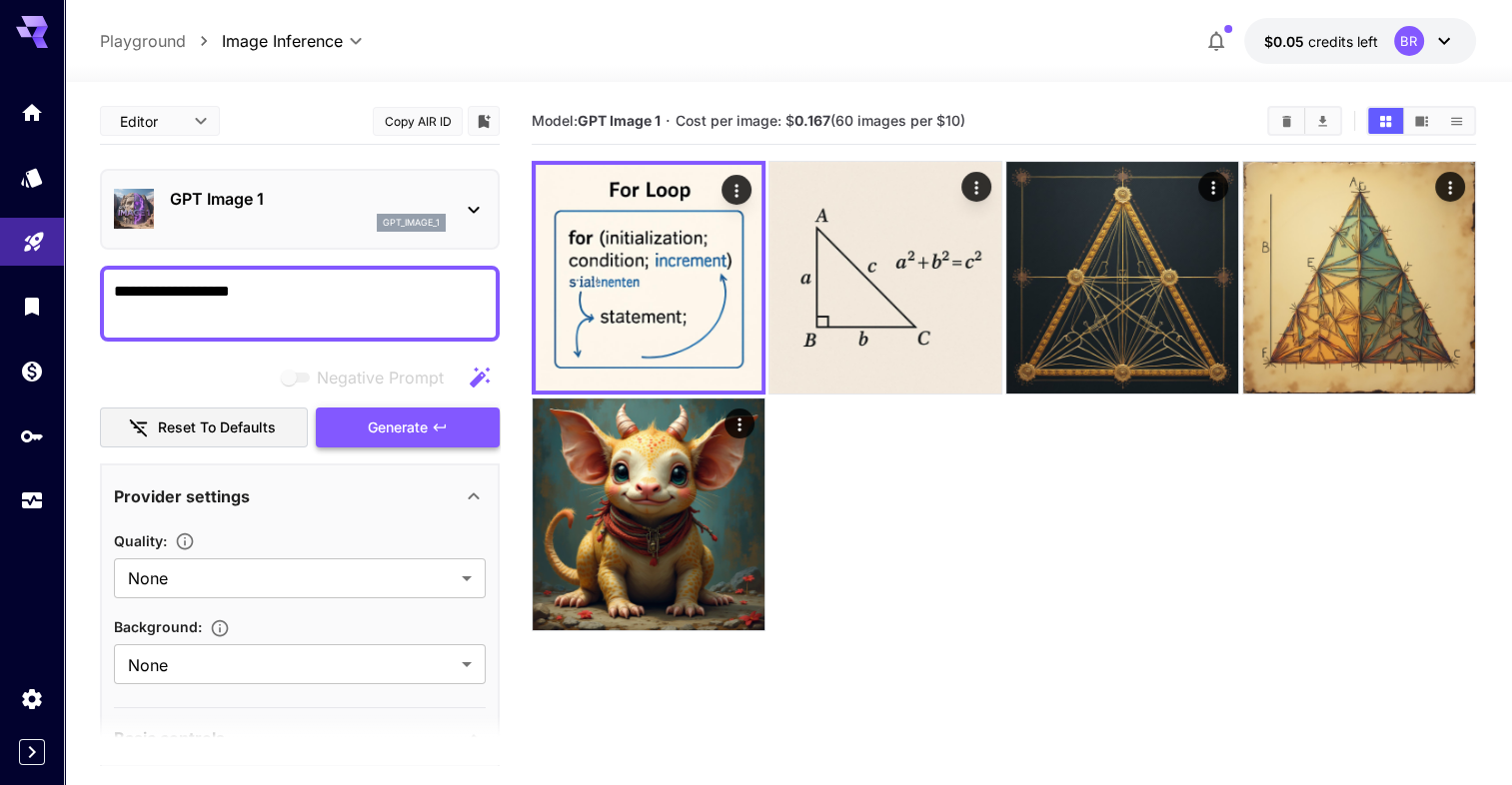 type on "**********" 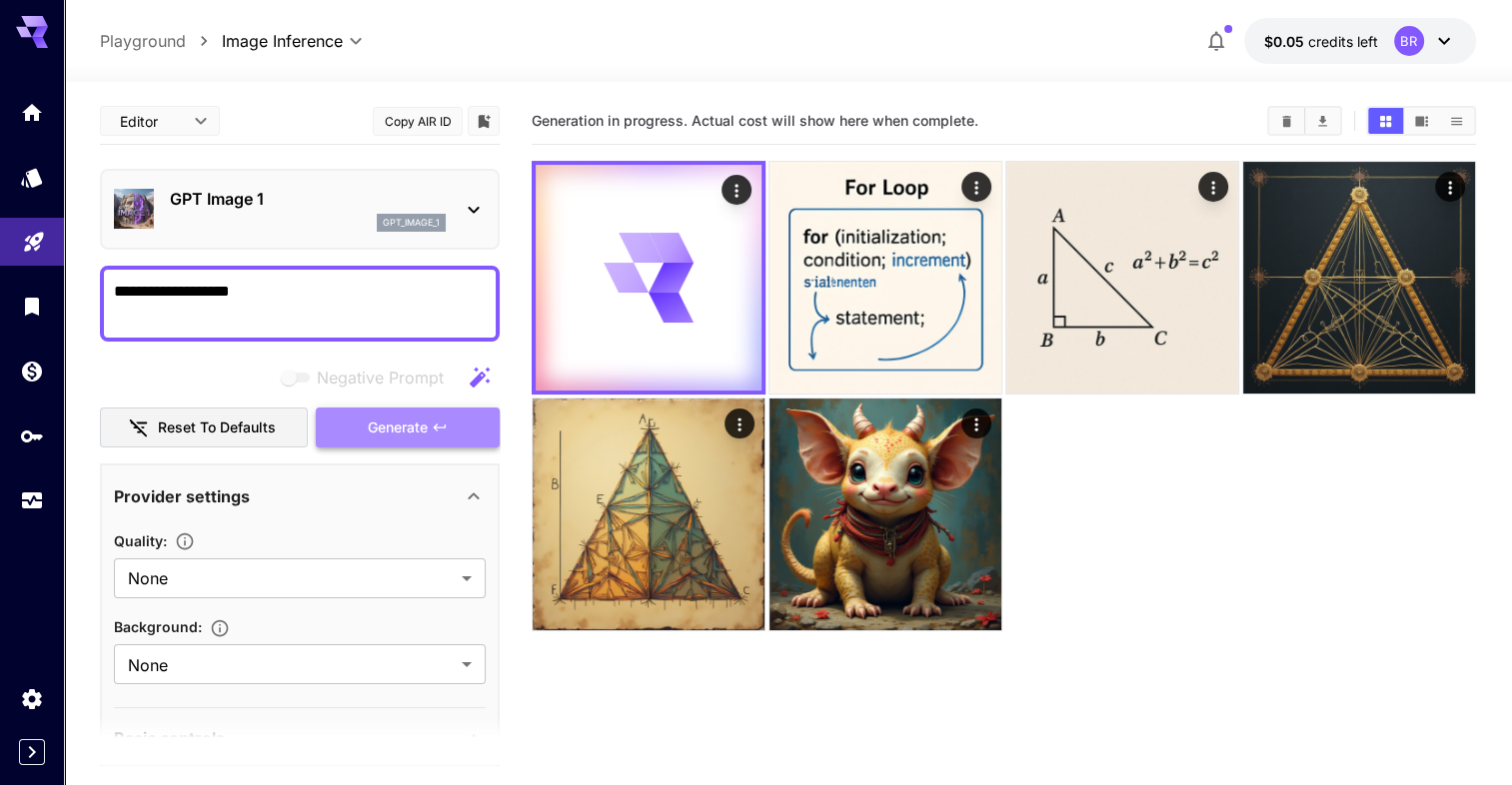 click on "Generate" at bounding box center (398, 427) 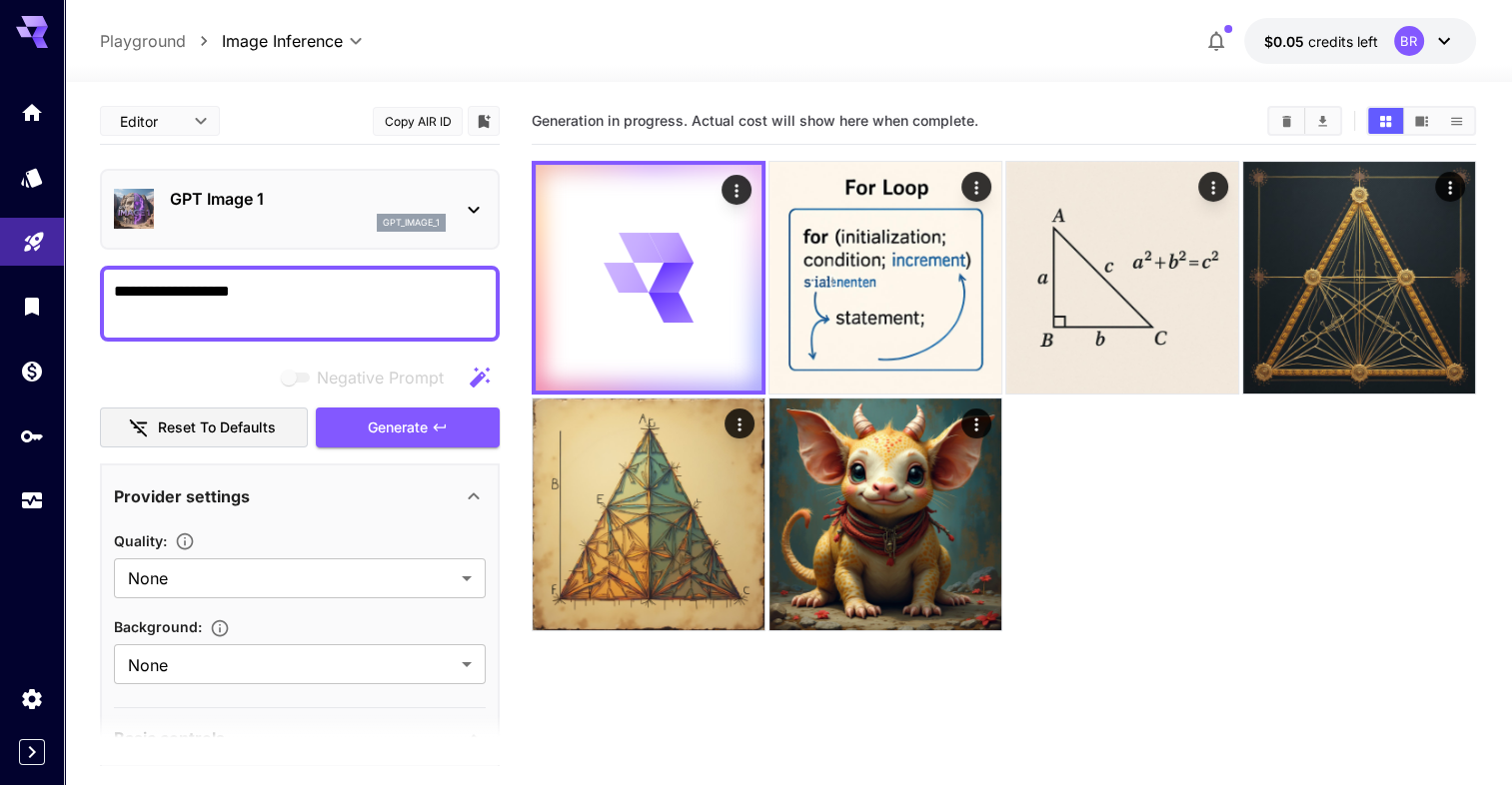 click on "Negative Prompt" at bounding box center (300, 378) 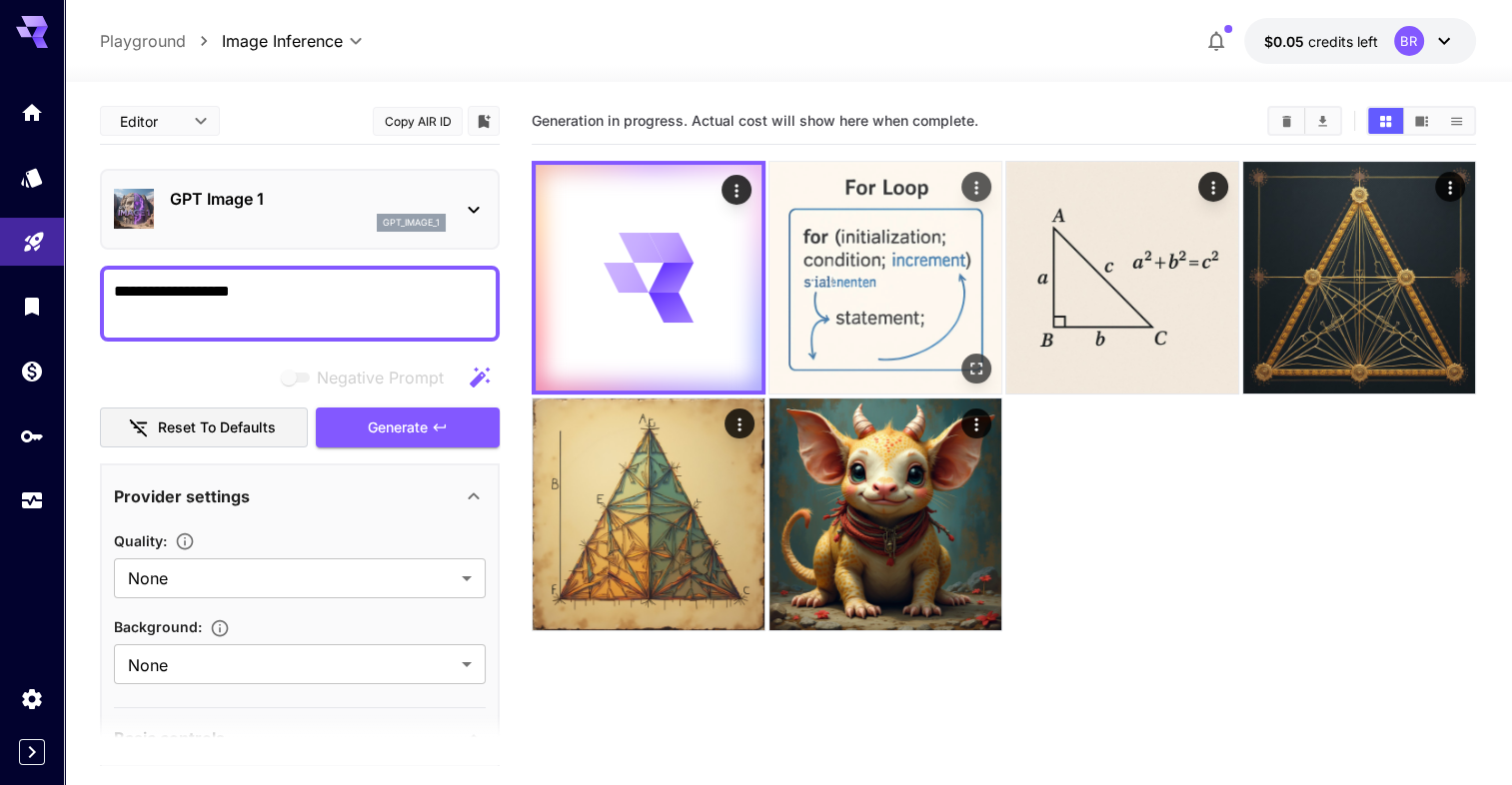 click at bounding box center (885, 278) 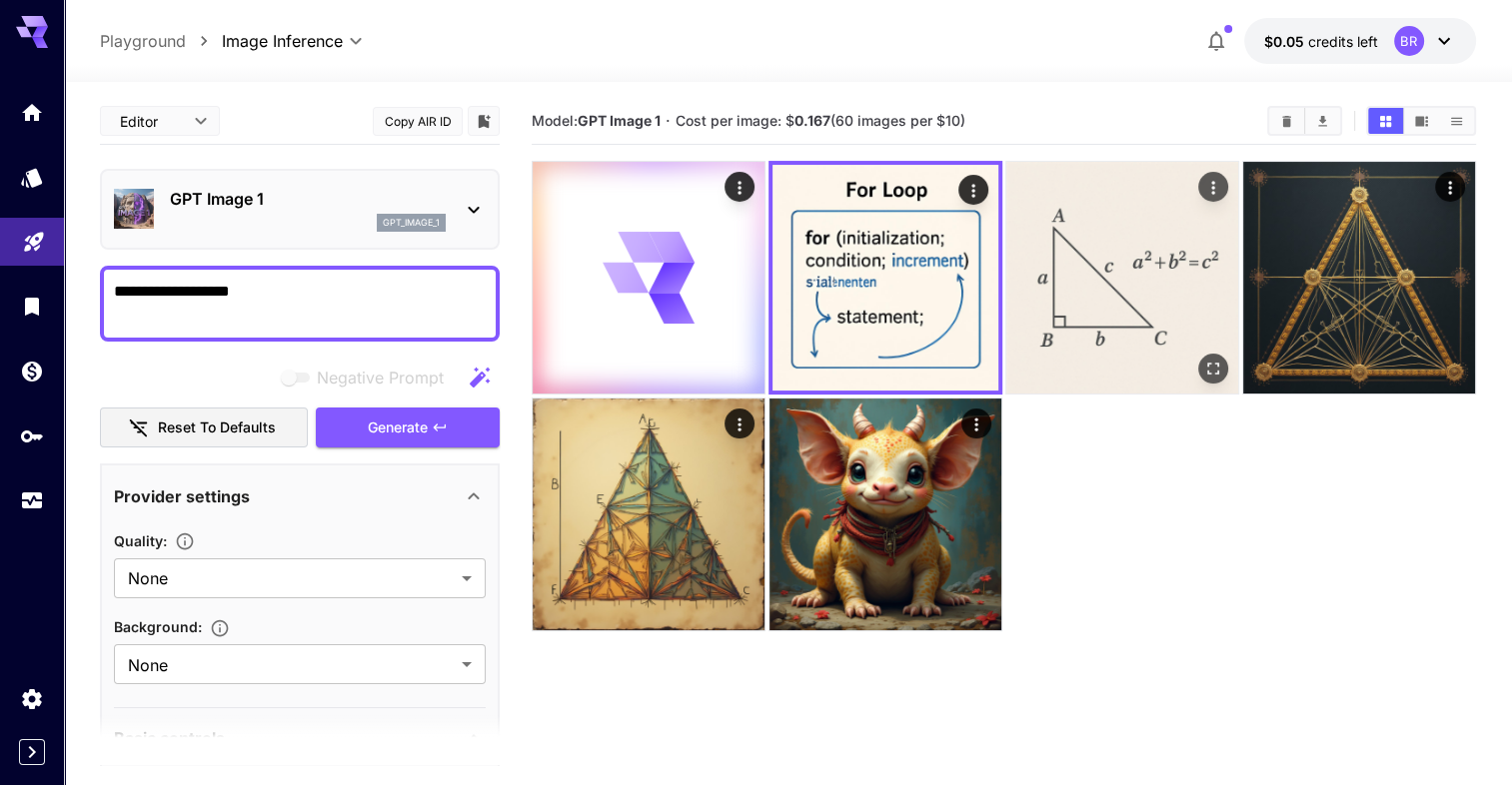 click at bounding box center [1122, 278] 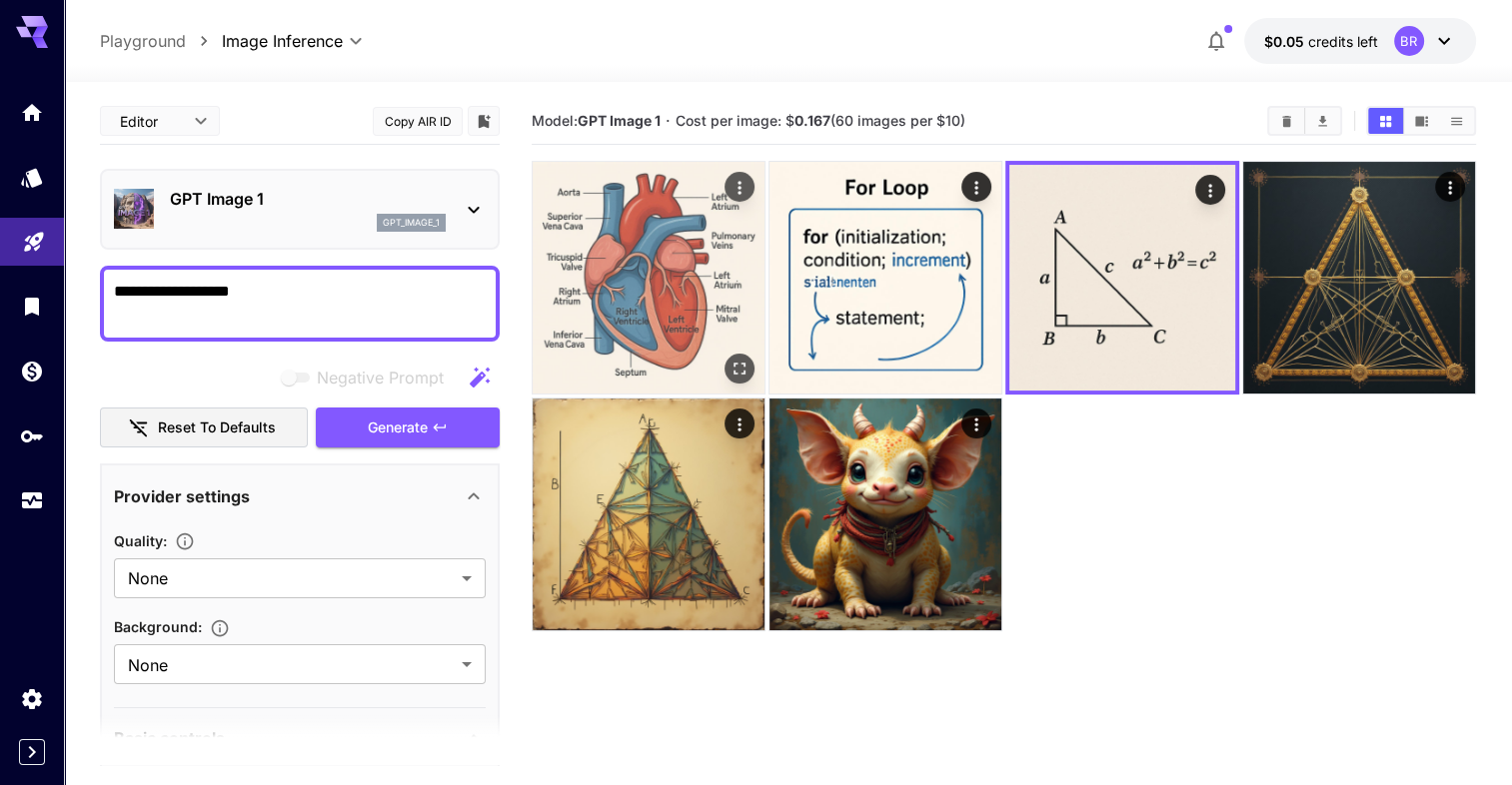 click at bounding box center (649, 278) 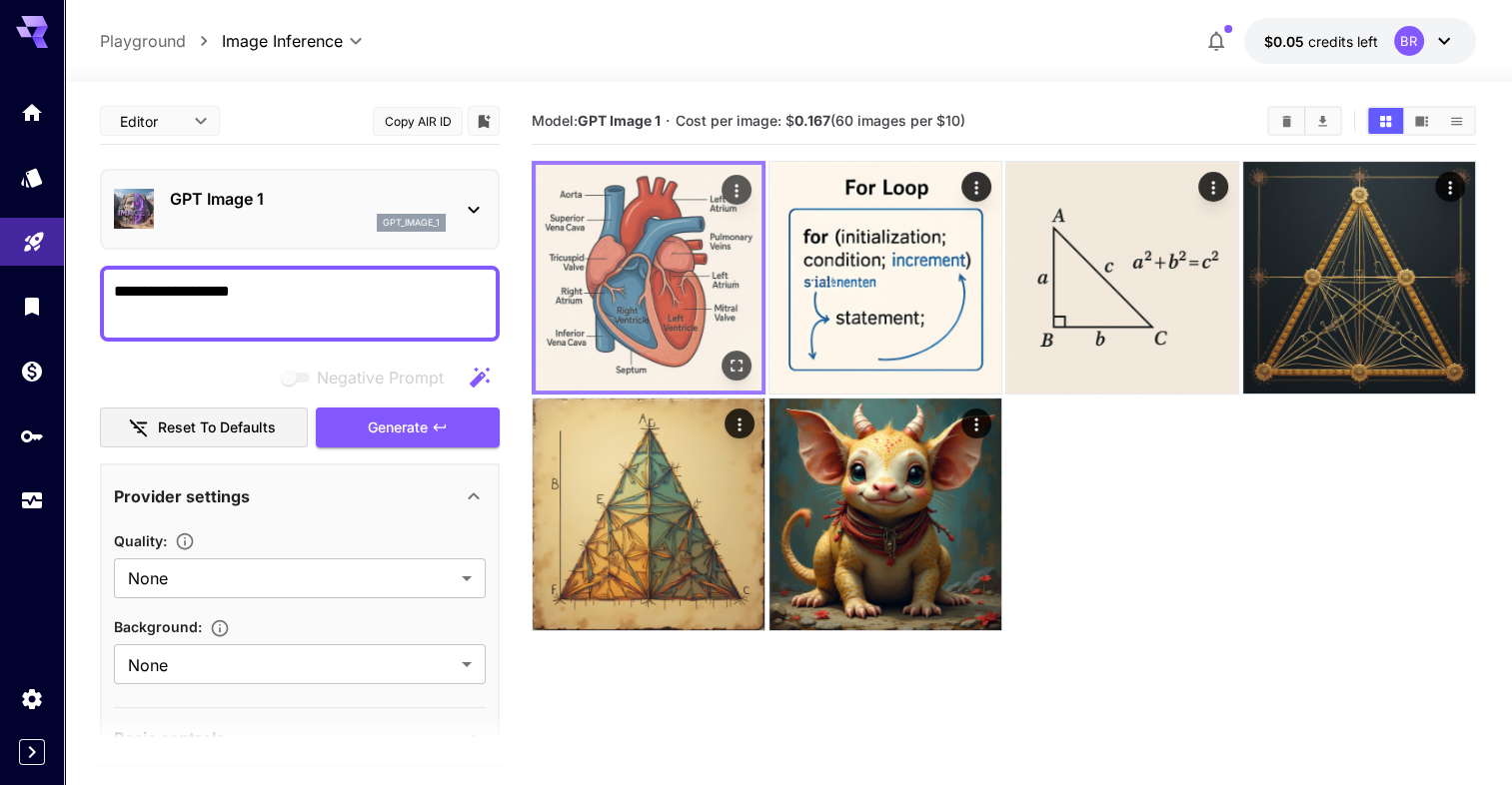 click at bounding box center (649, 278) 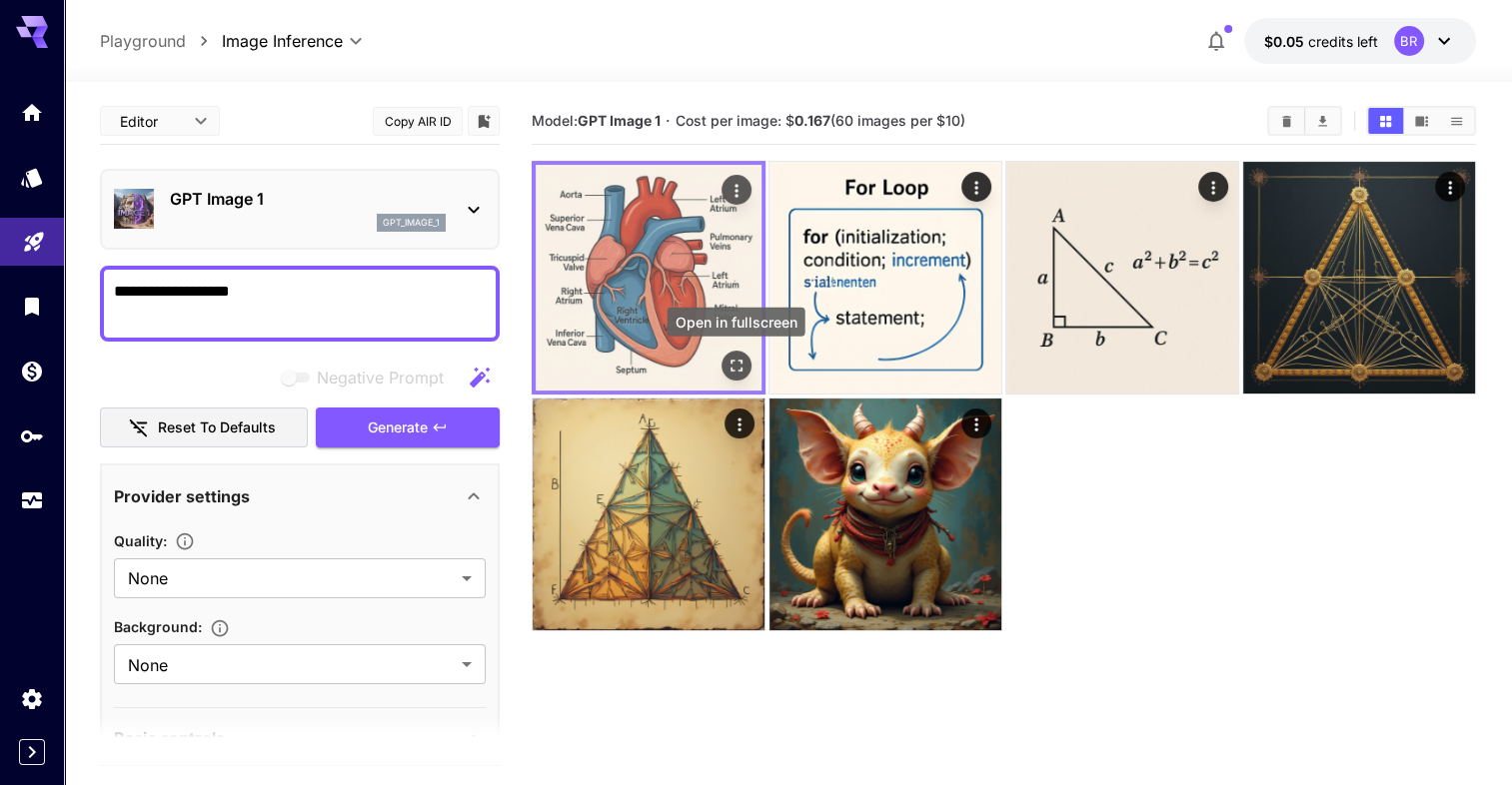 click 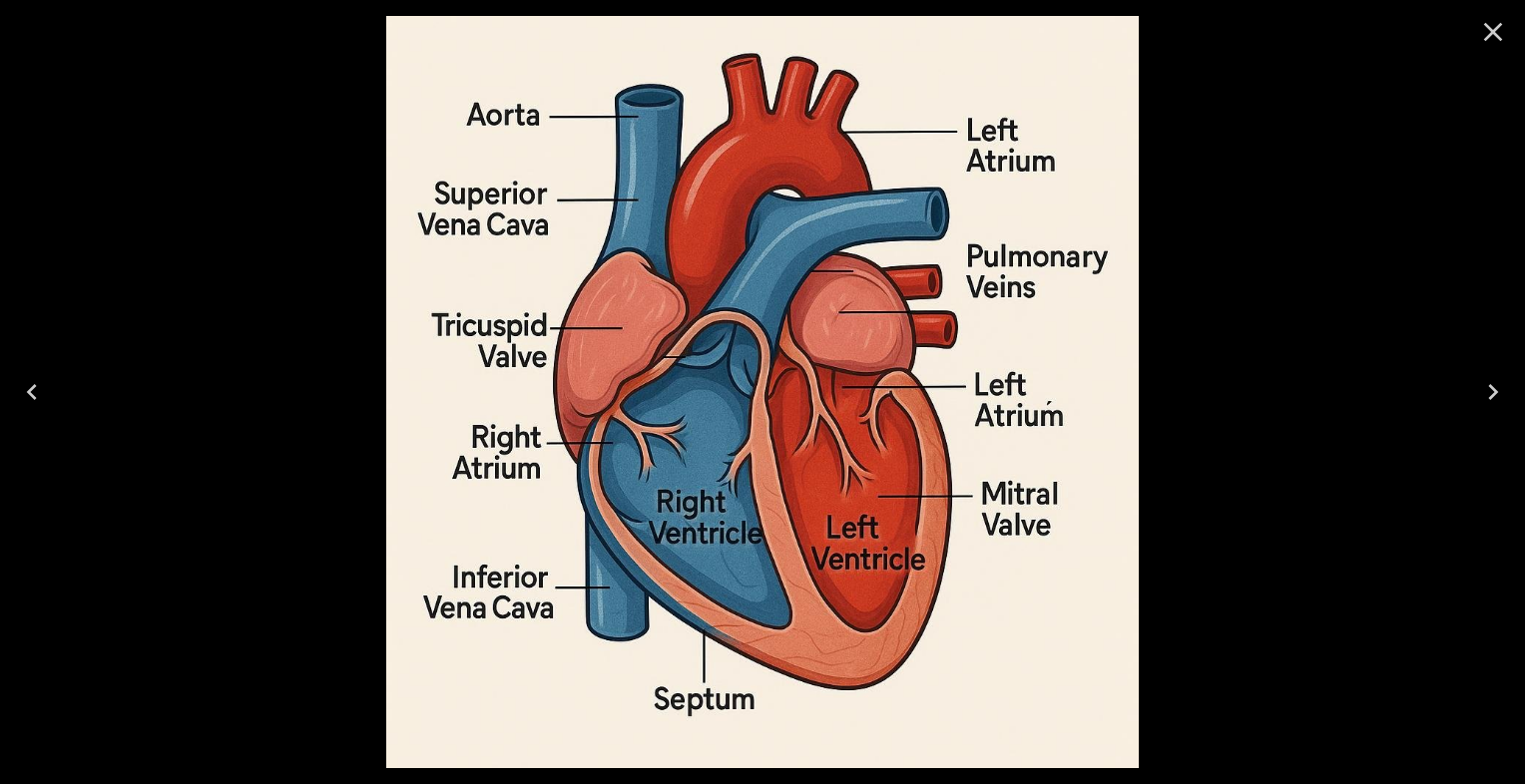 click 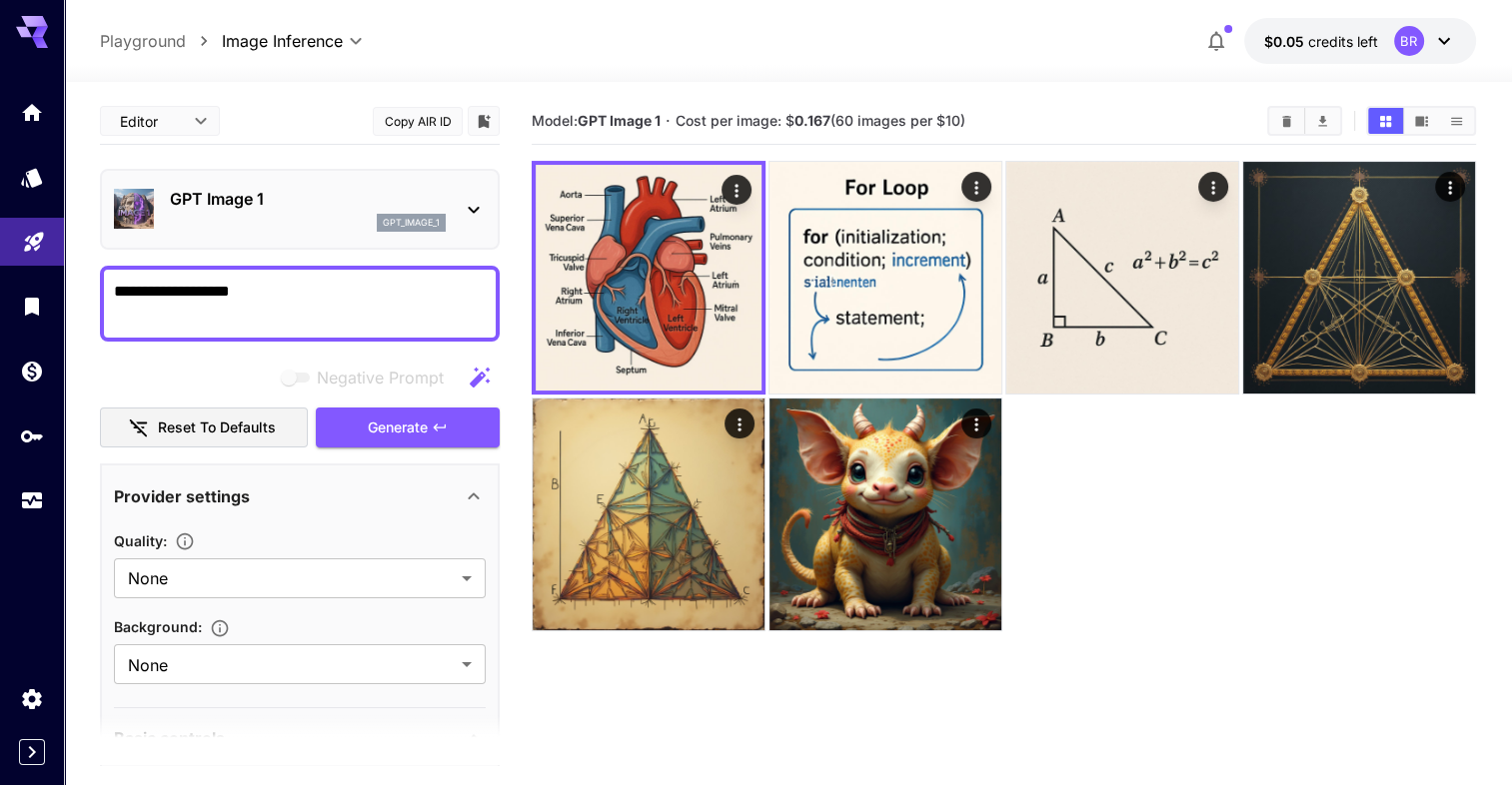 click on "0.167" at bounding box center [812, 120] 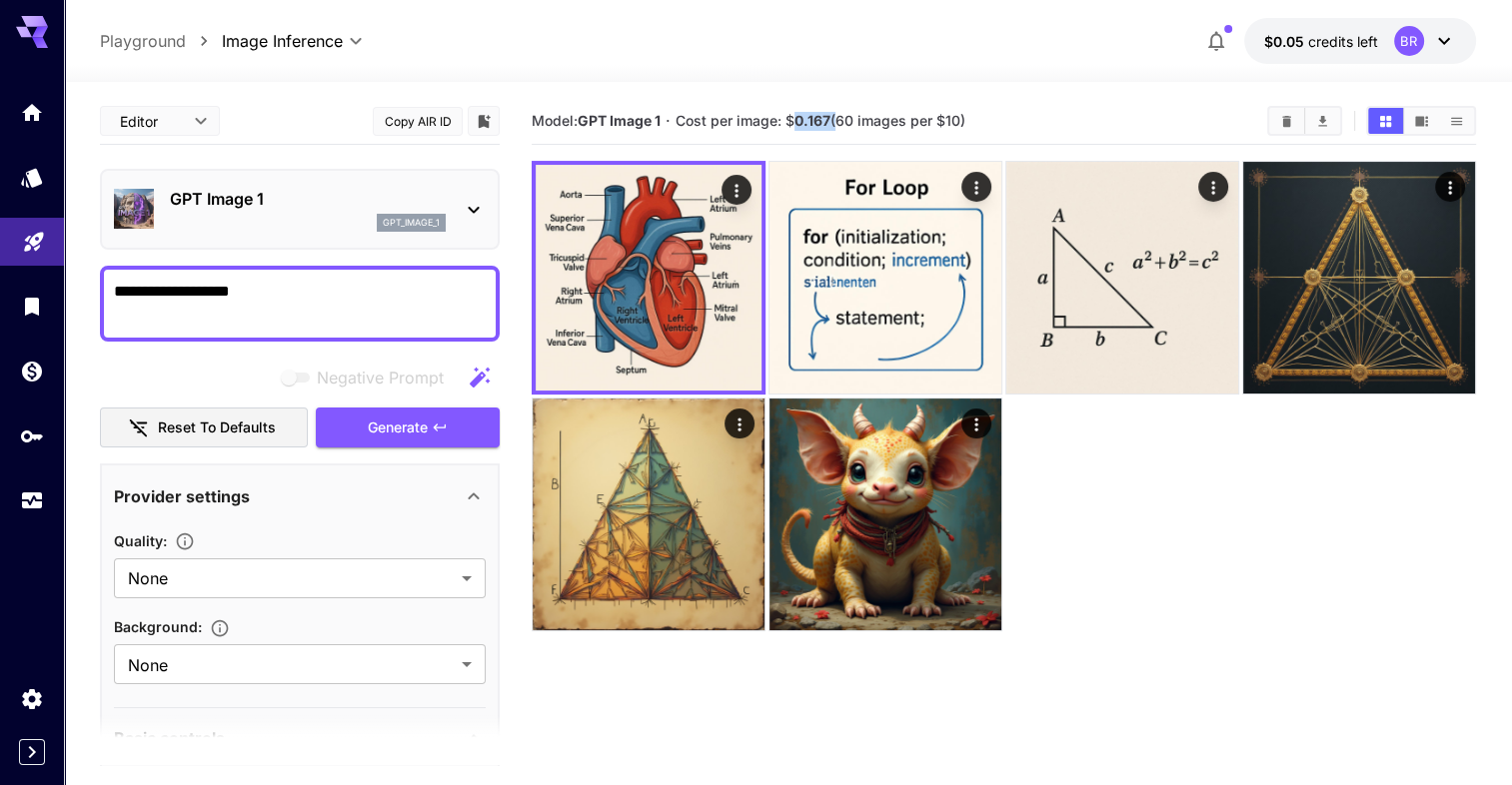 click on "0.167" at bounding box center (812, 120) 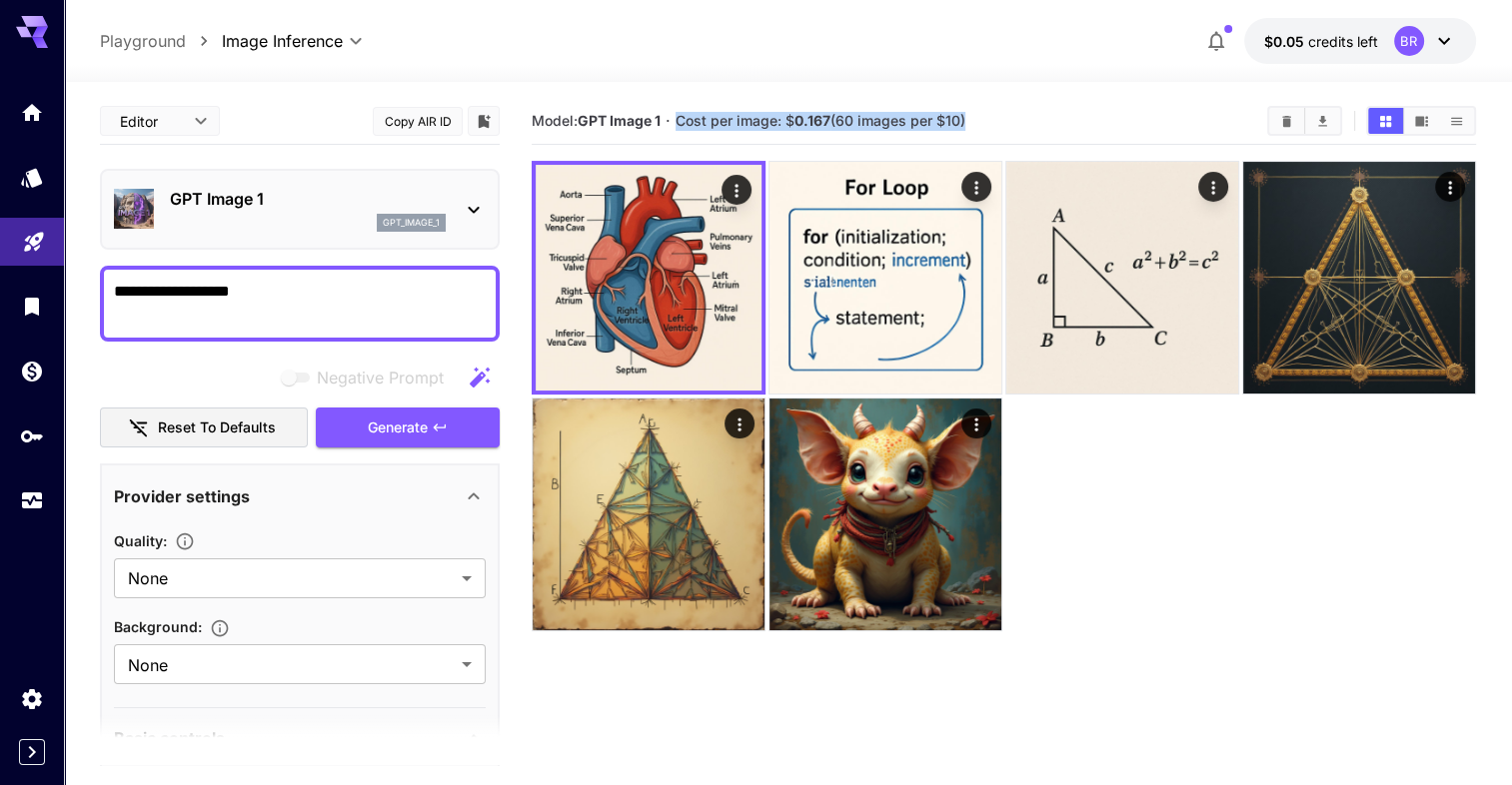 click on "0.167" at bounding box center [812, 120] 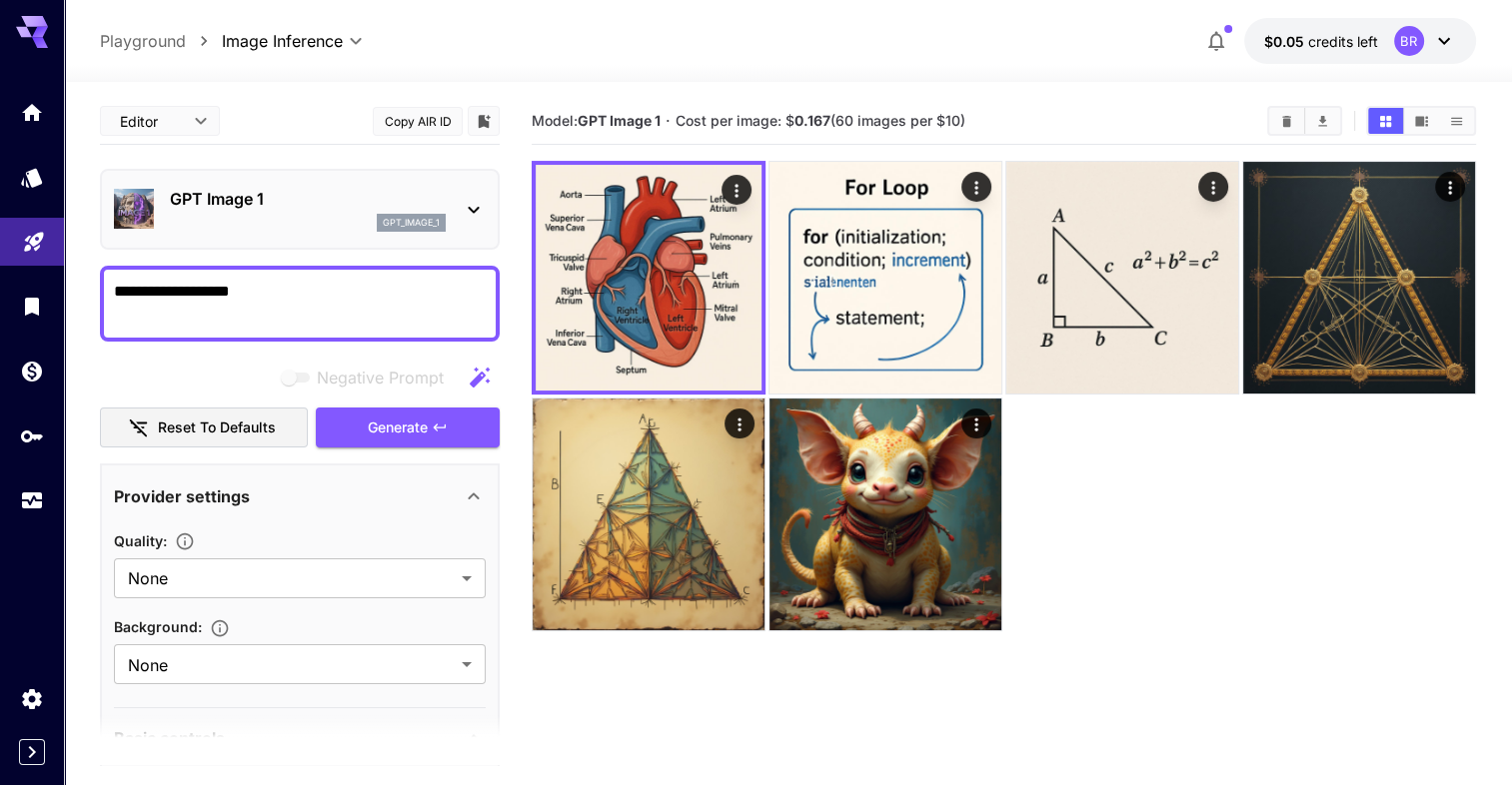drag, startPoint x: 811, startPoint y: 122, endPoint x: 1041, endPoint y: 78, distance: 234.17088 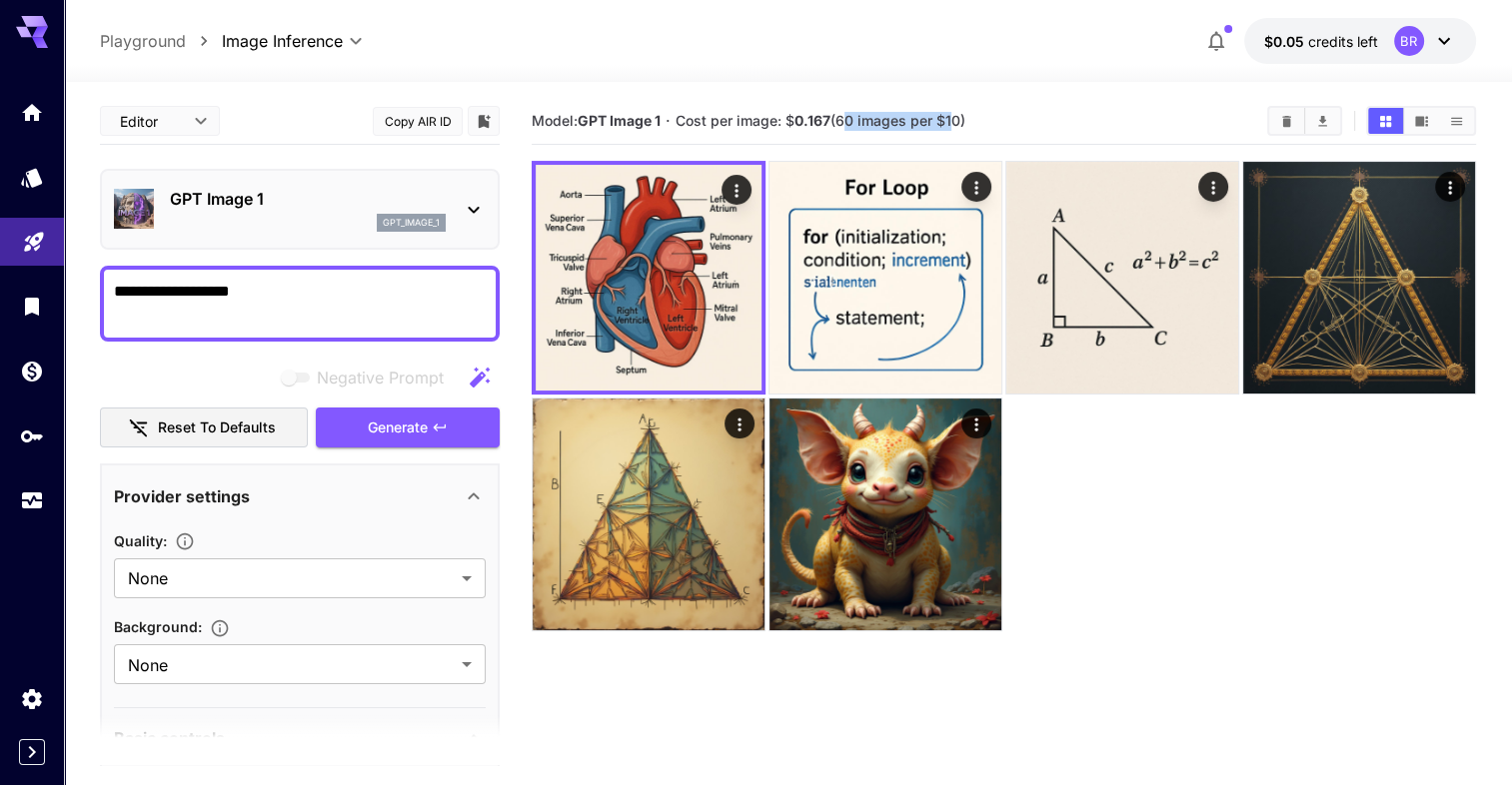 drag, startPoint x: 844, startPoint y: 124, endPoint x: 949, endPoint y: 122, distance: 105.01905 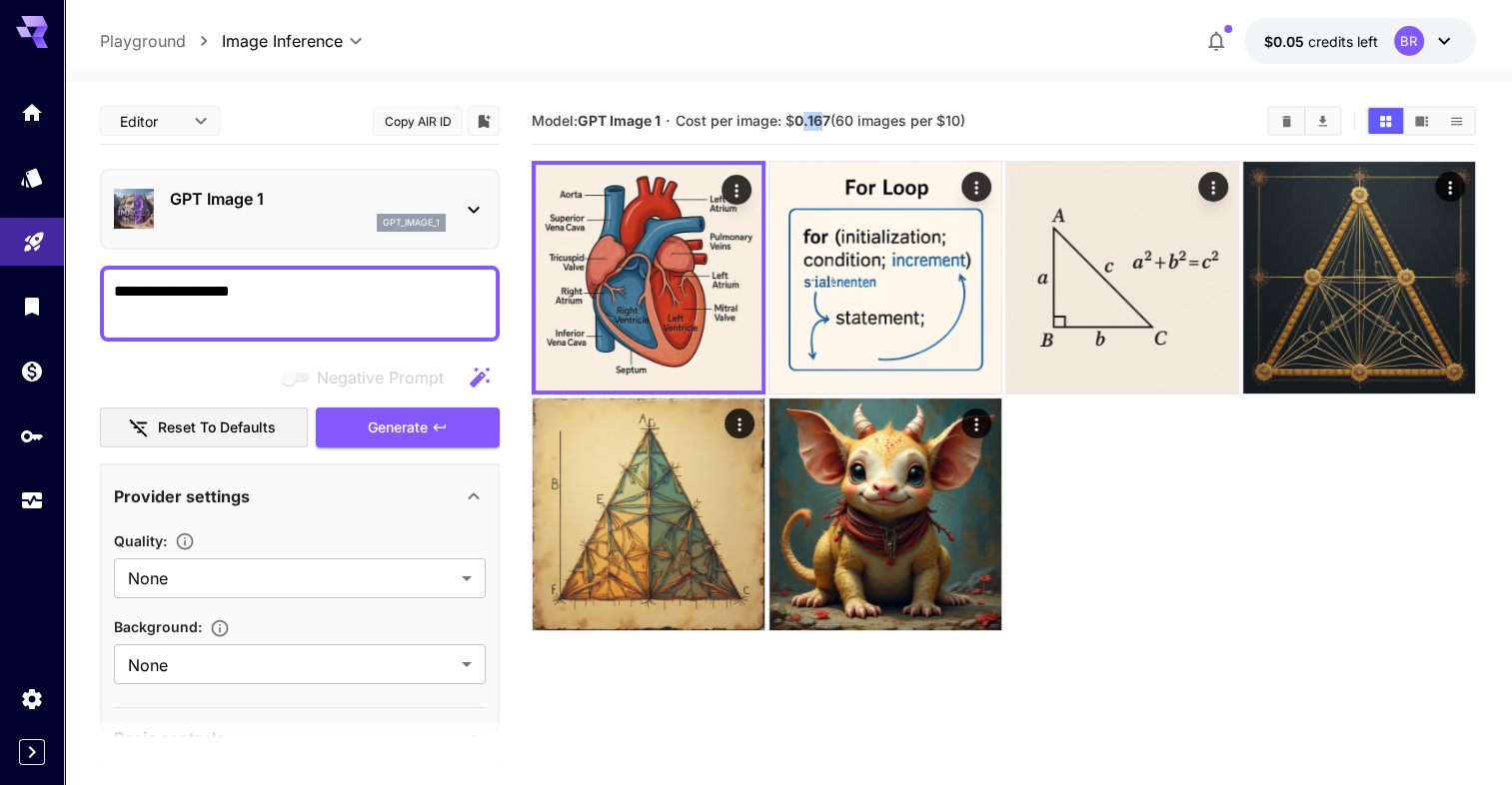drag, startPoint x: 804, startPoint y: 117, endPoint x: 828, endPoint y: 116, distance: 24.020824 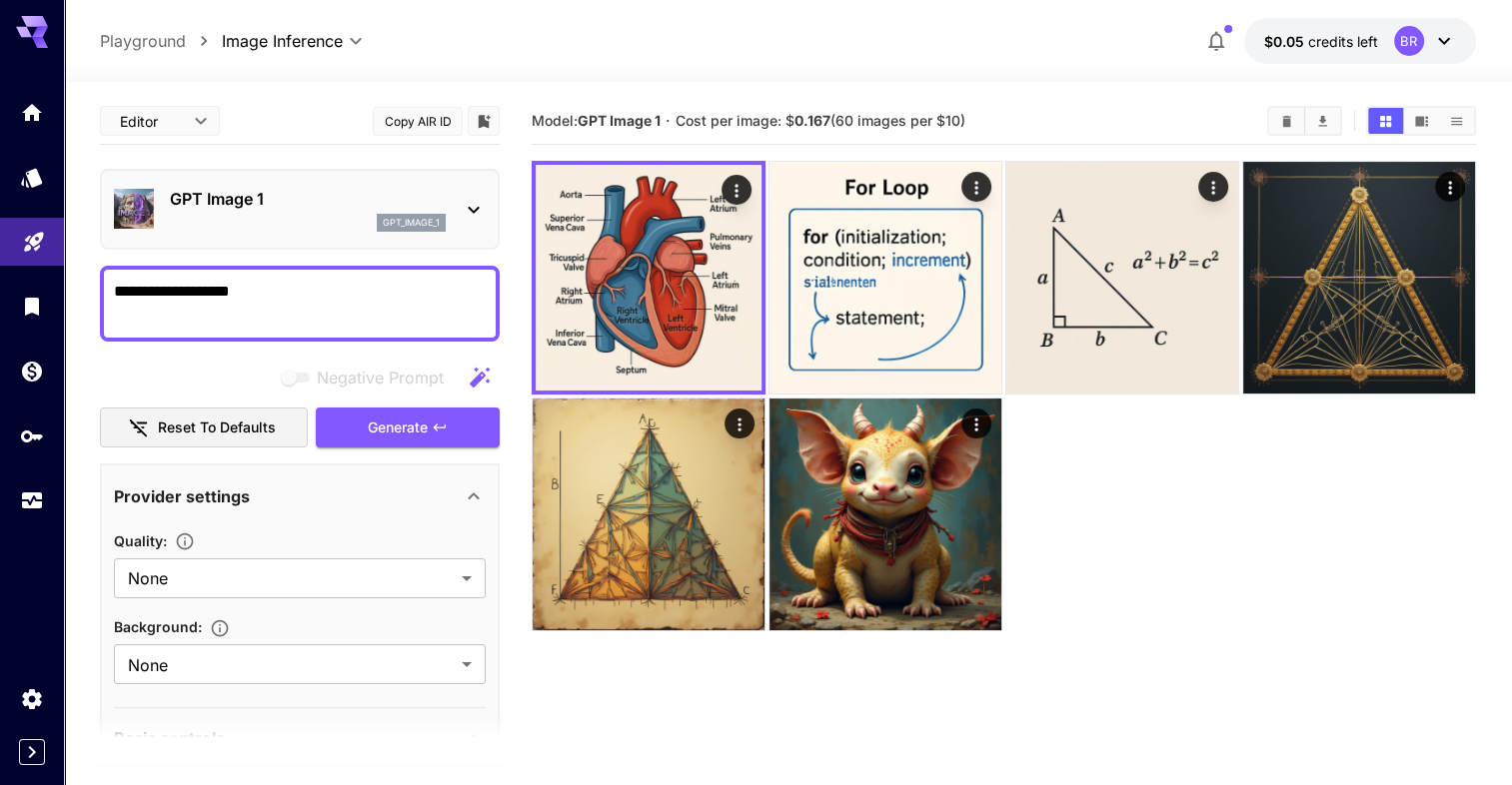 click on "**********" at bounding box center (787, 512) 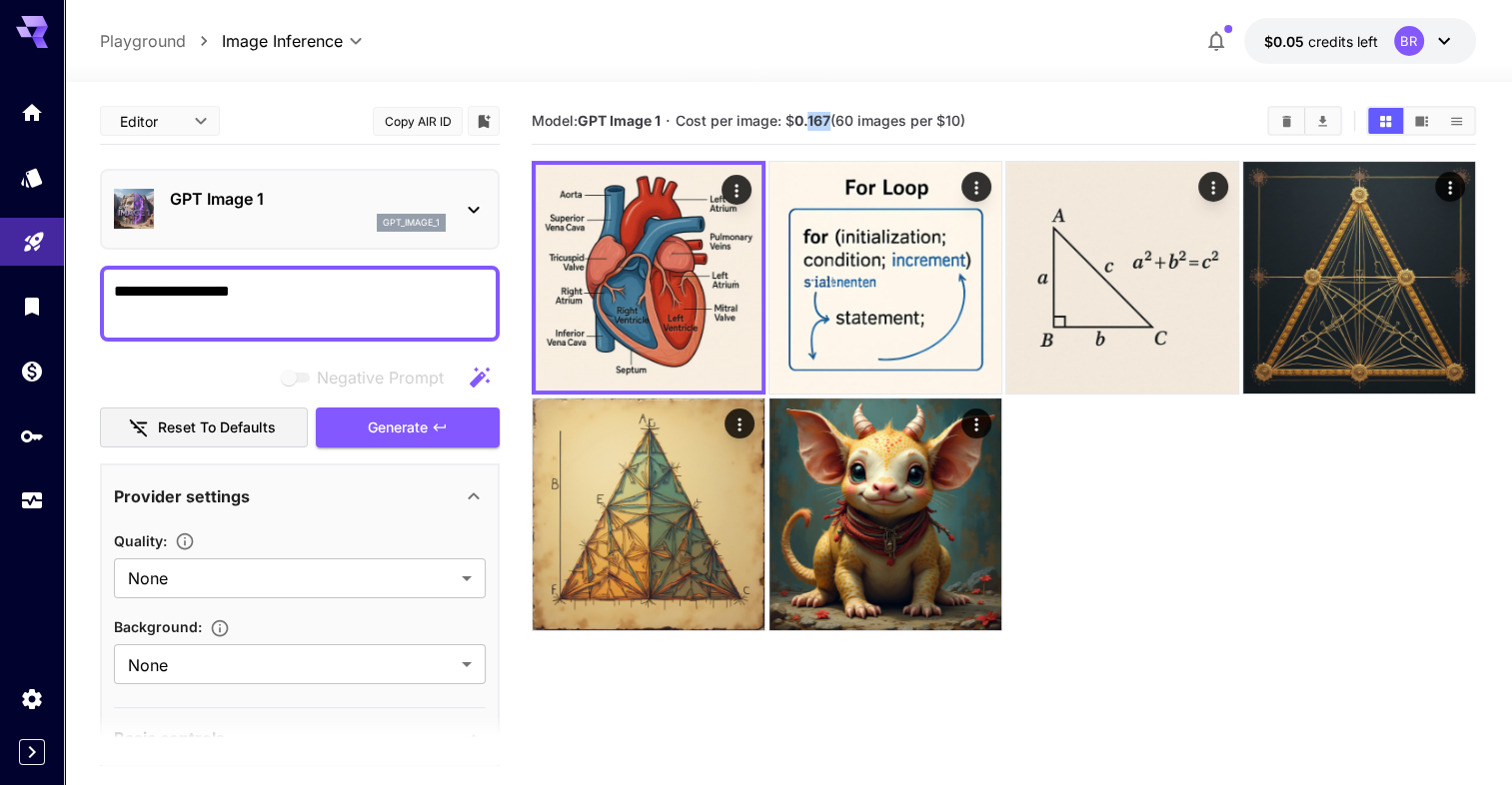 drag, startPoint x: 811, startPoint y: 122, endPoint x: 830, endPoint y: 120, distance: 19.104973 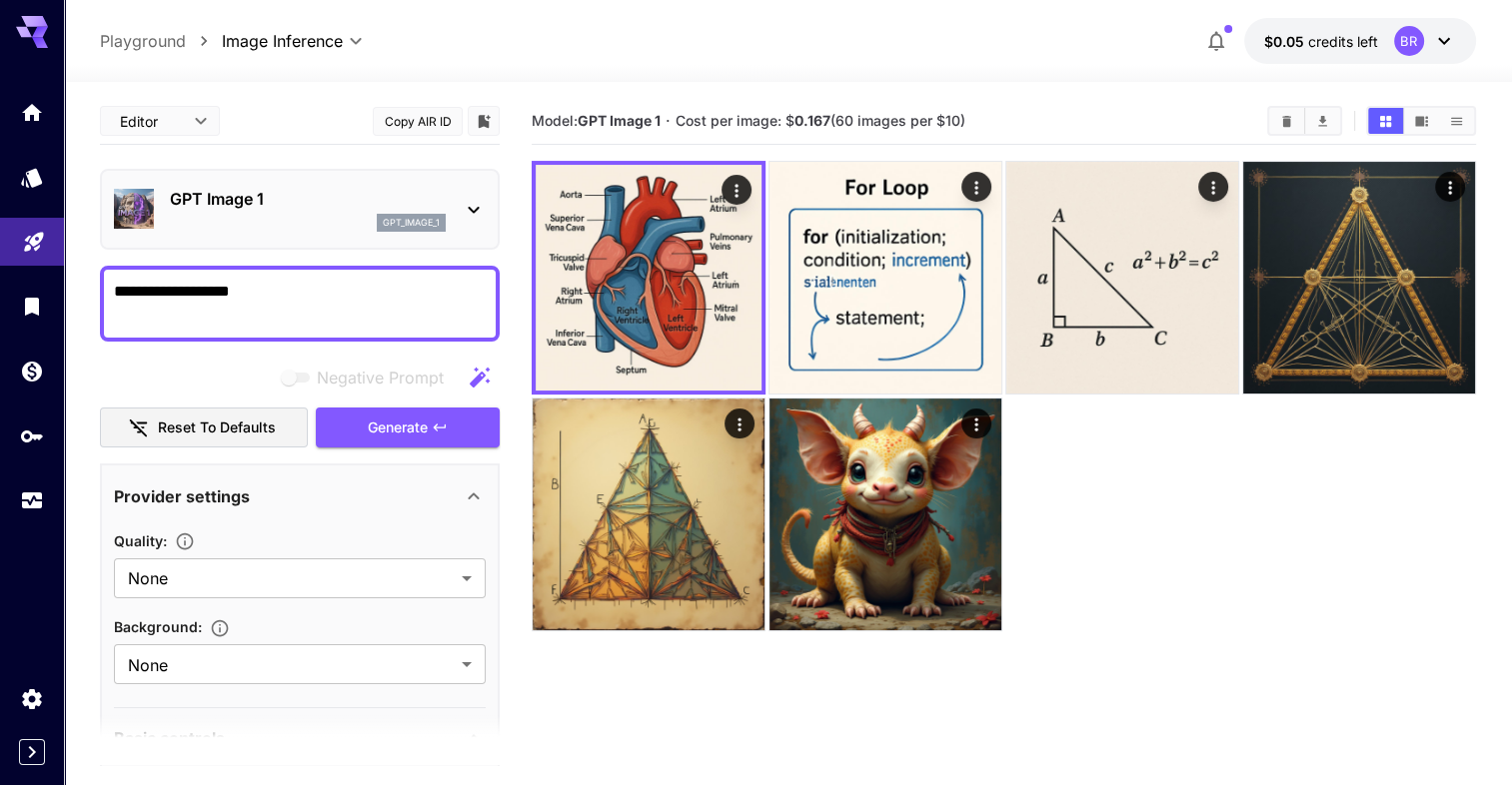 click on "GPT Image 1" at bounding box center (308, 199) 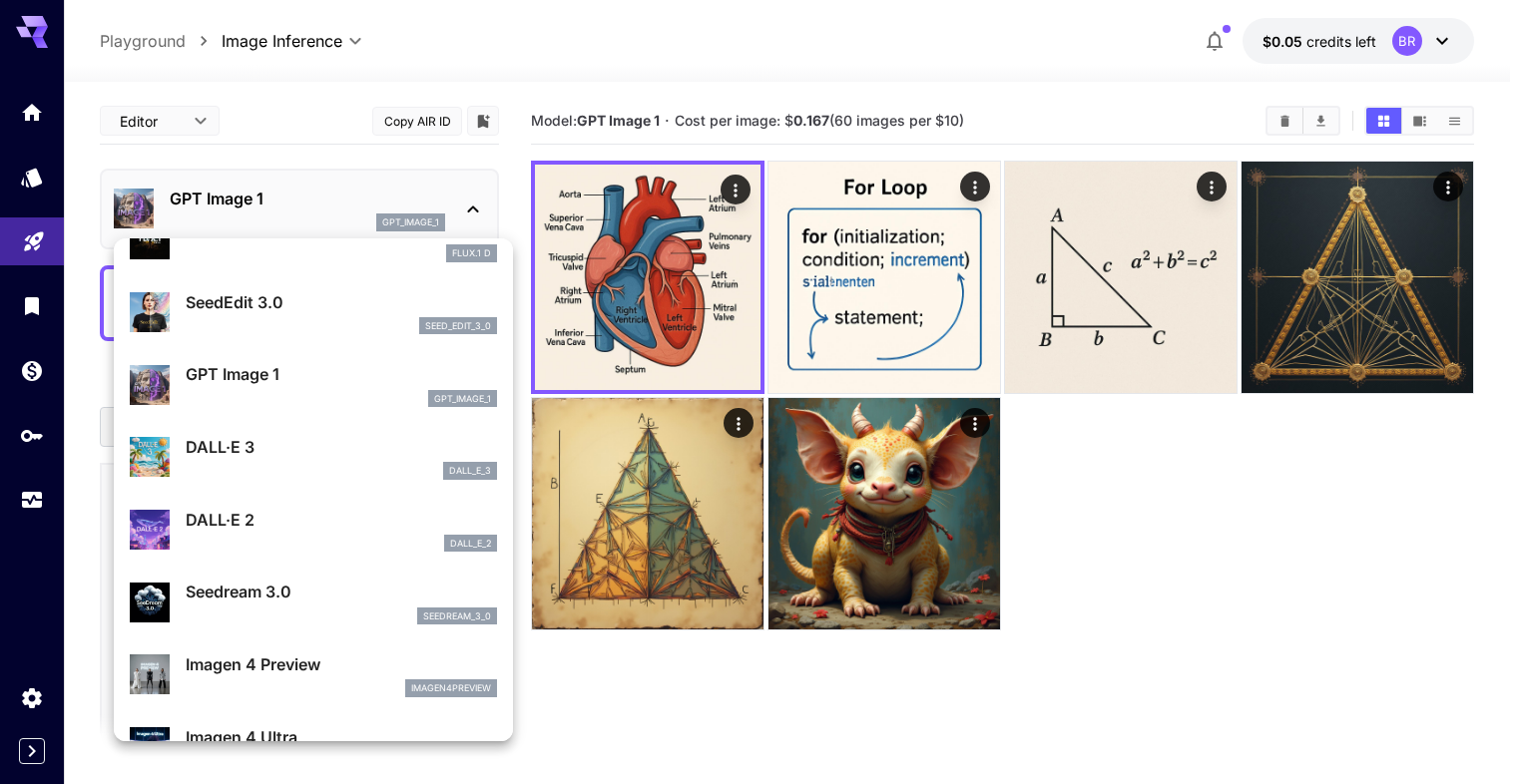 scroll, scrollTop: 181, scrollLeft: 0, axis: vertical 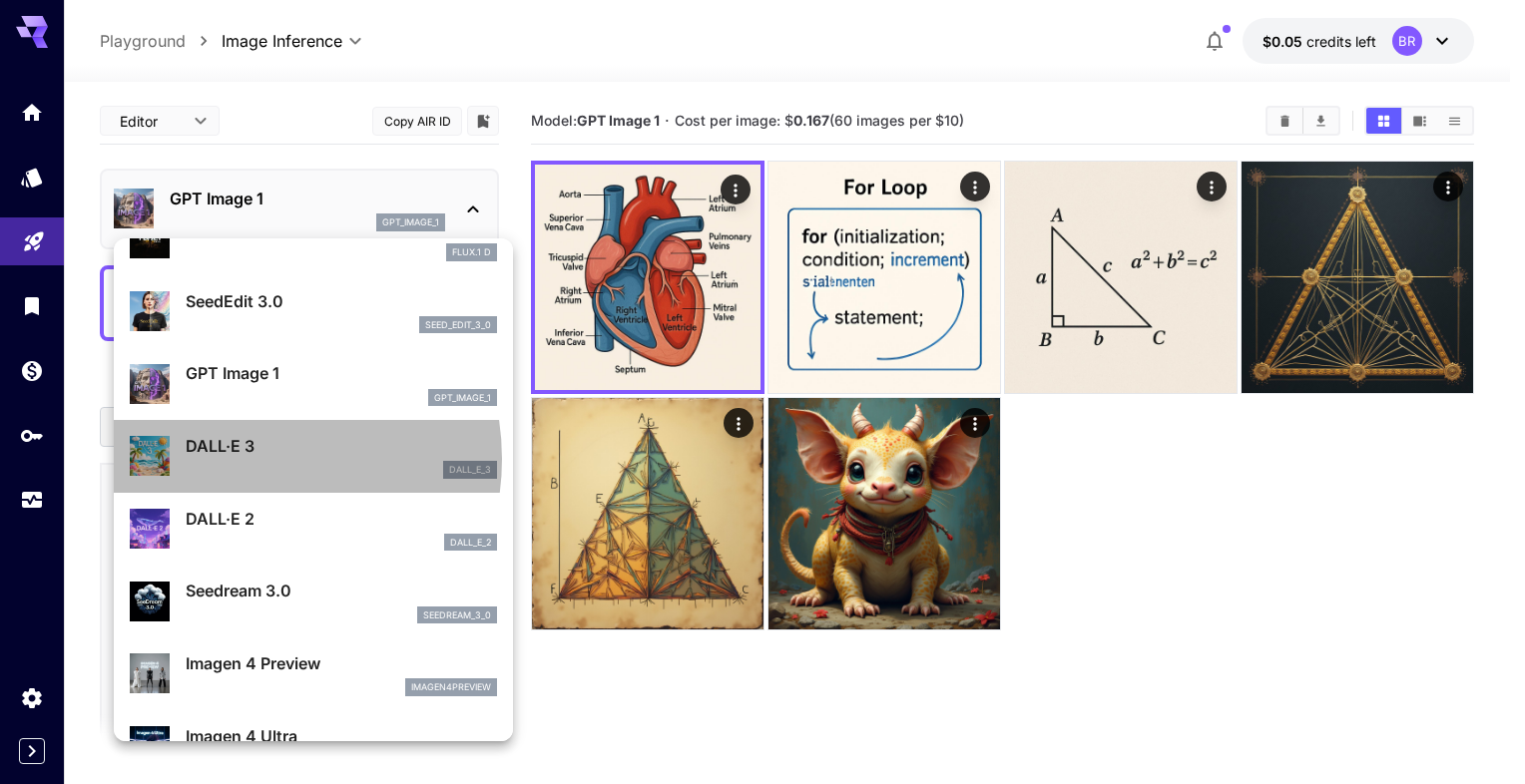 click on "DALL·E 3 dall_e_3" at bounding box center (341, 456) 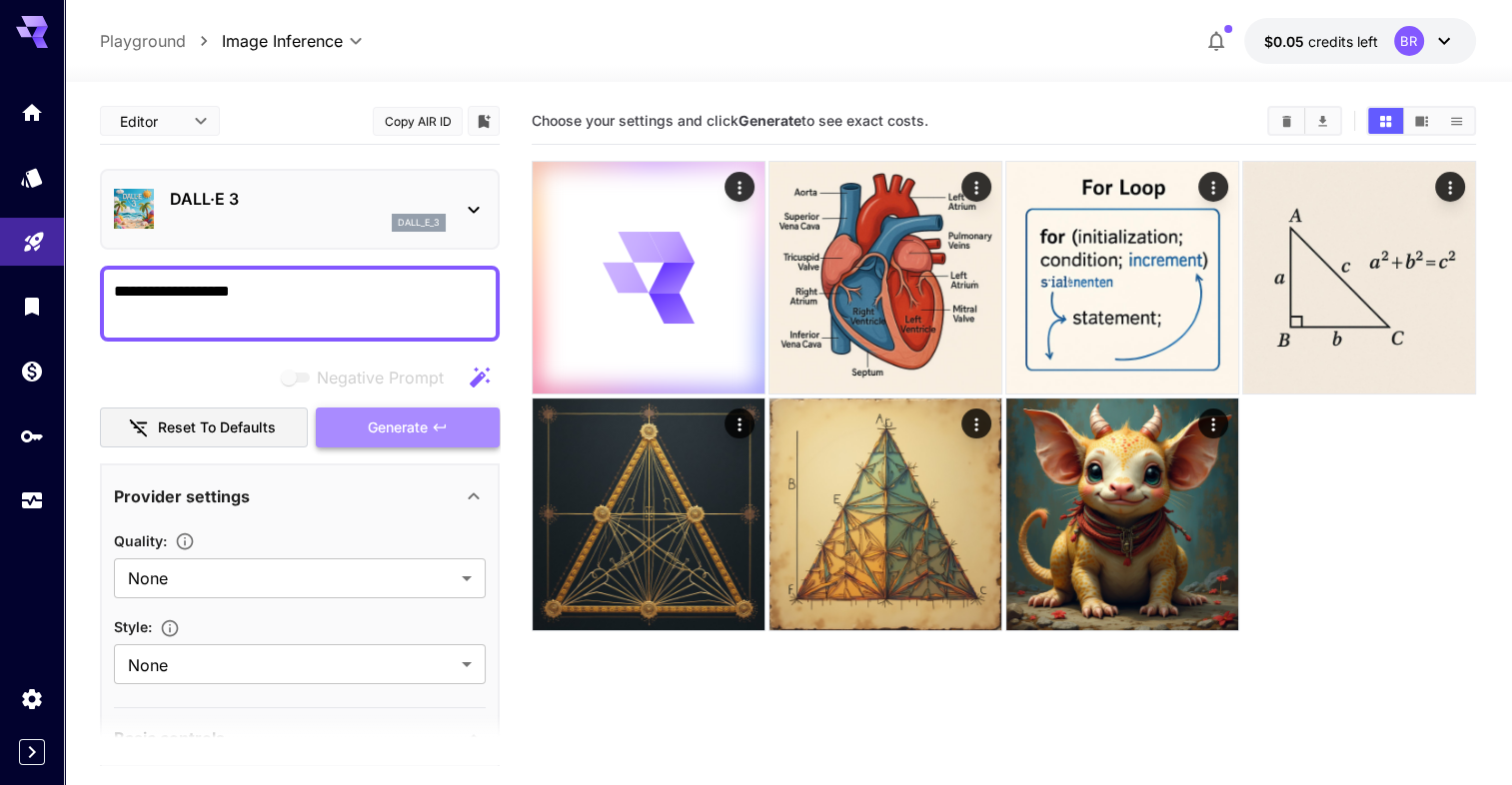 click on "Generate" at bounding box center [398, 427] 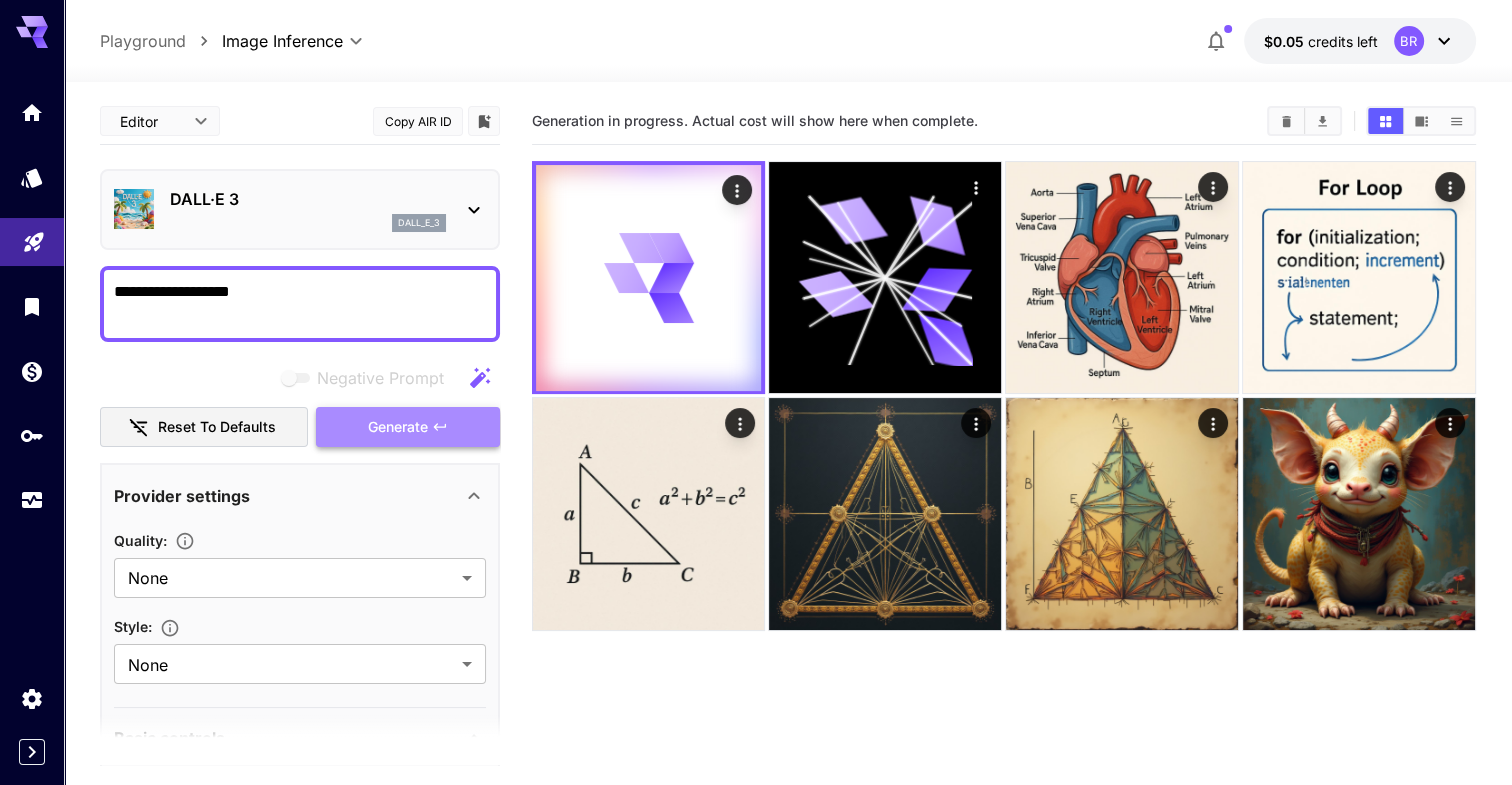 click 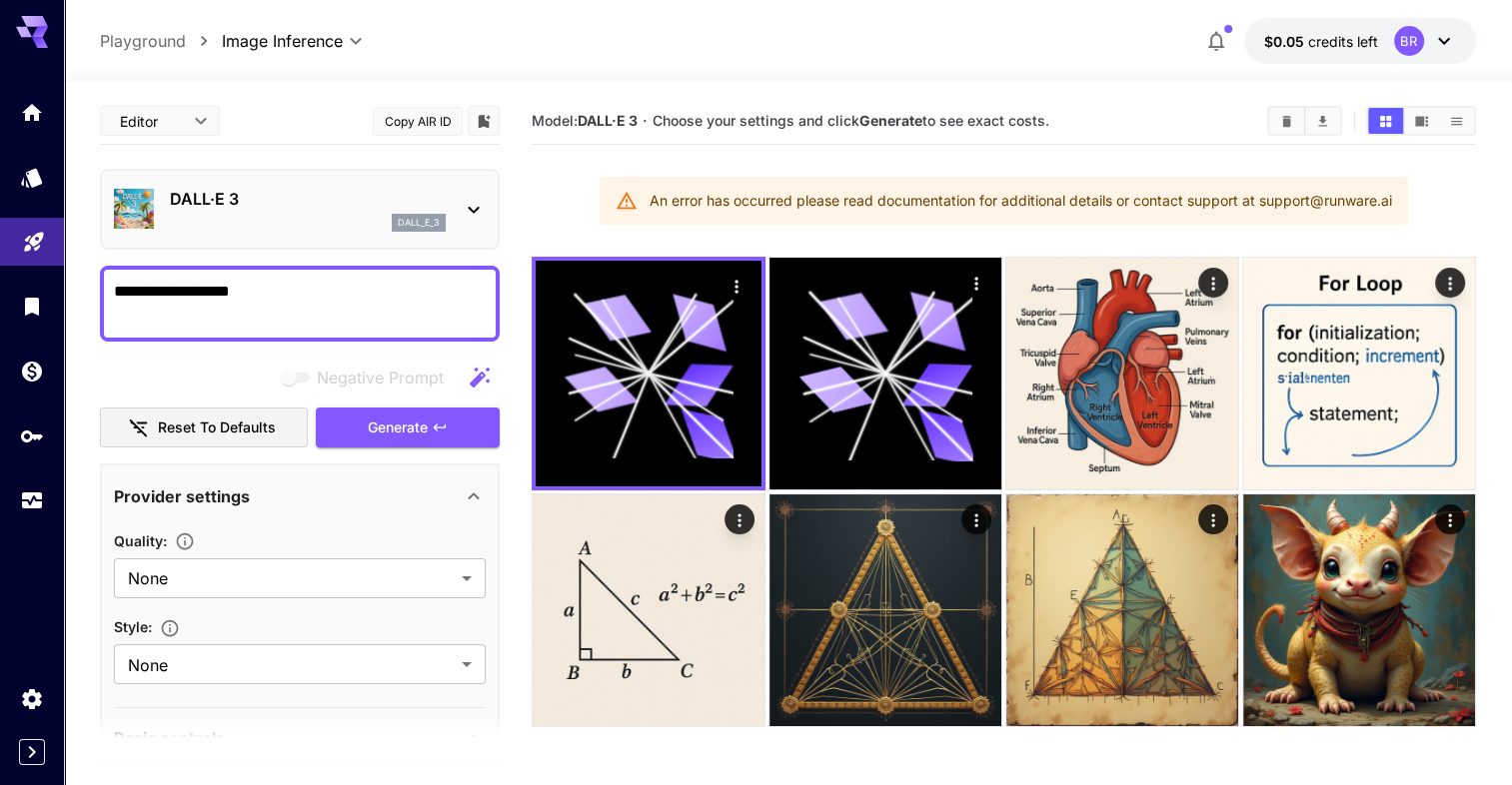 click on "DALL·E 3" at bounding box center [308, 199] 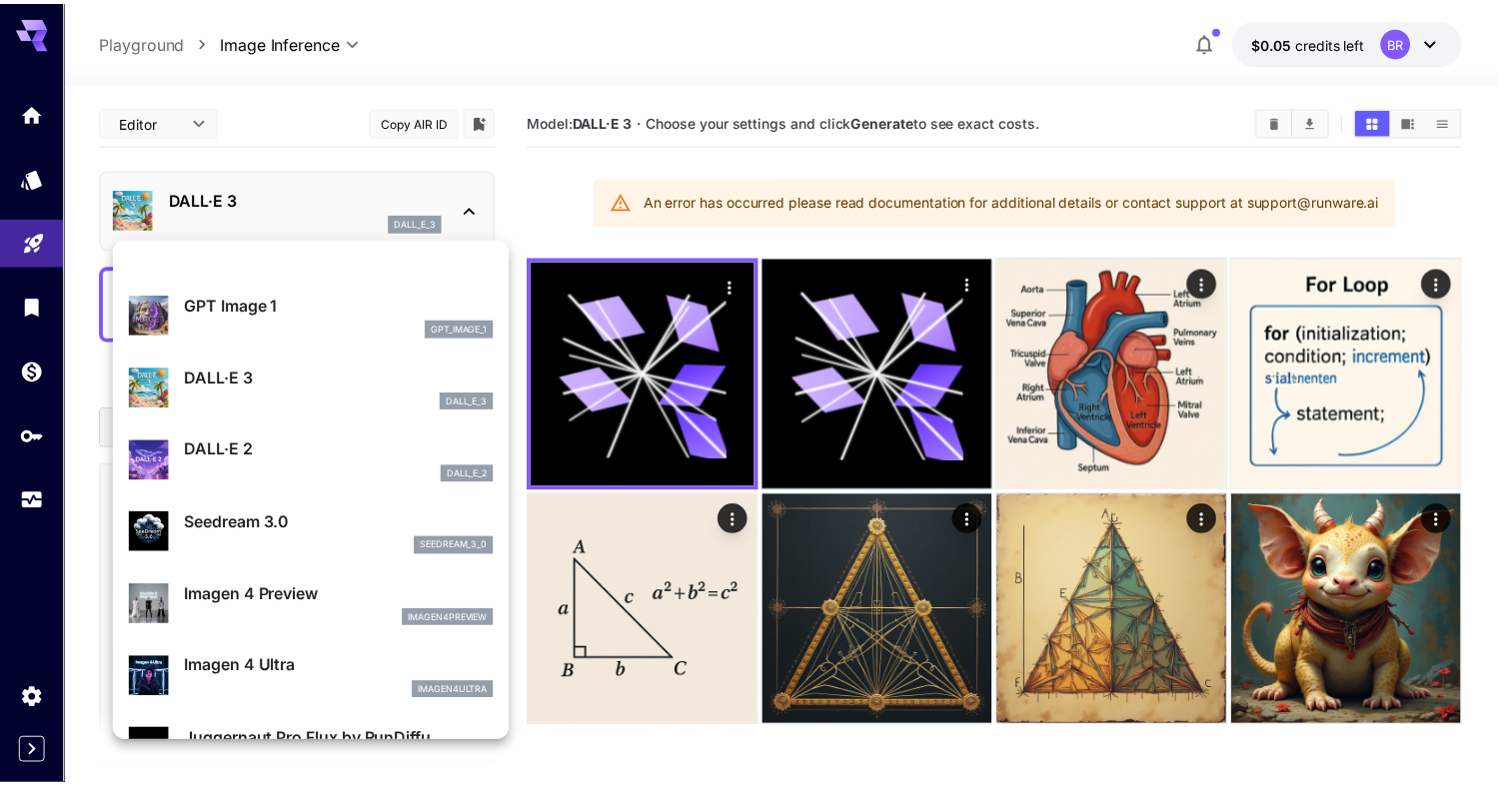 scroll, scrollTop: 248, scrollLeft: 0, axis: vertical 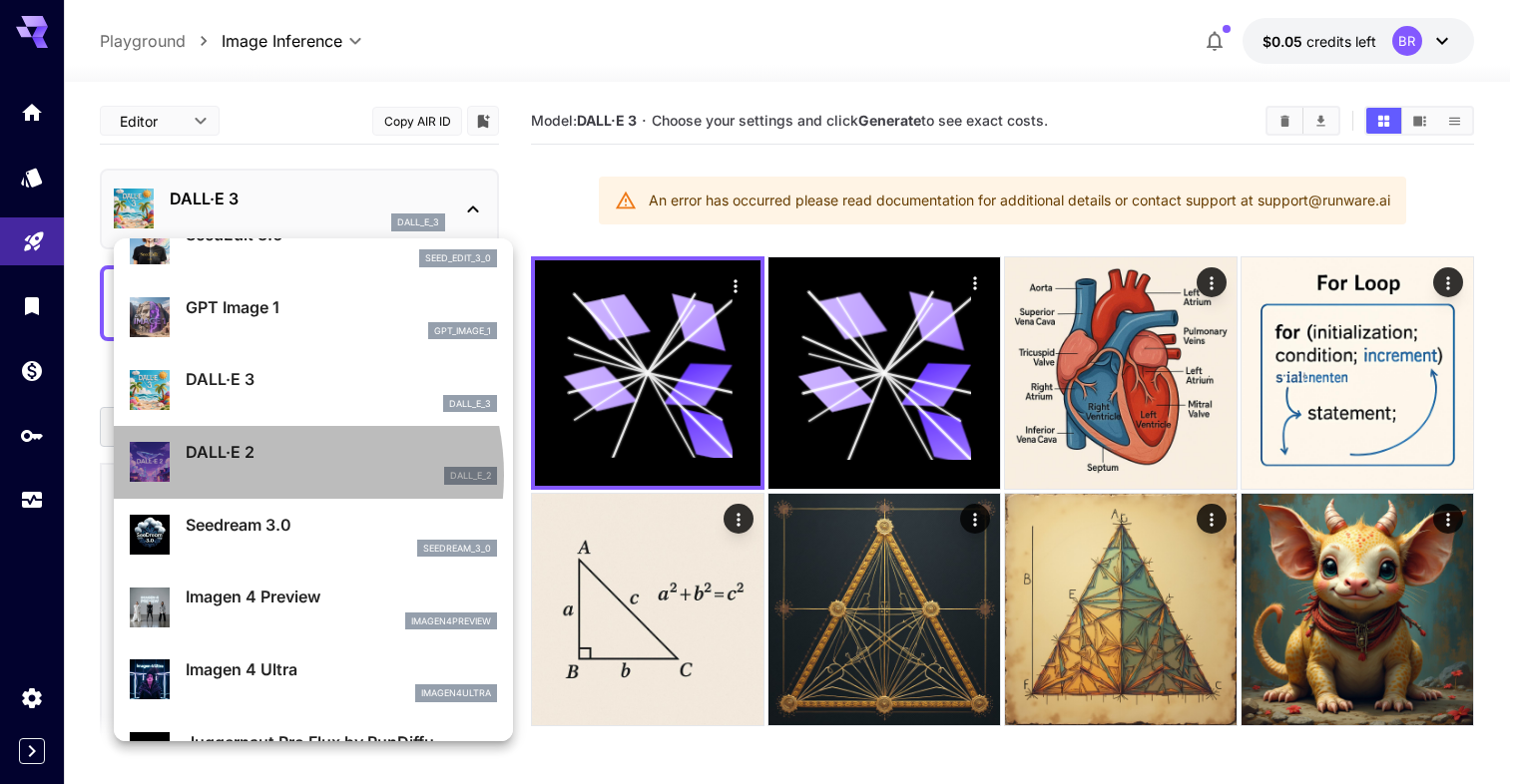 click on "dall_e_2" at bounding box center [341, 476] 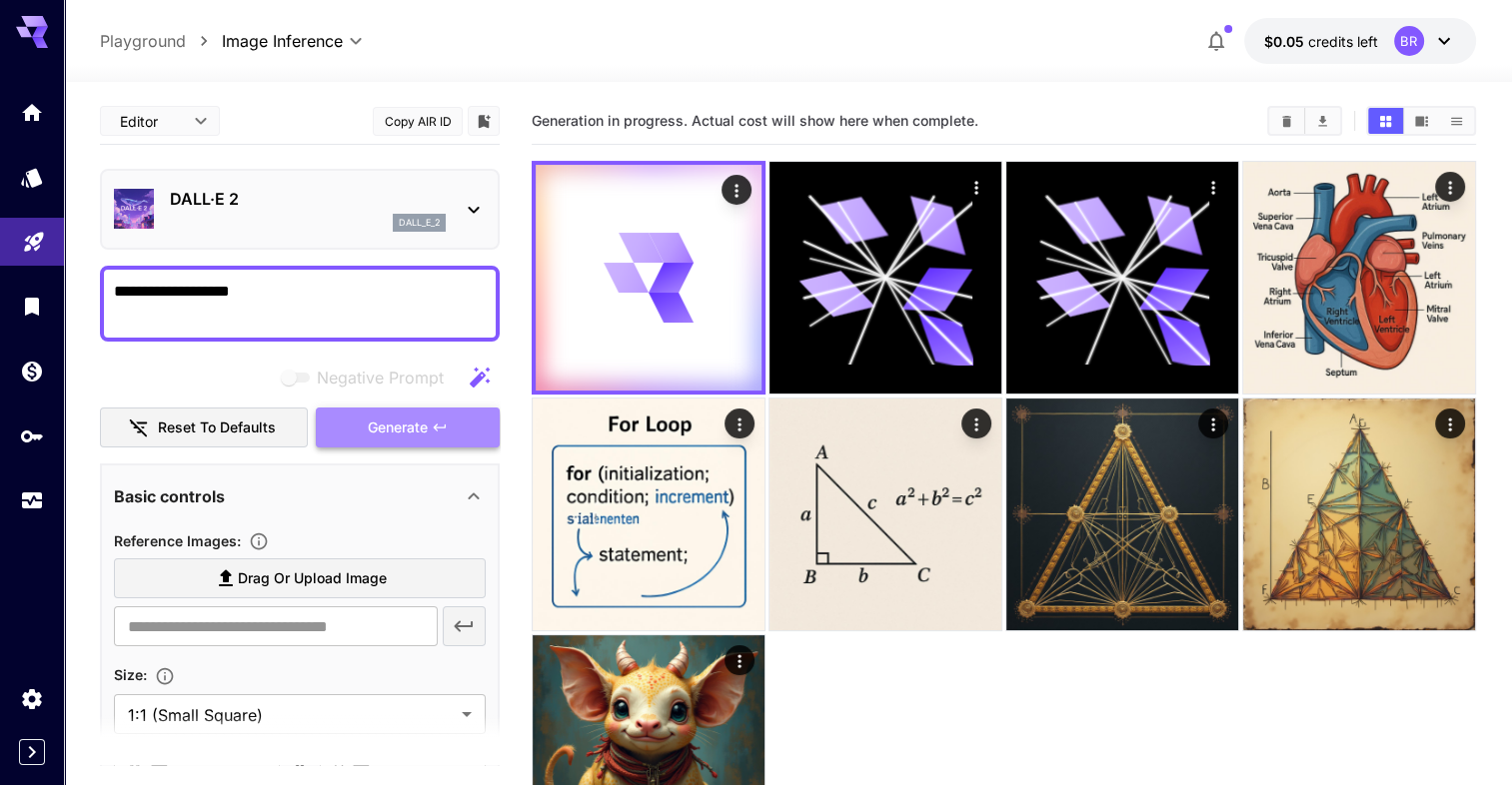 click on "Generate" at bounding box center (408, 427) 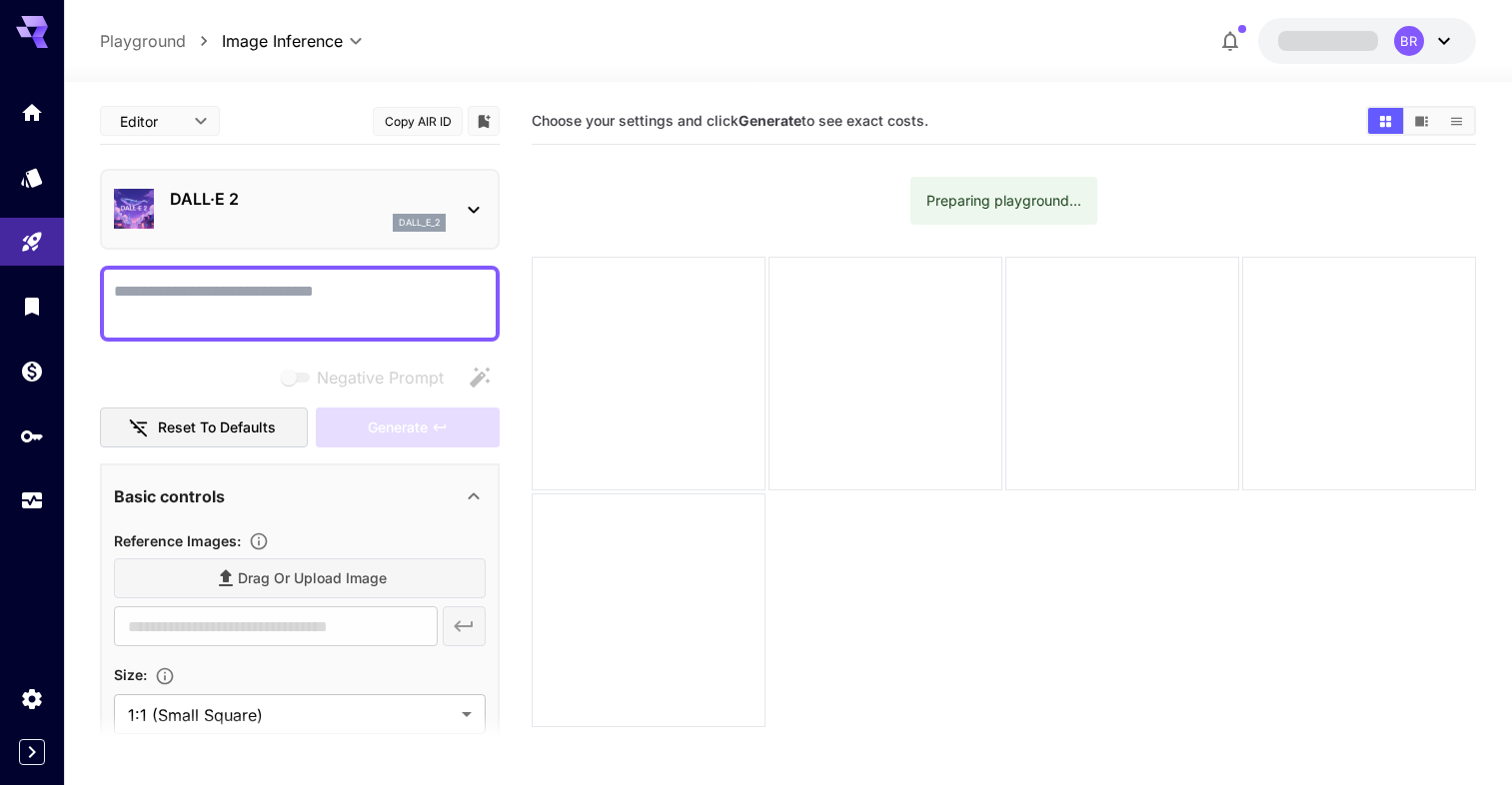 scroll, scrollTop: 0, scrollLeft: 0, axis: both 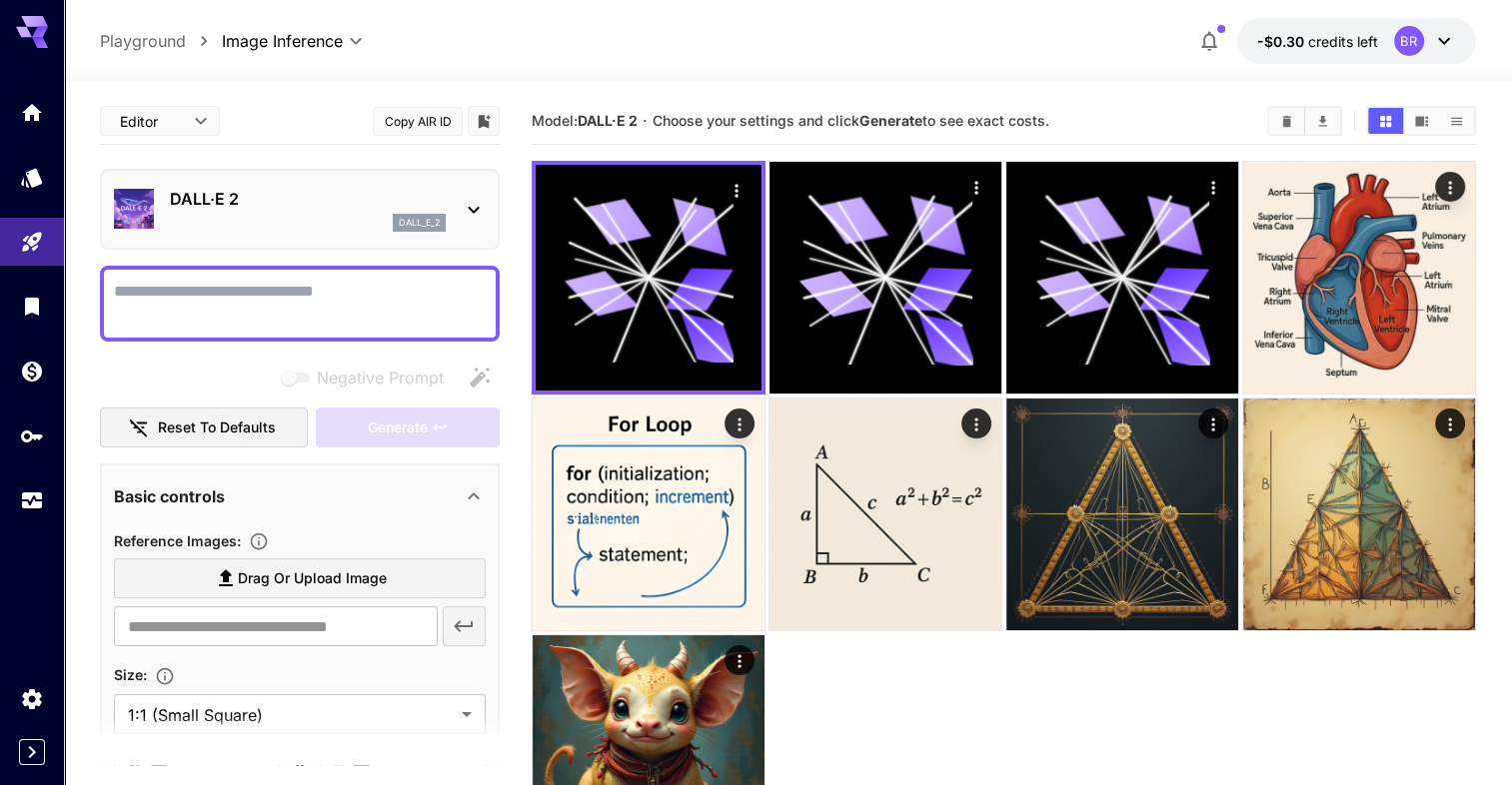 click on "dall_e_2" at bounding box center [308, 223] 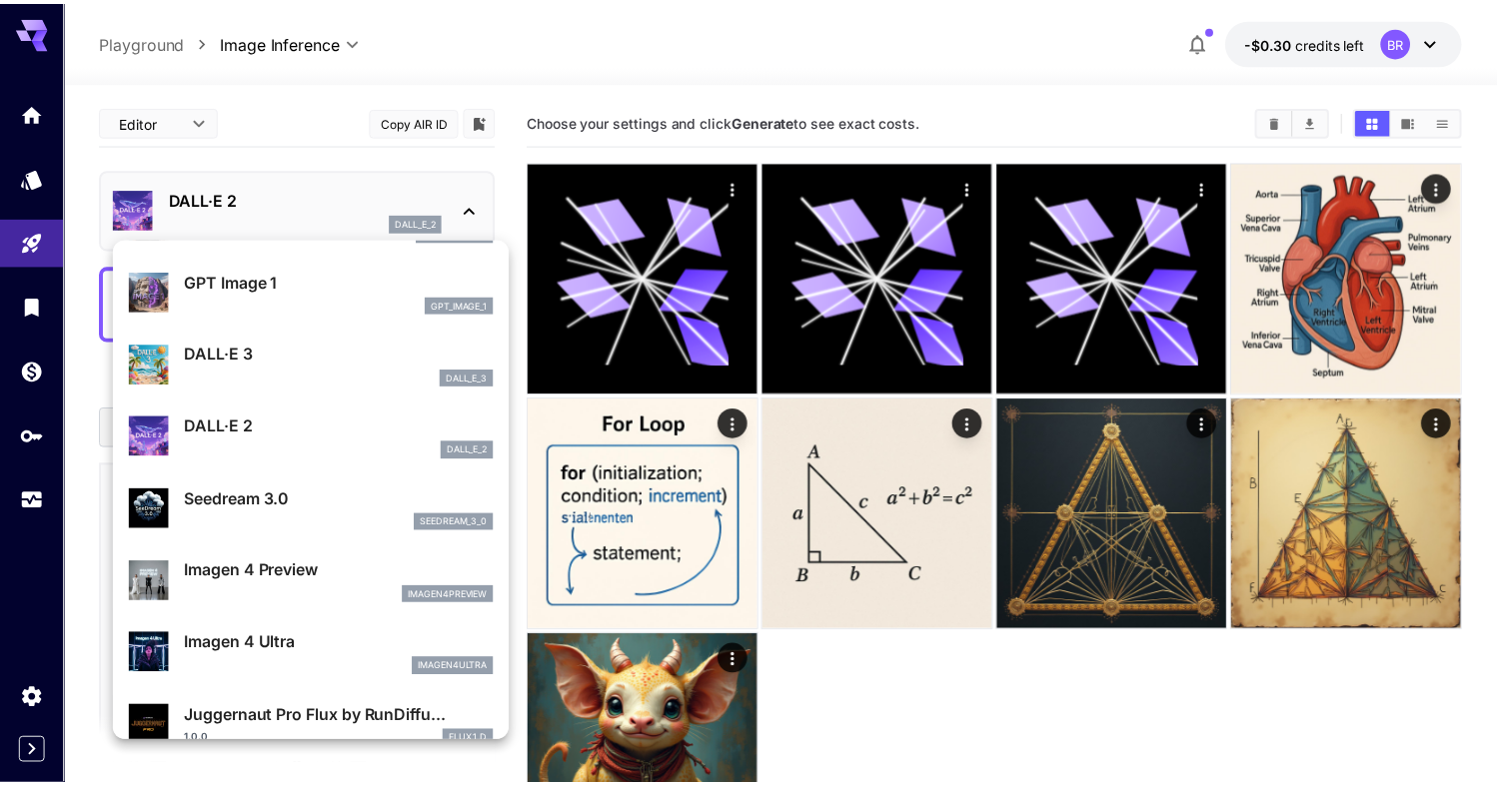 scroll, scrollTop: 276, scrollLeft: 0, axis: vertical 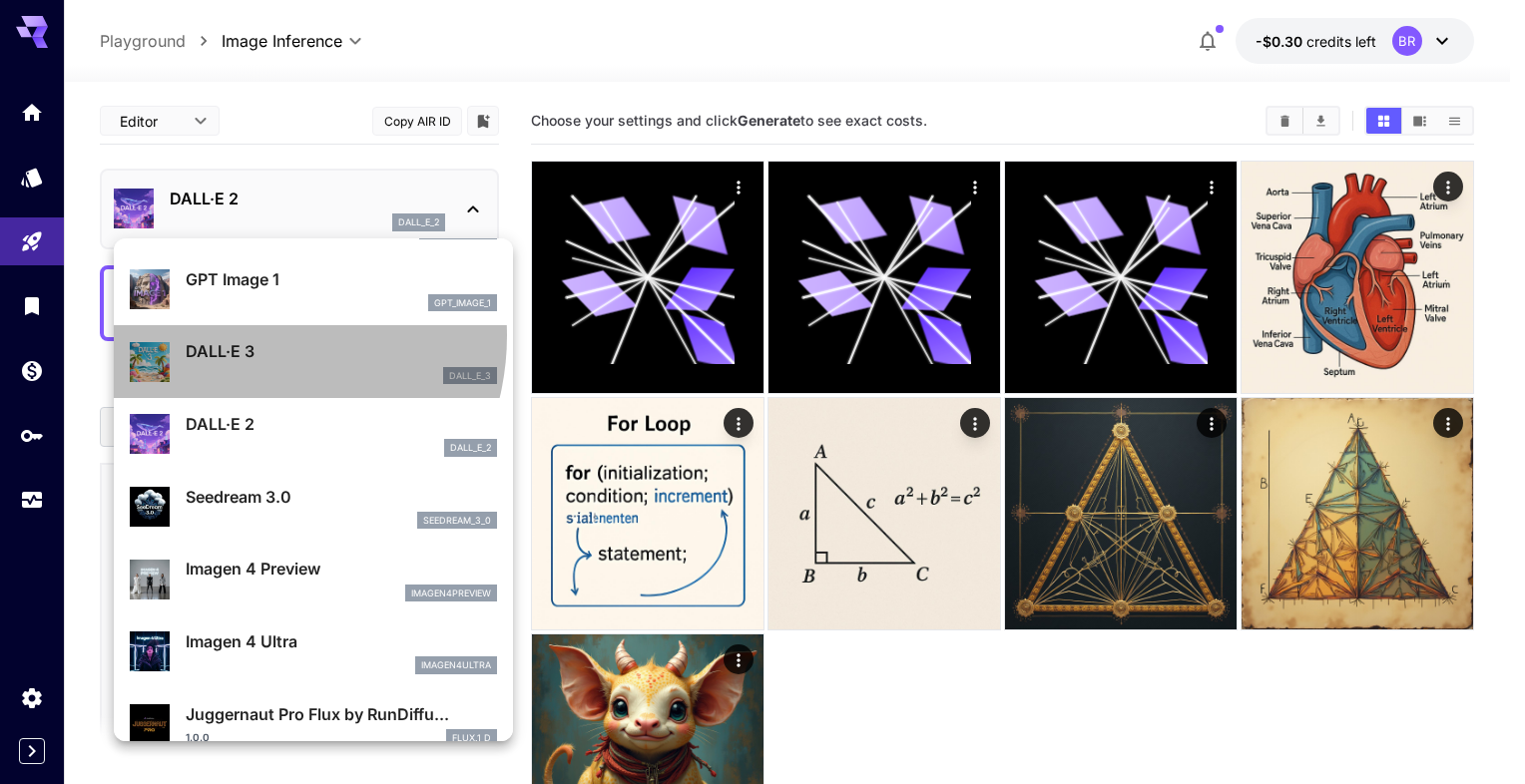 click on "DALL·E 3 dall_e_3" at bounding box center (313, 361) 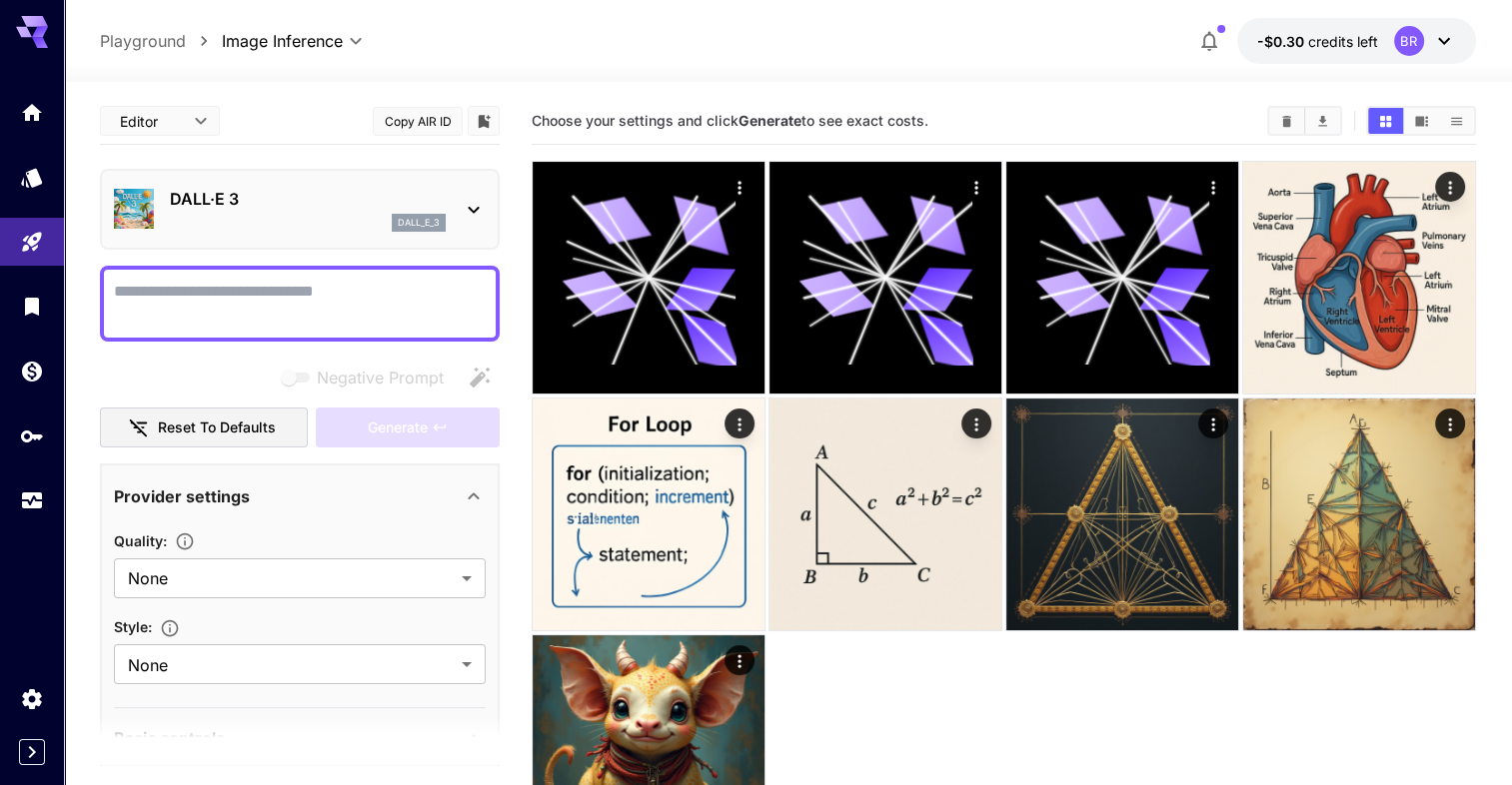 click on "Negative Prompt" at bounding box center (300, 304) 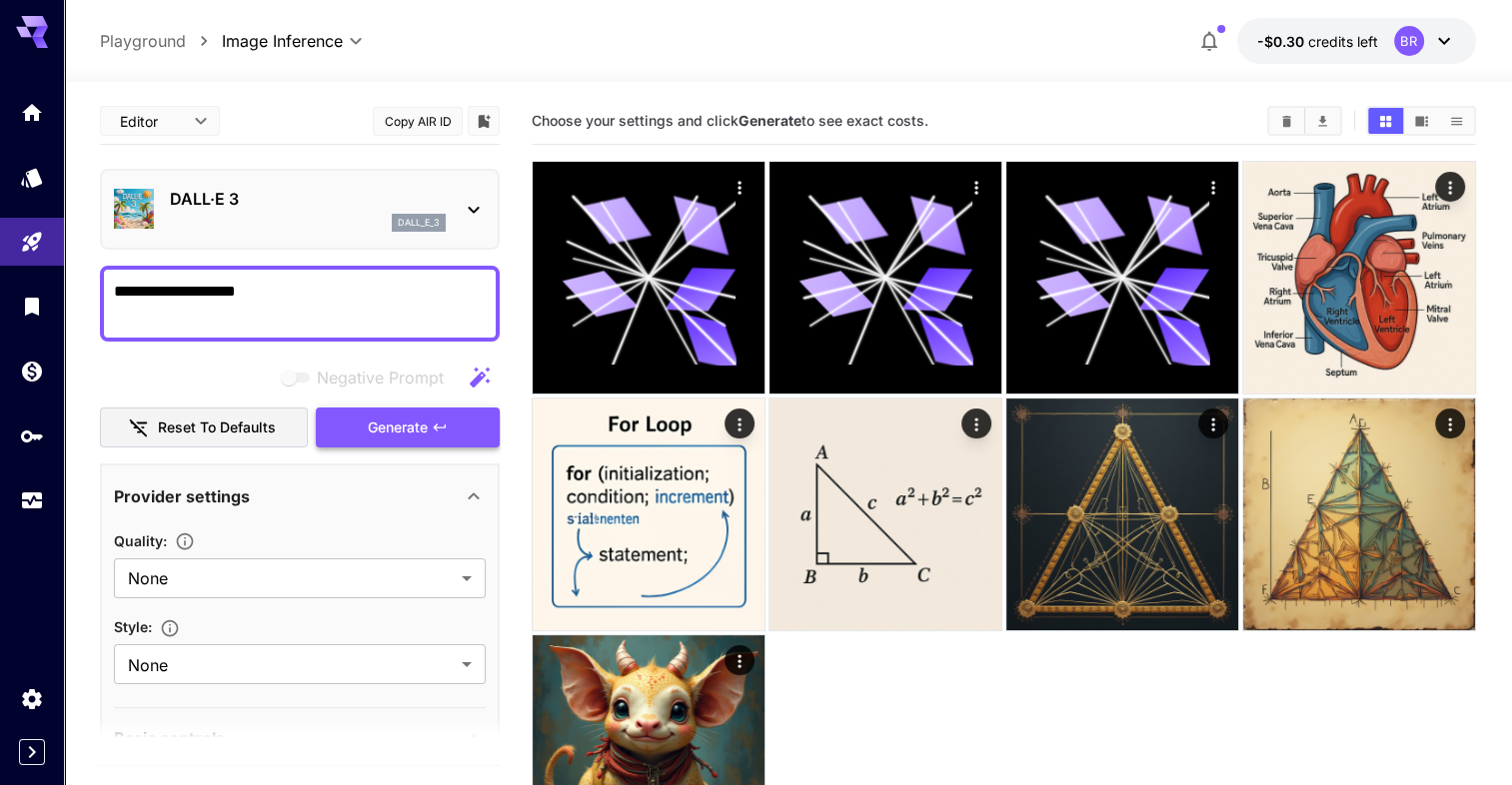 type on "**********" 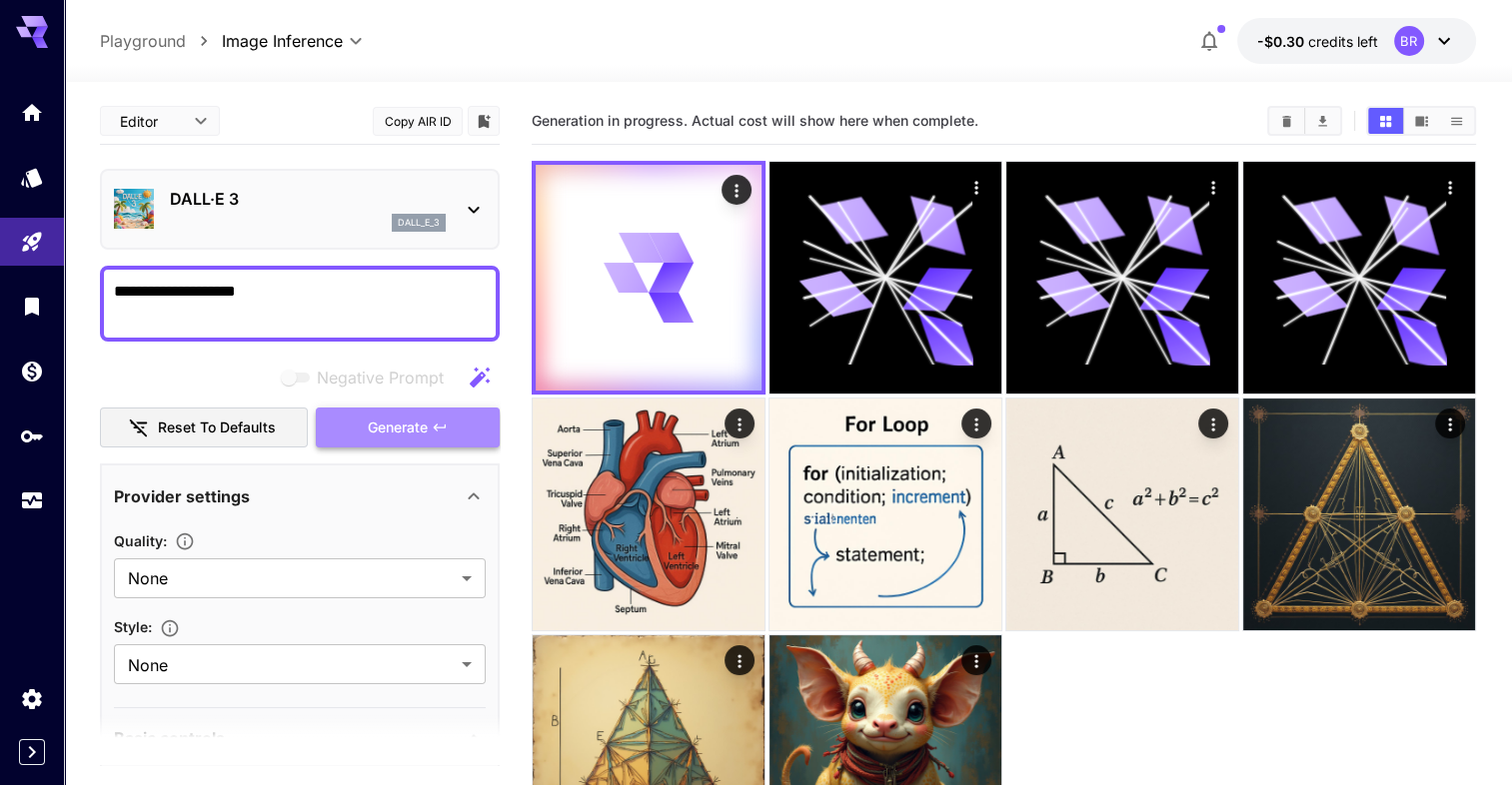 click on "Generate" at bounding box center [408, 427] 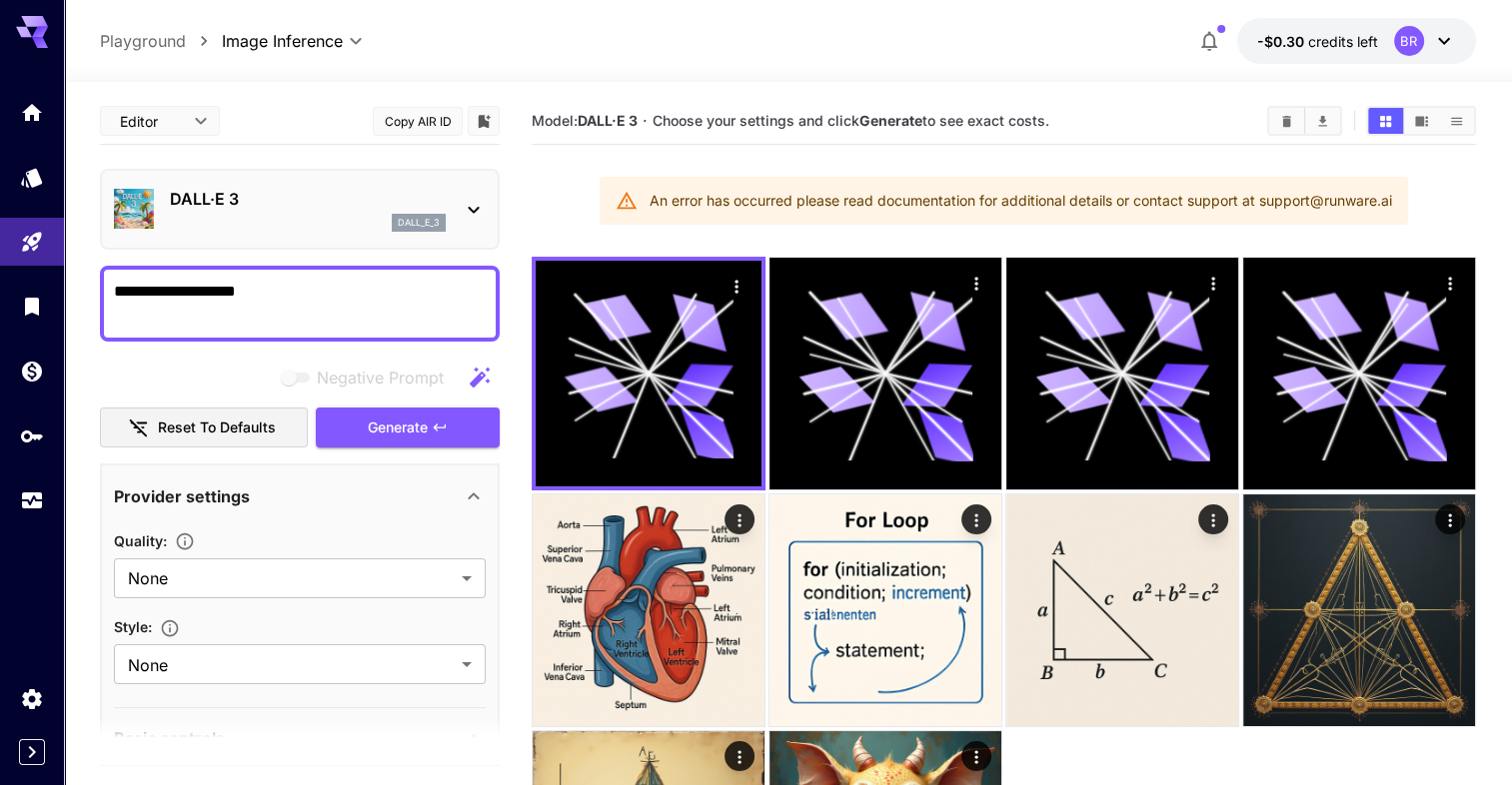 click on "**********" at bounding box center [300, 304] 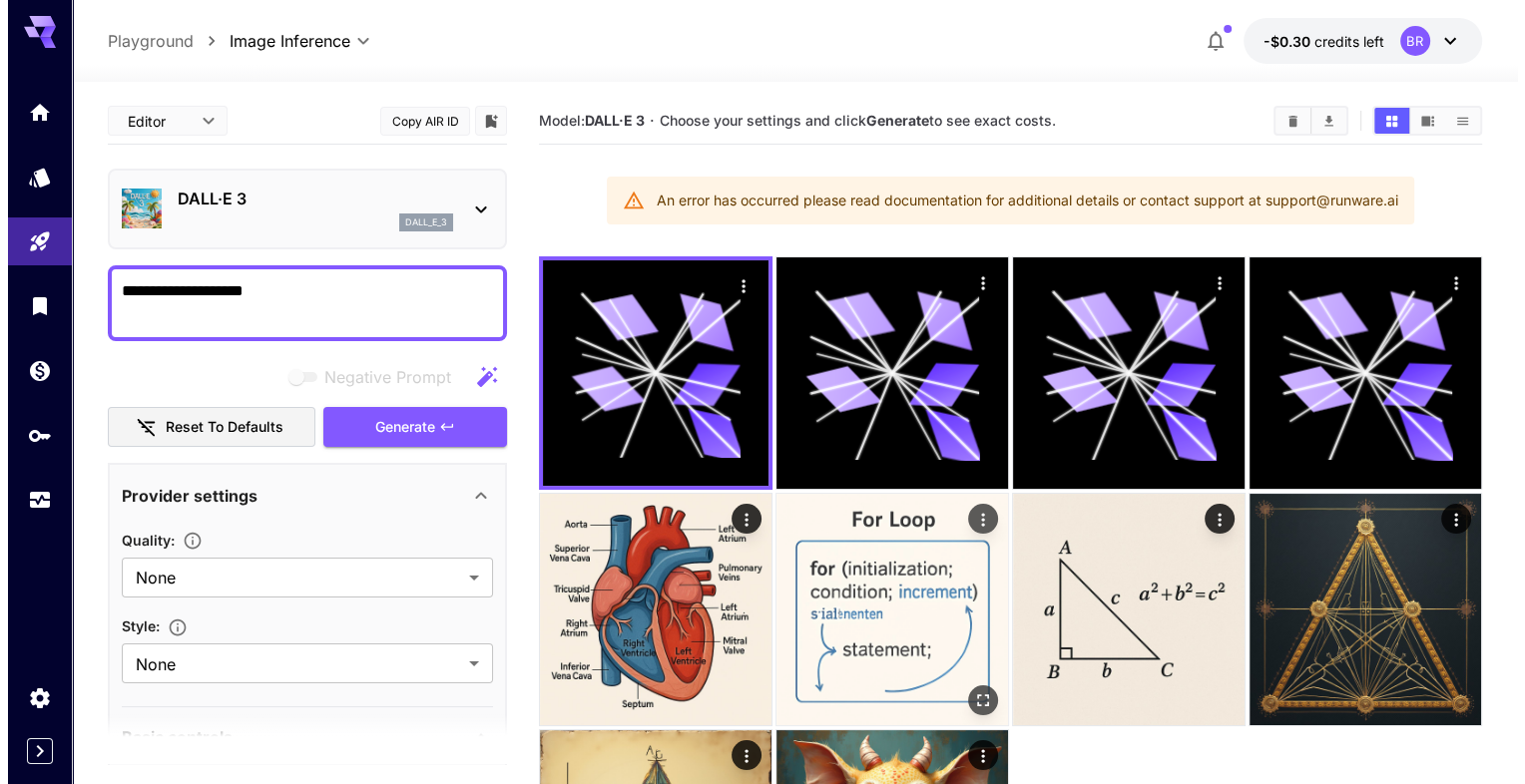 scroll, scrollTop: 237, scrollLeft: 0, axis: vertical 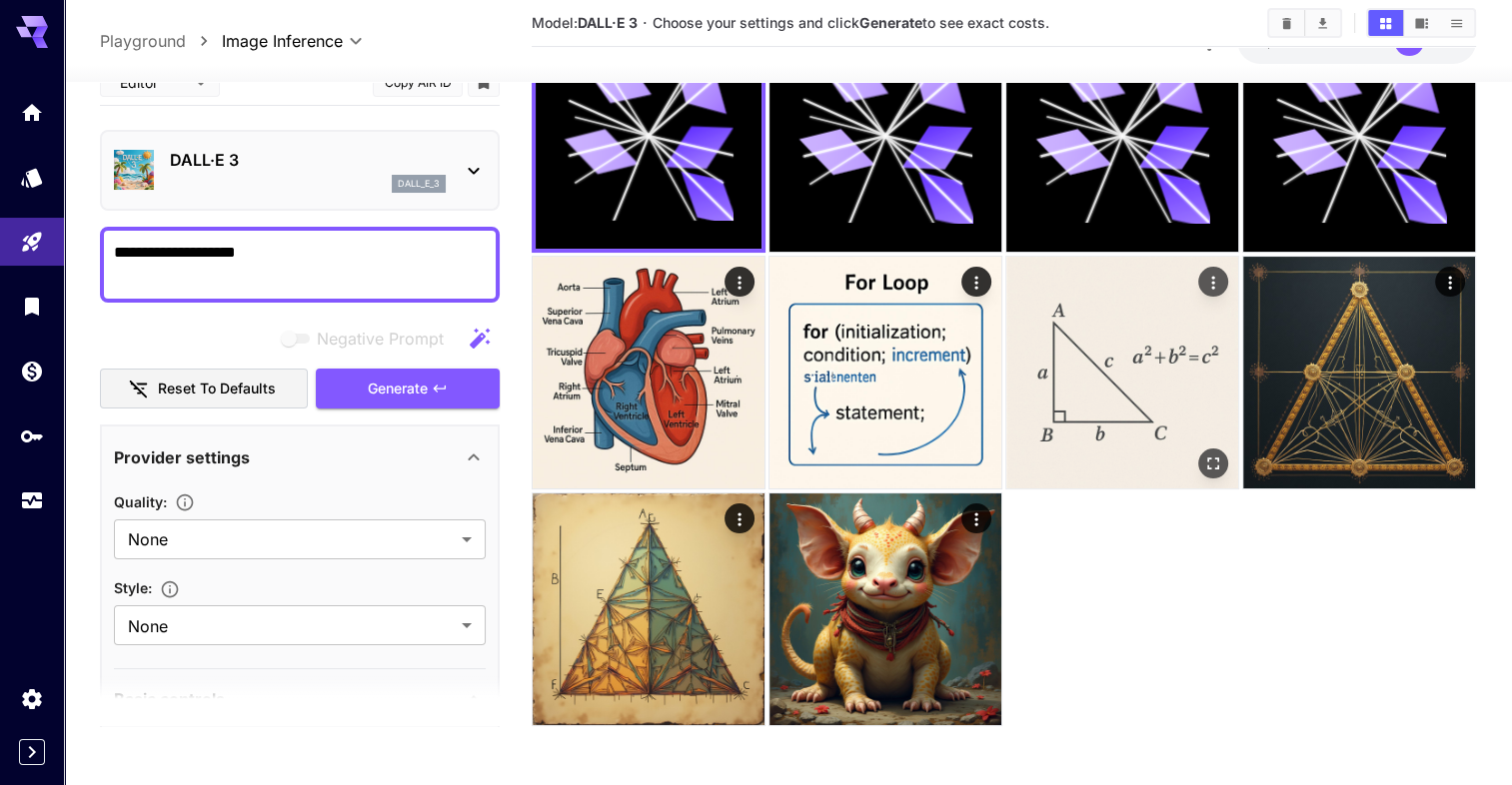 click at bounding box center (1122, 373) 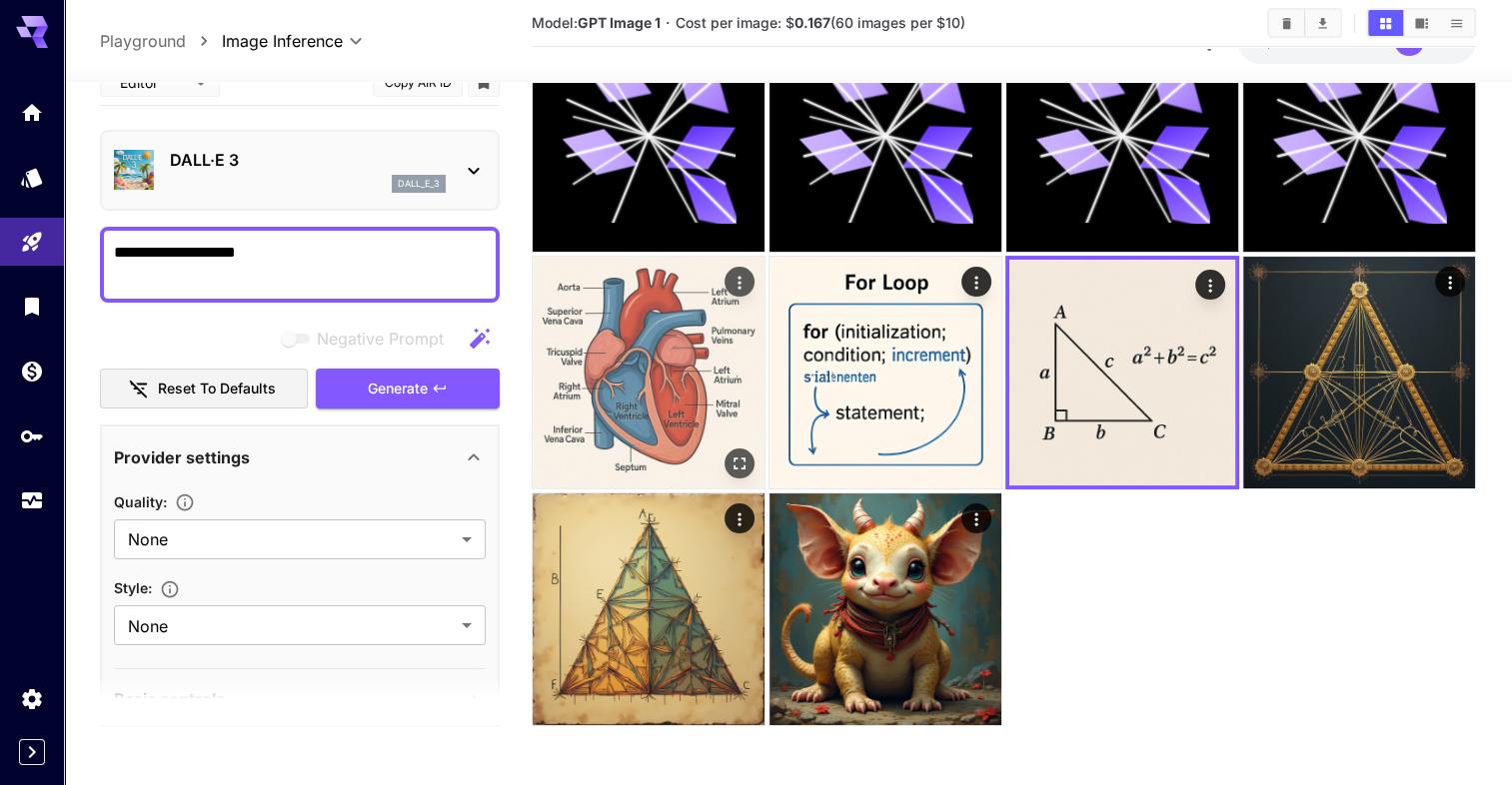 click at bounding box center [649, 373] 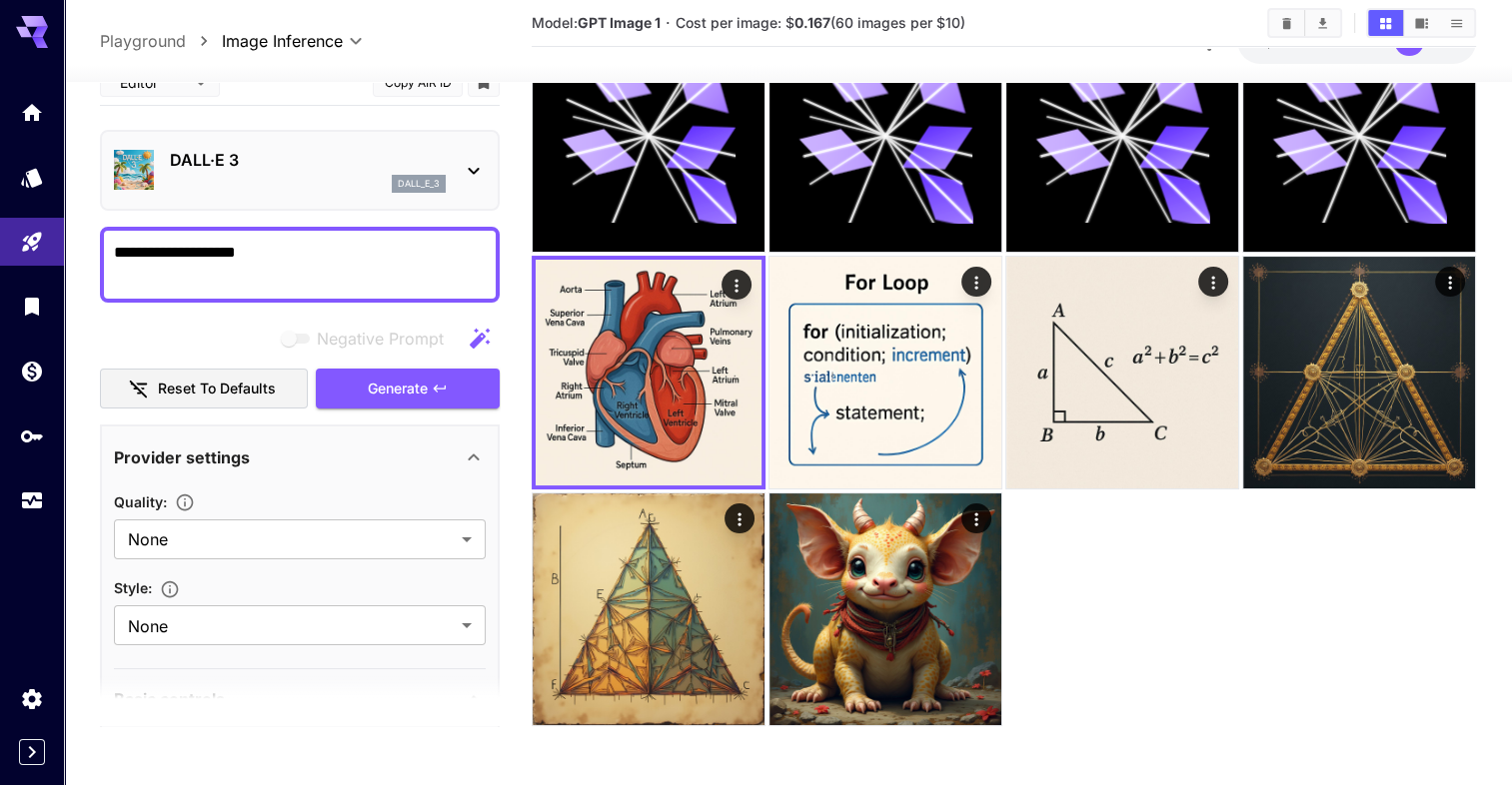 click on "DALL·E 3" at bounding box center [308, 160] 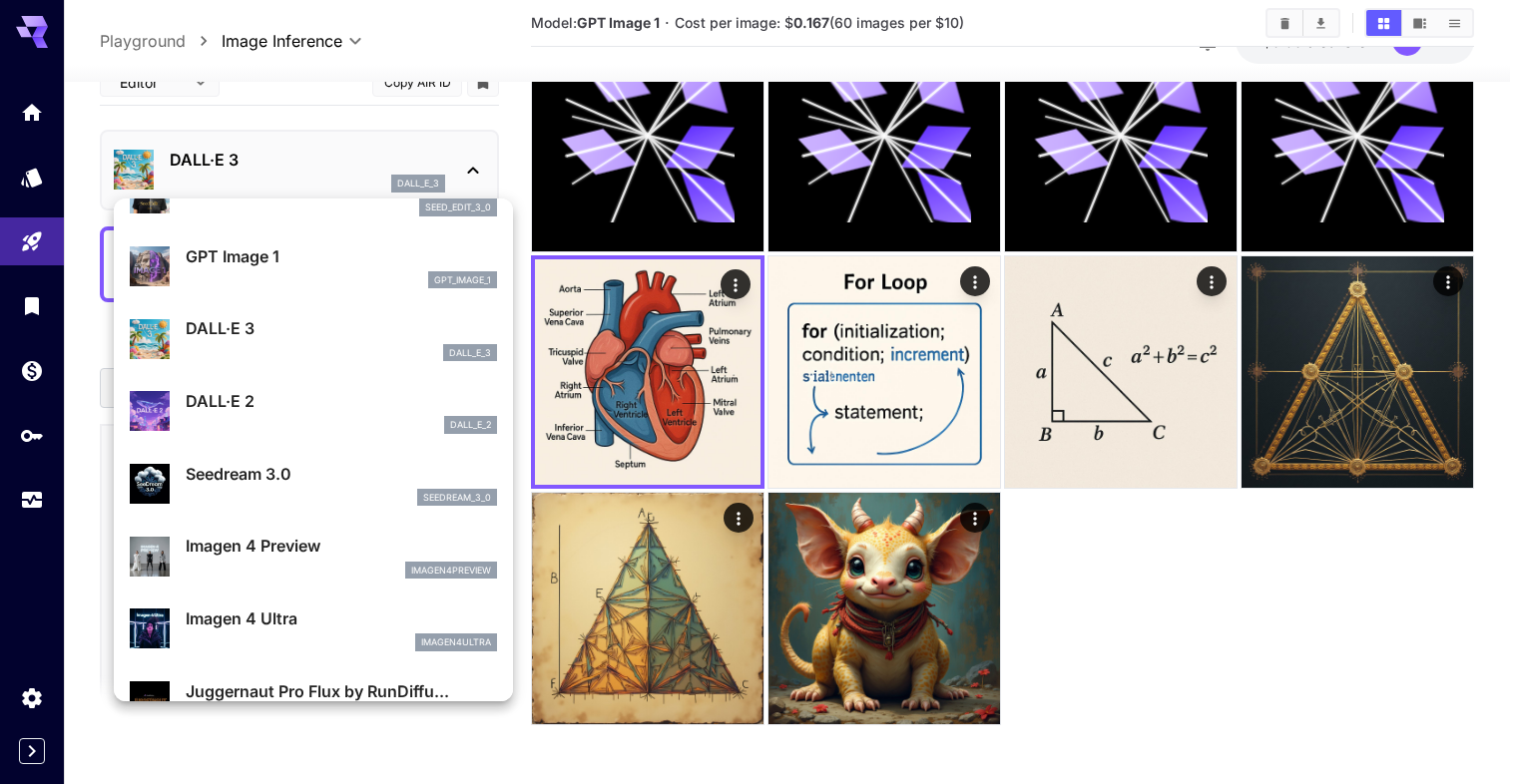 scroll, scrollTop: 259, scrollLeft: 0, axis: vertical 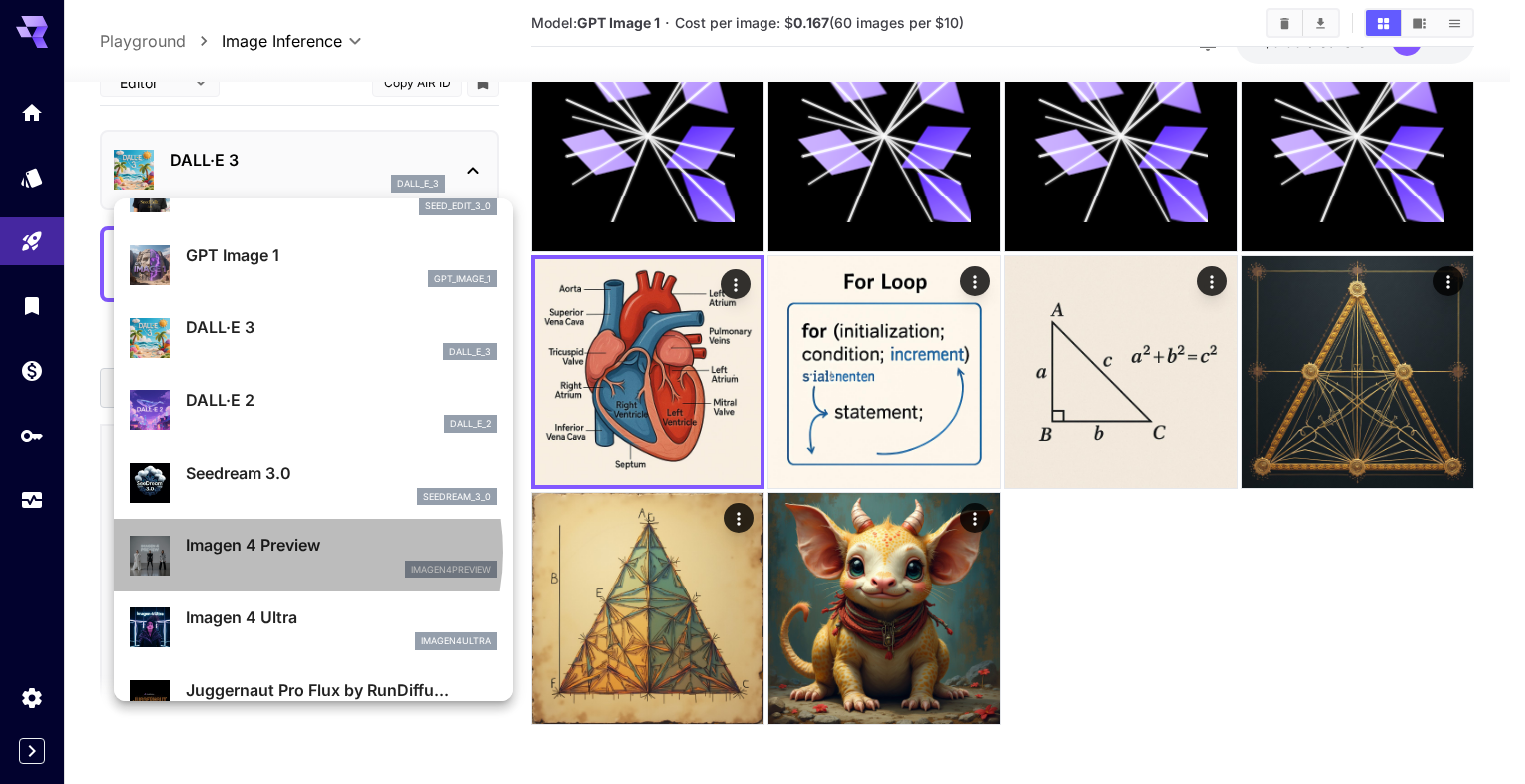 click on "Imagen 4 Preview" at bounding box center (341, 545) 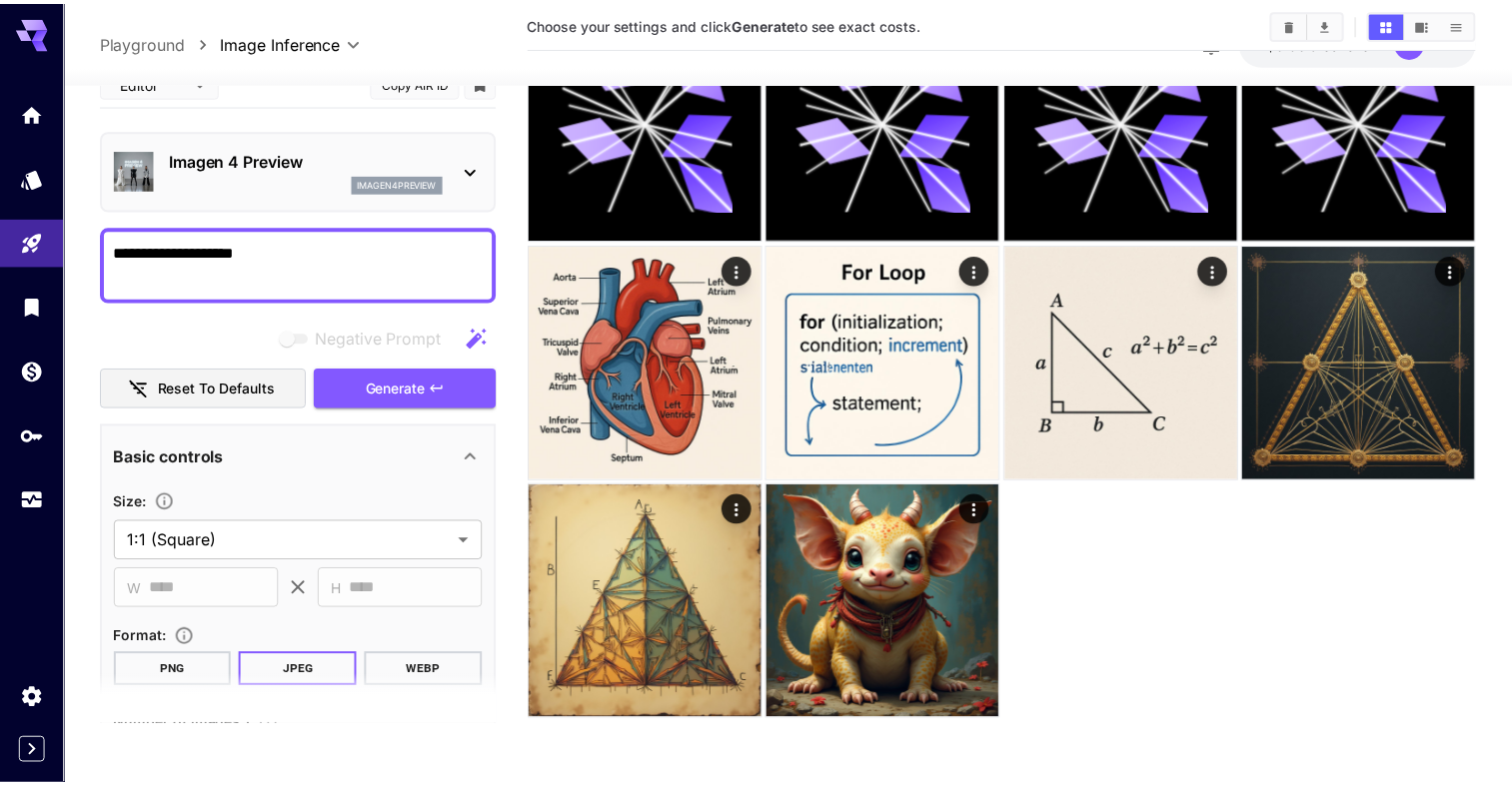 scroll, scrollTop: 158, scrollLeft: 0, axis: vertical 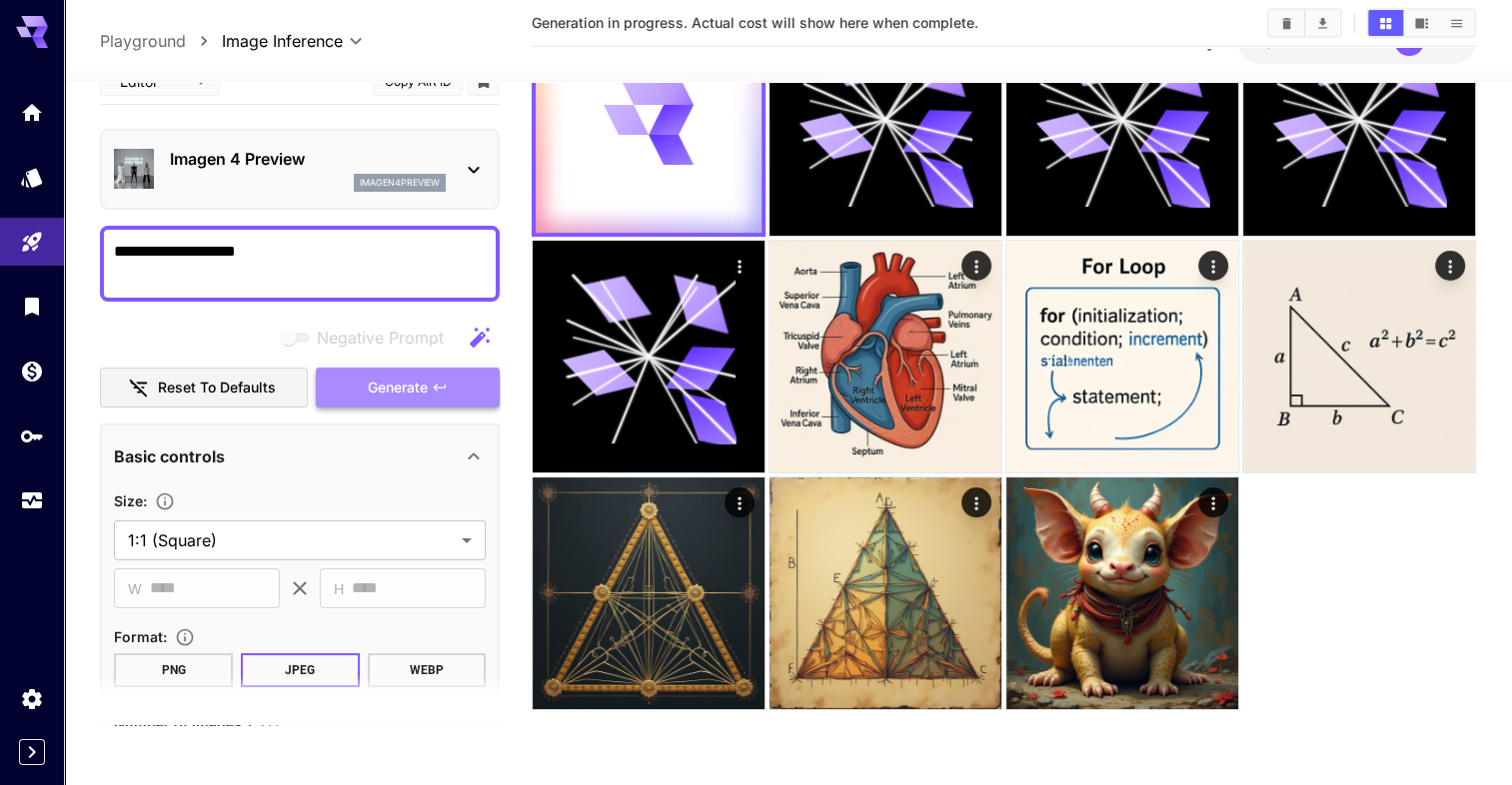 click on "Generate" at bounding box center (408, 388) 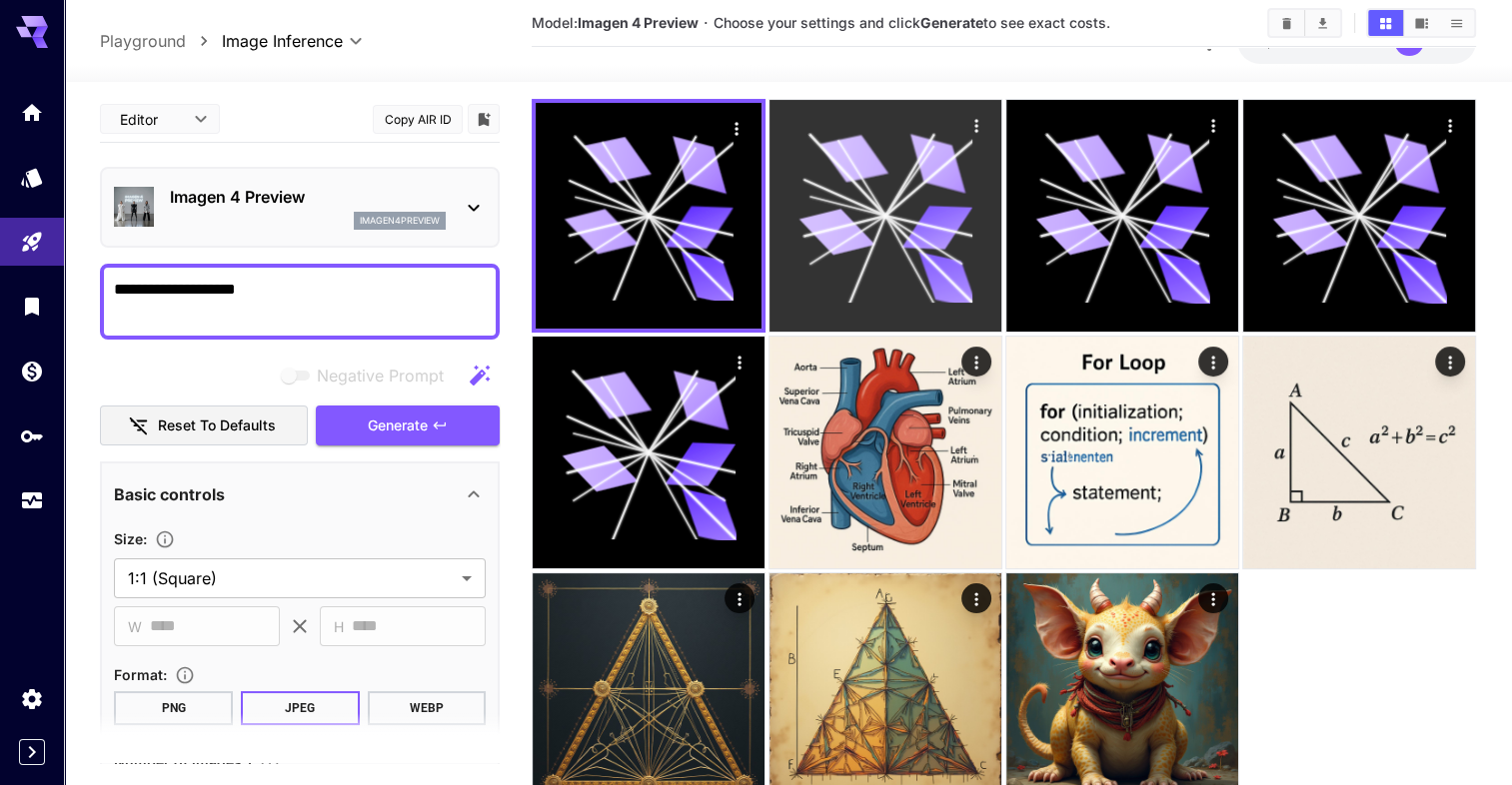 click 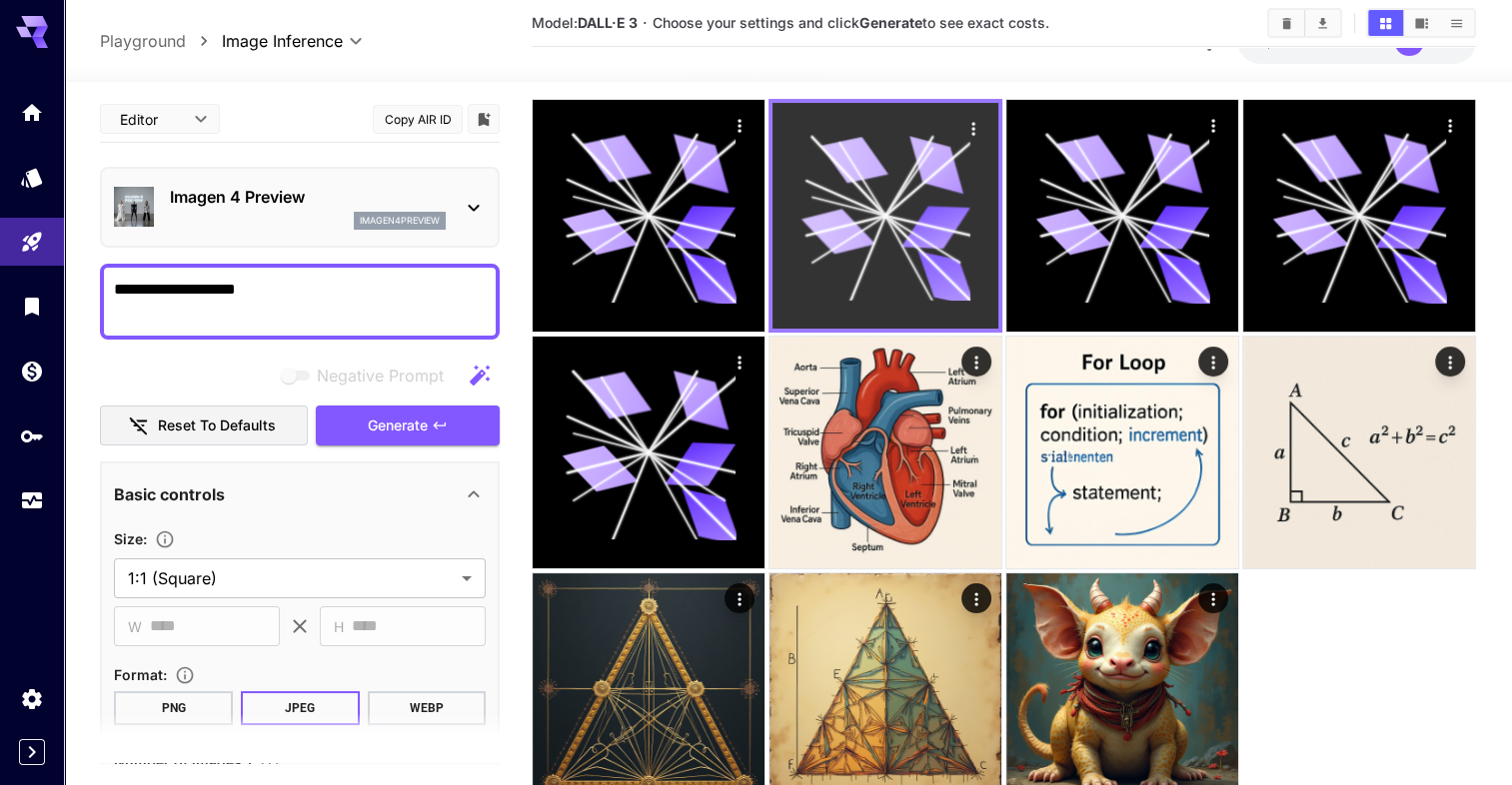 scroll, scrollTop: 0, scrollLeft: 0, axis: both 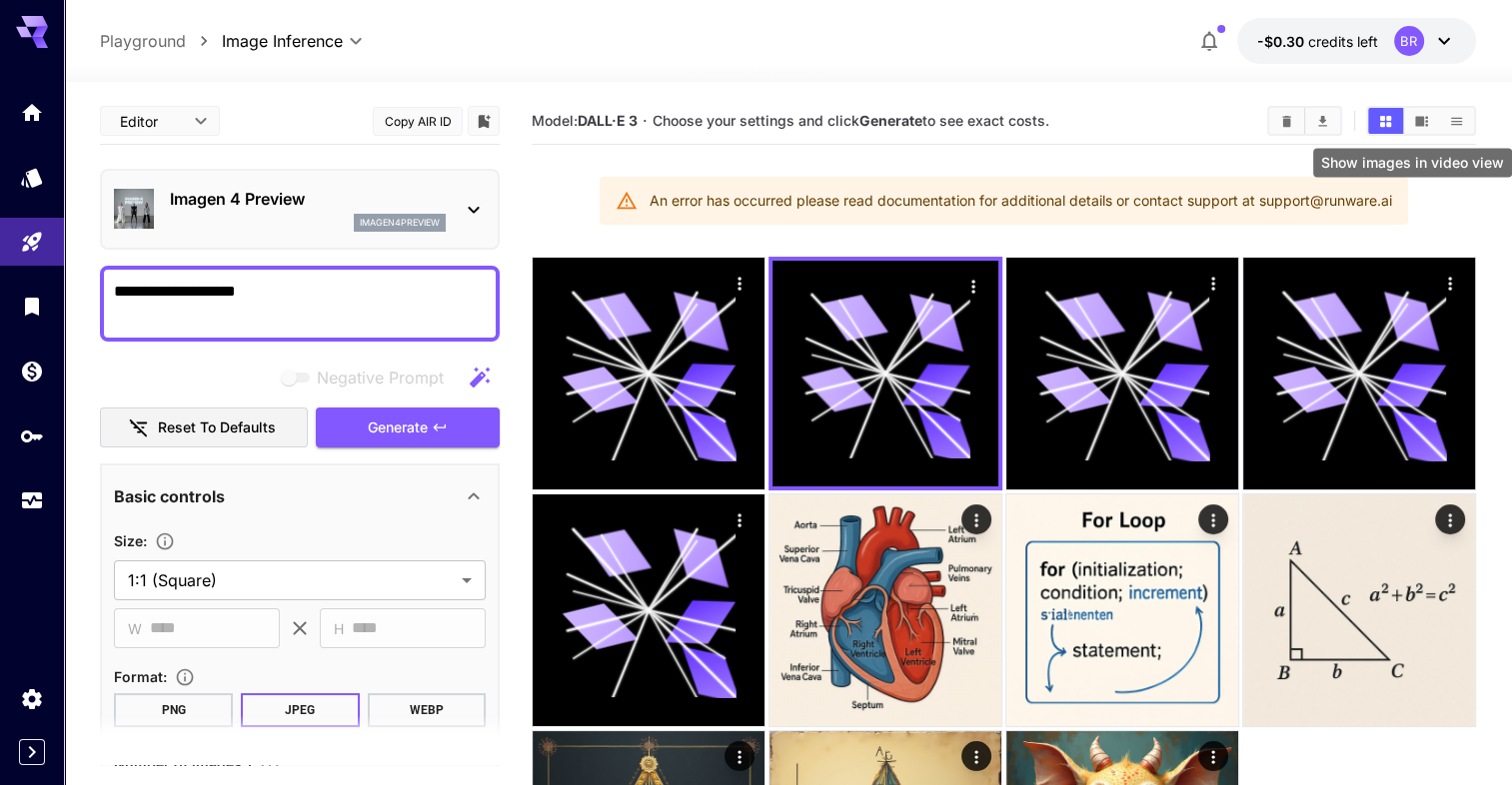 click 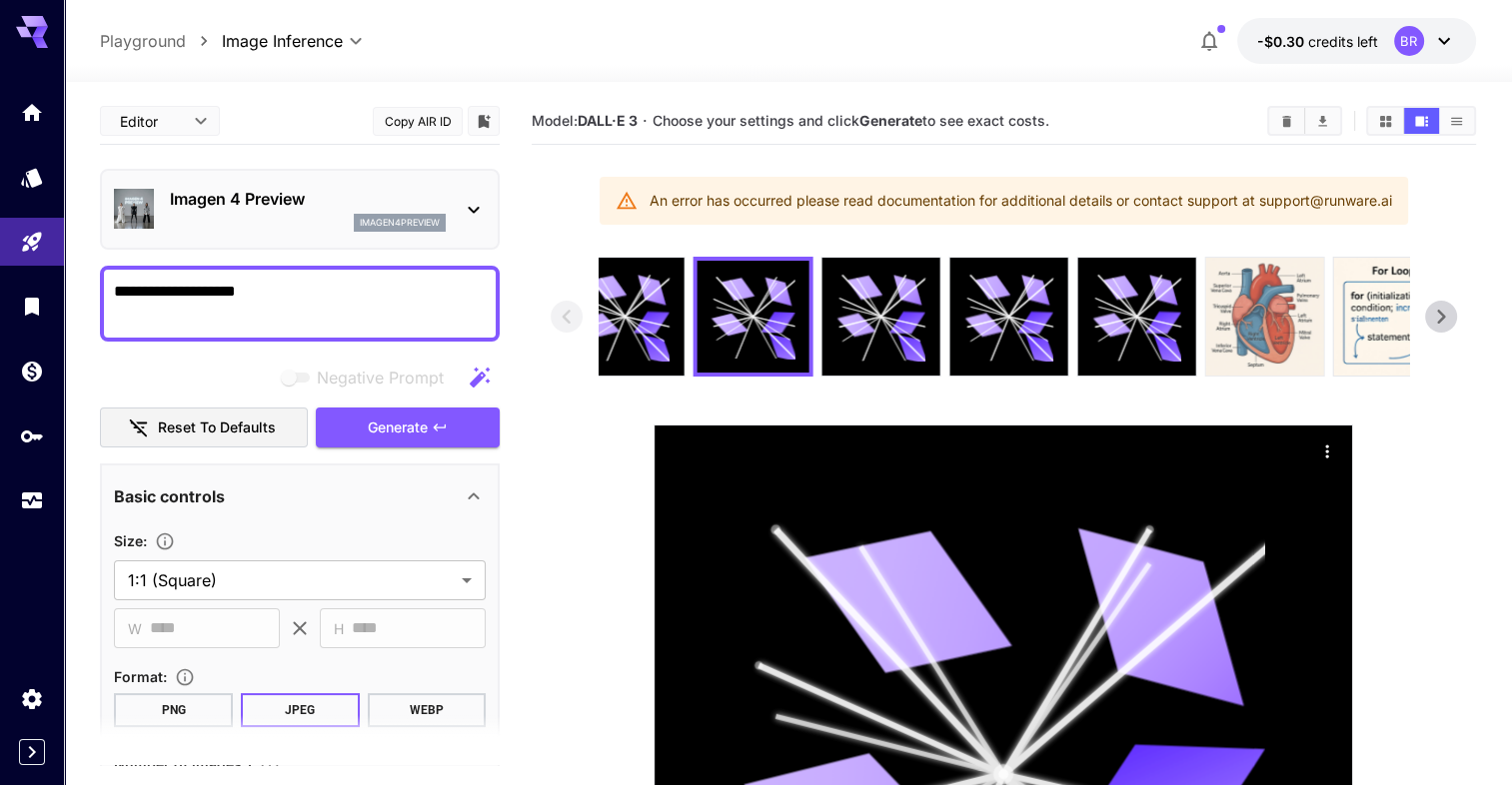 click at bounding box center [1264, 317] 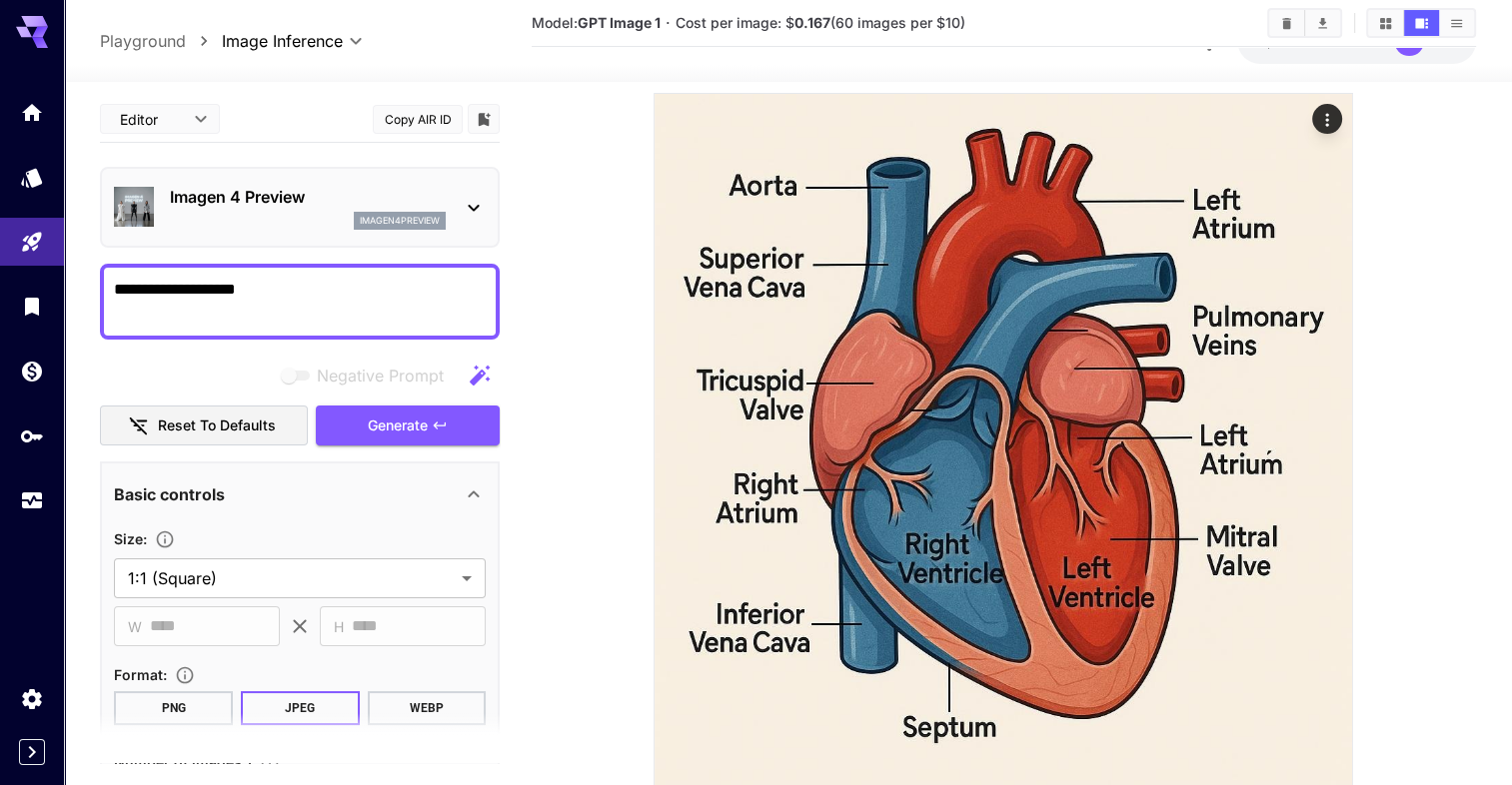 scroll, scrollTop: 327, scrollLeft: 0, axis: vertical 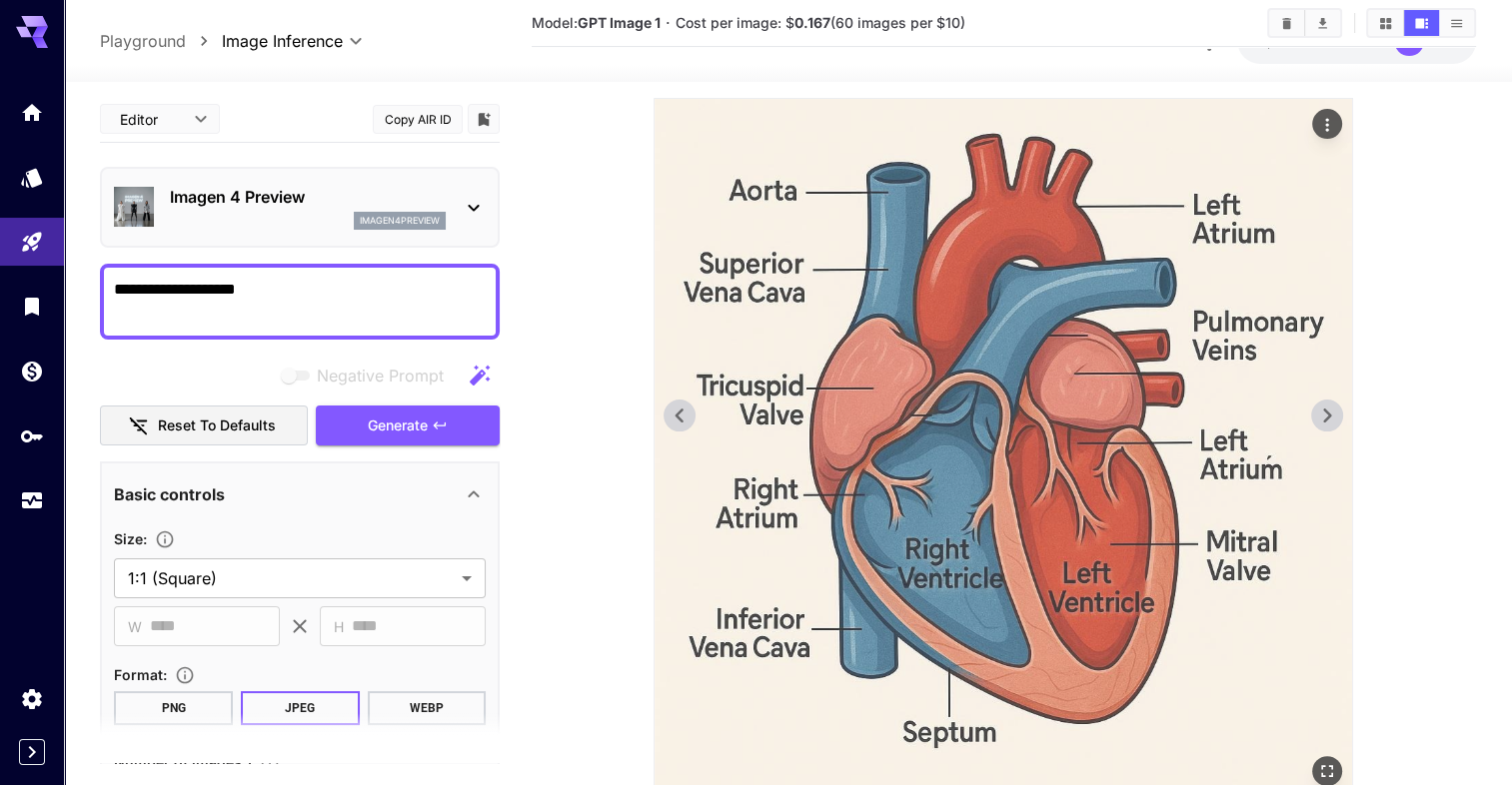 click at bounding box center (1003, 447) 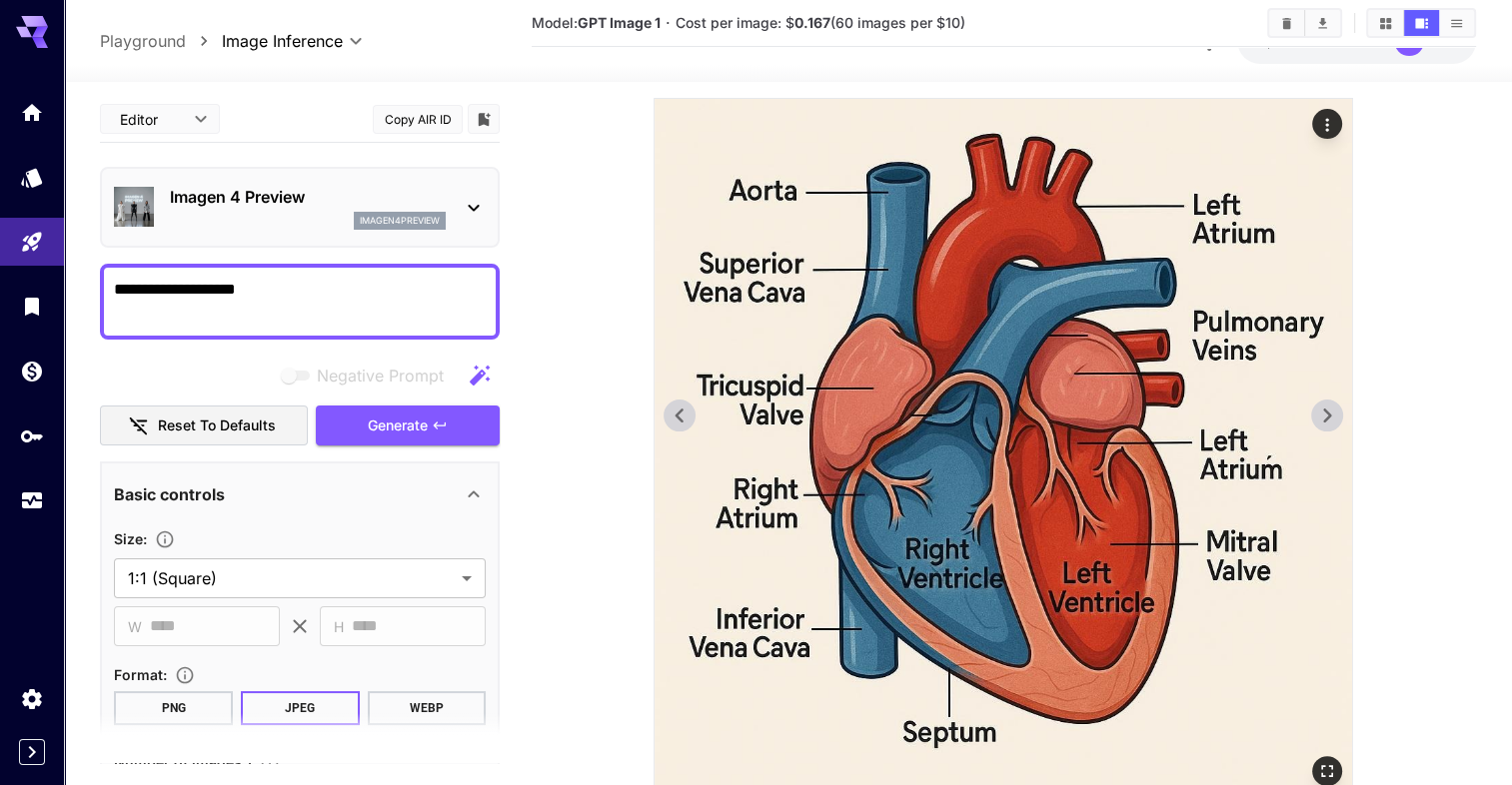 click 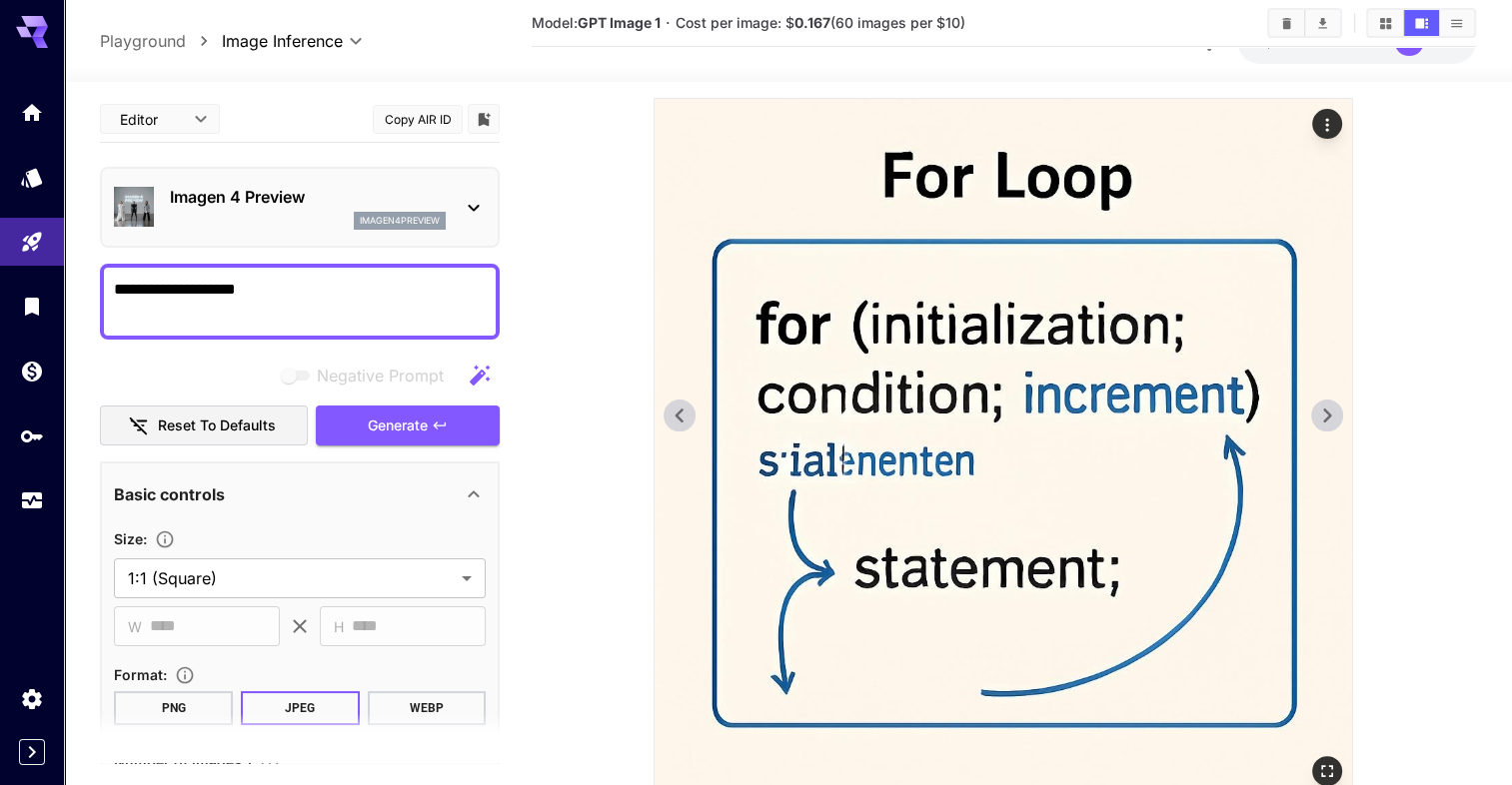 click 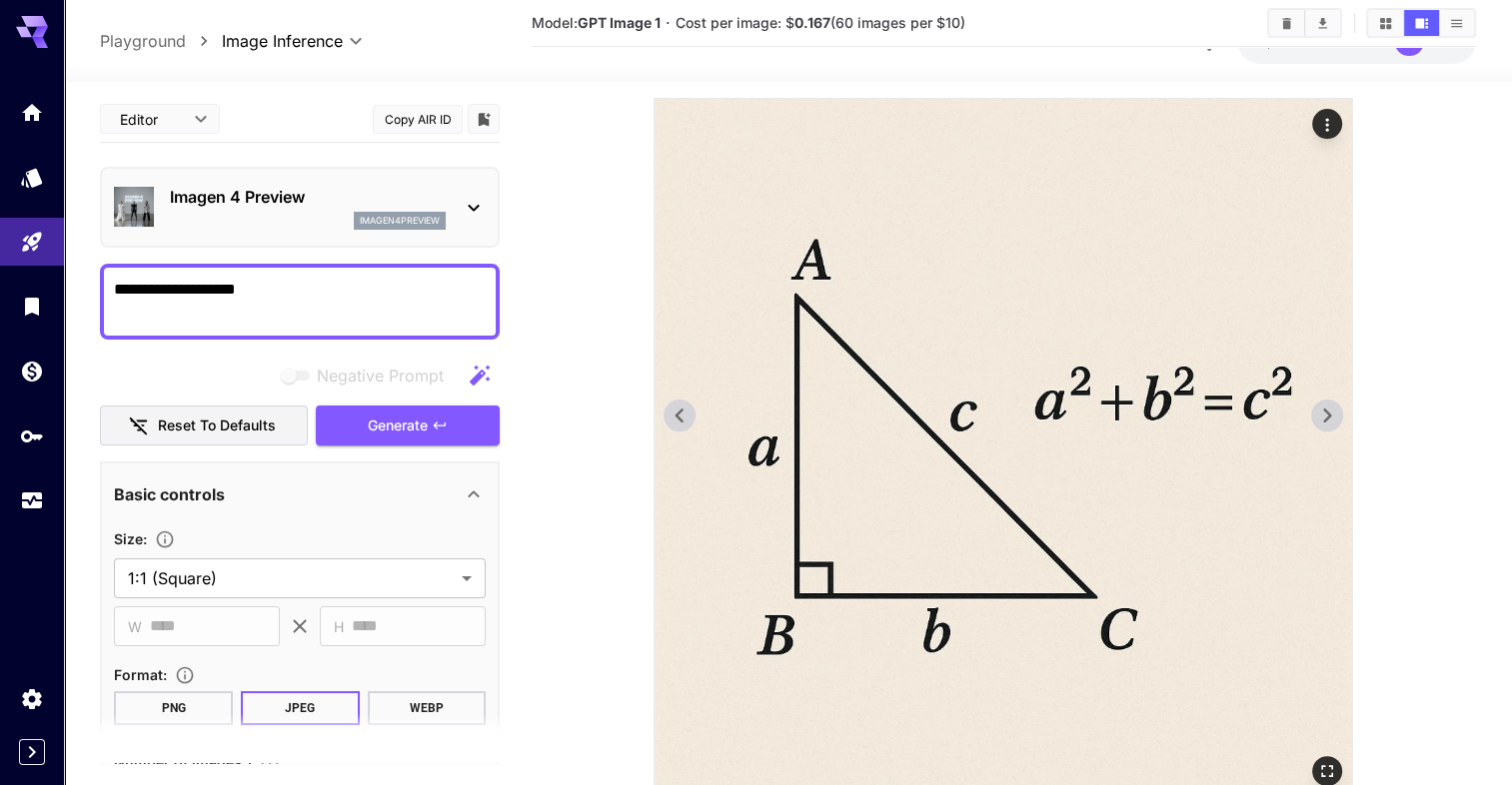 click 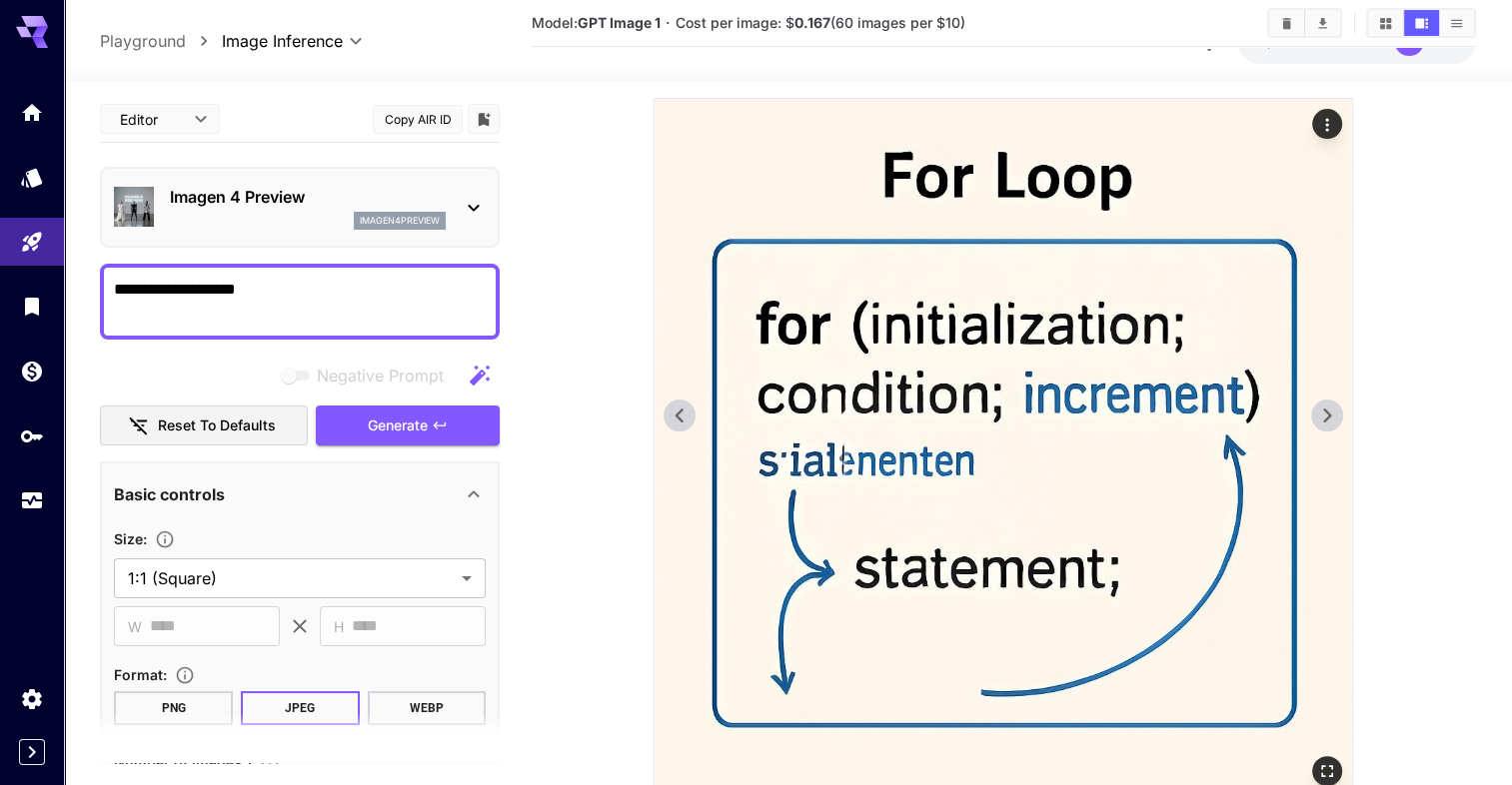 click 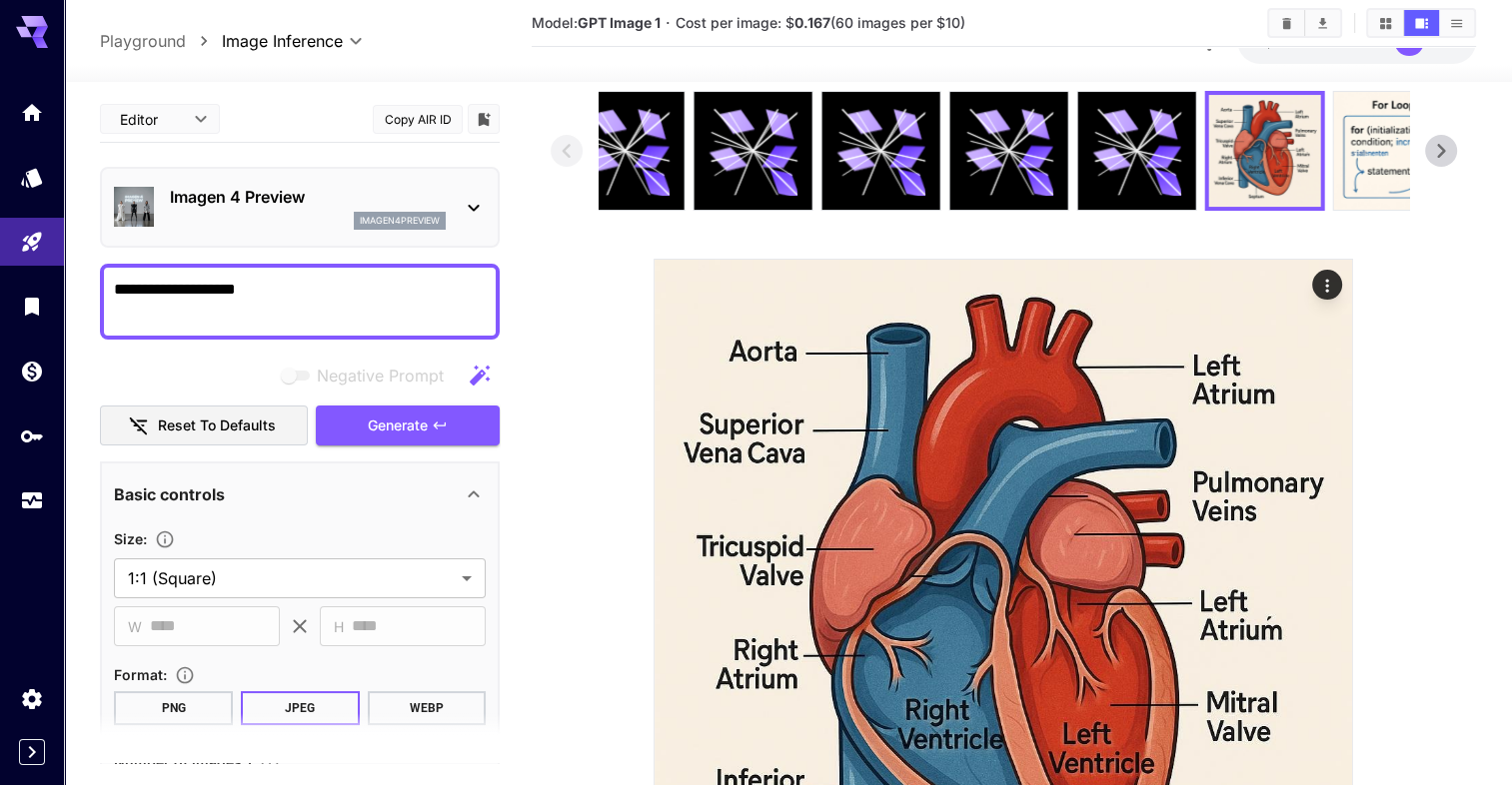 scroll, scrollTop: 0, scrollLeft: 0, axis: both 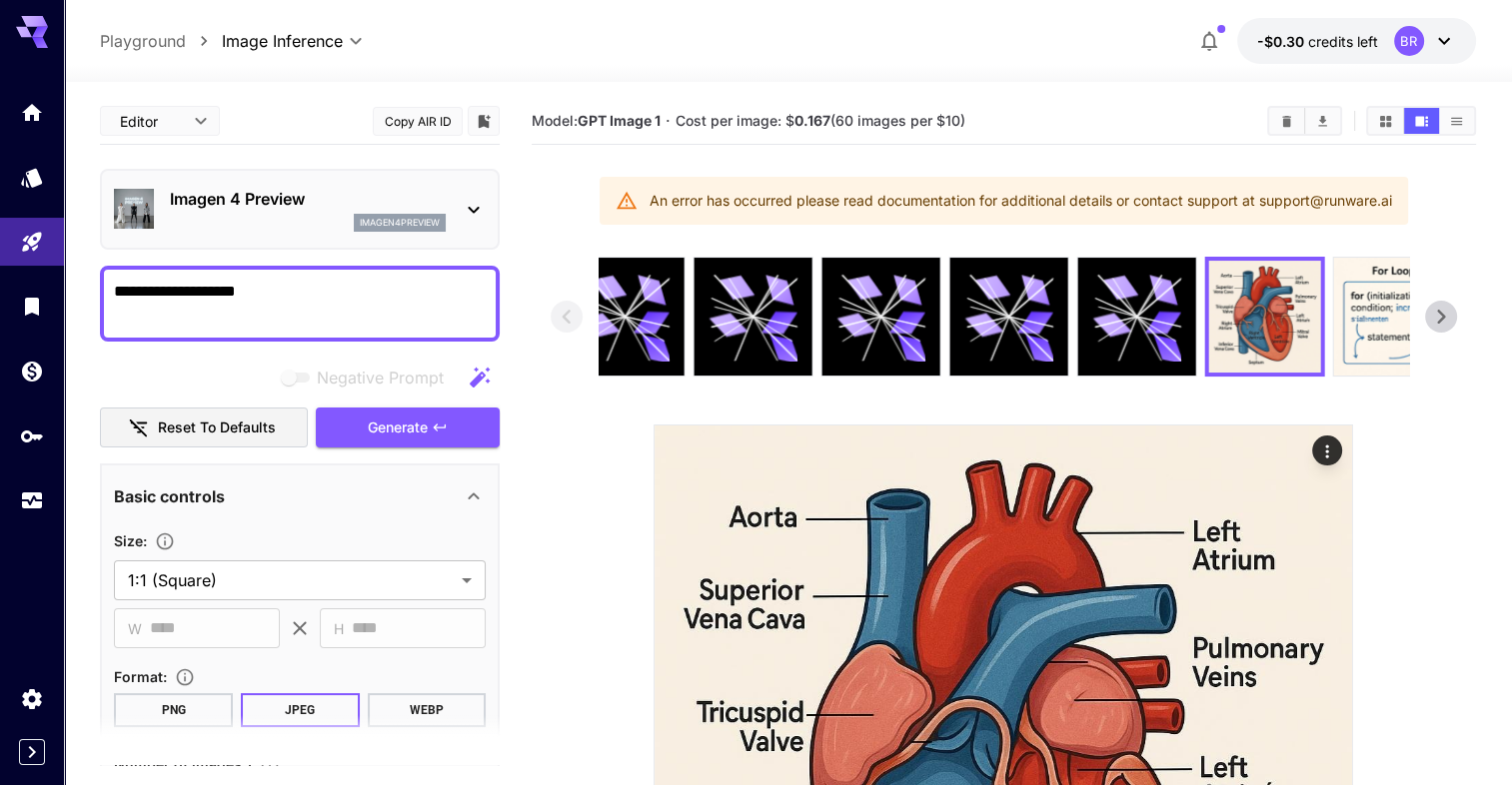 click 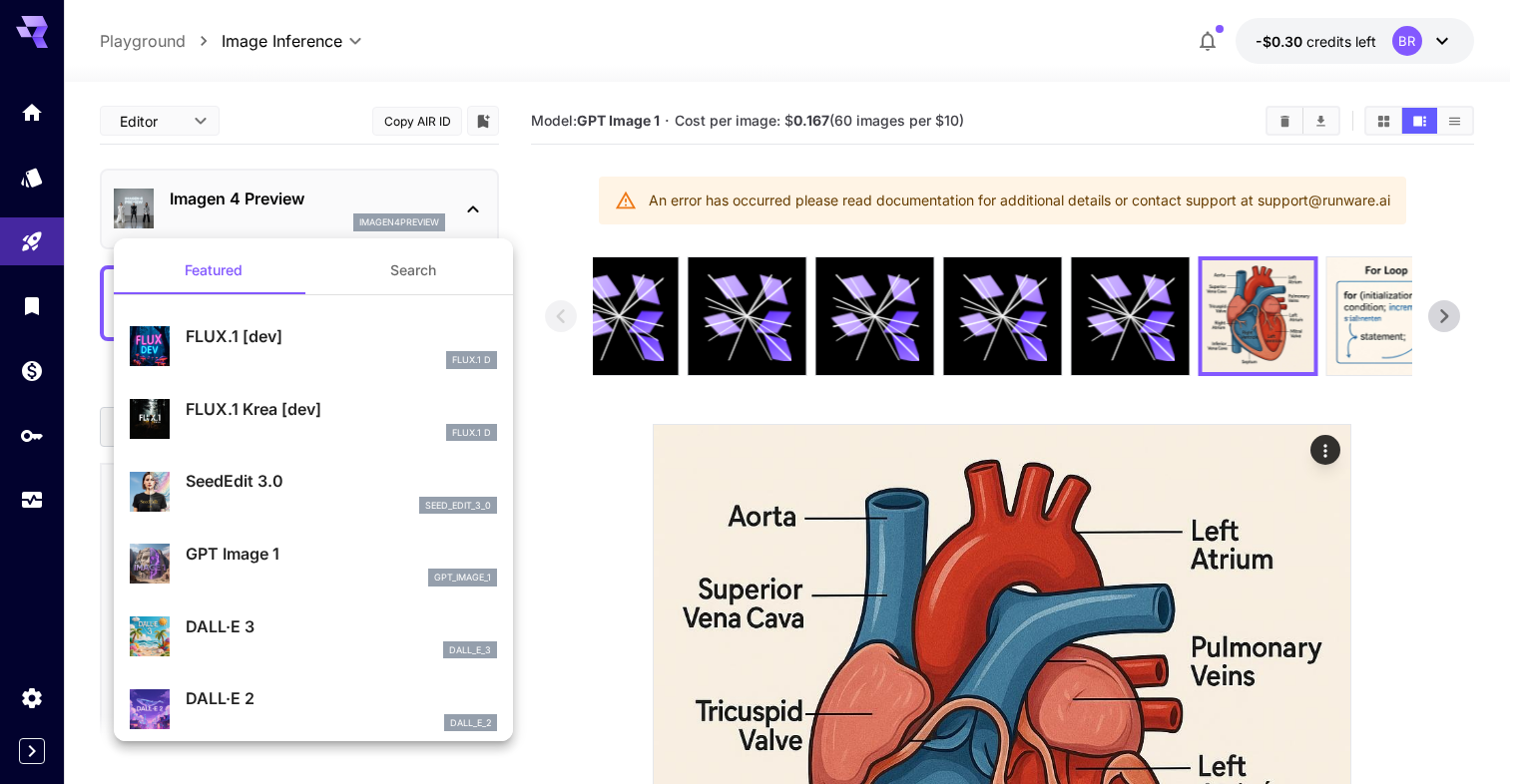 click at bounding box center [762, 392] 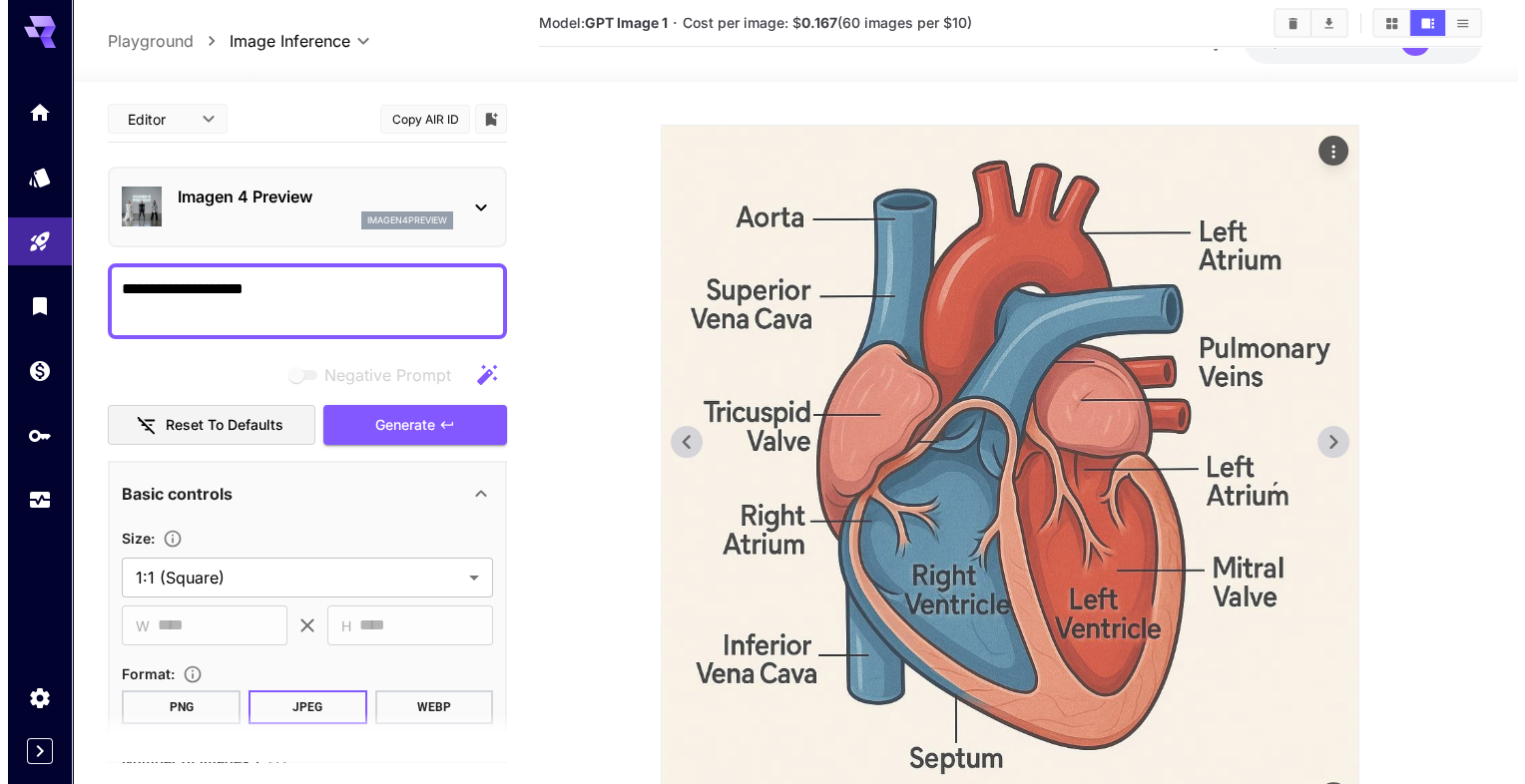 scroll, scrollTop: 298, scrollLeft: 0, axis: vertical 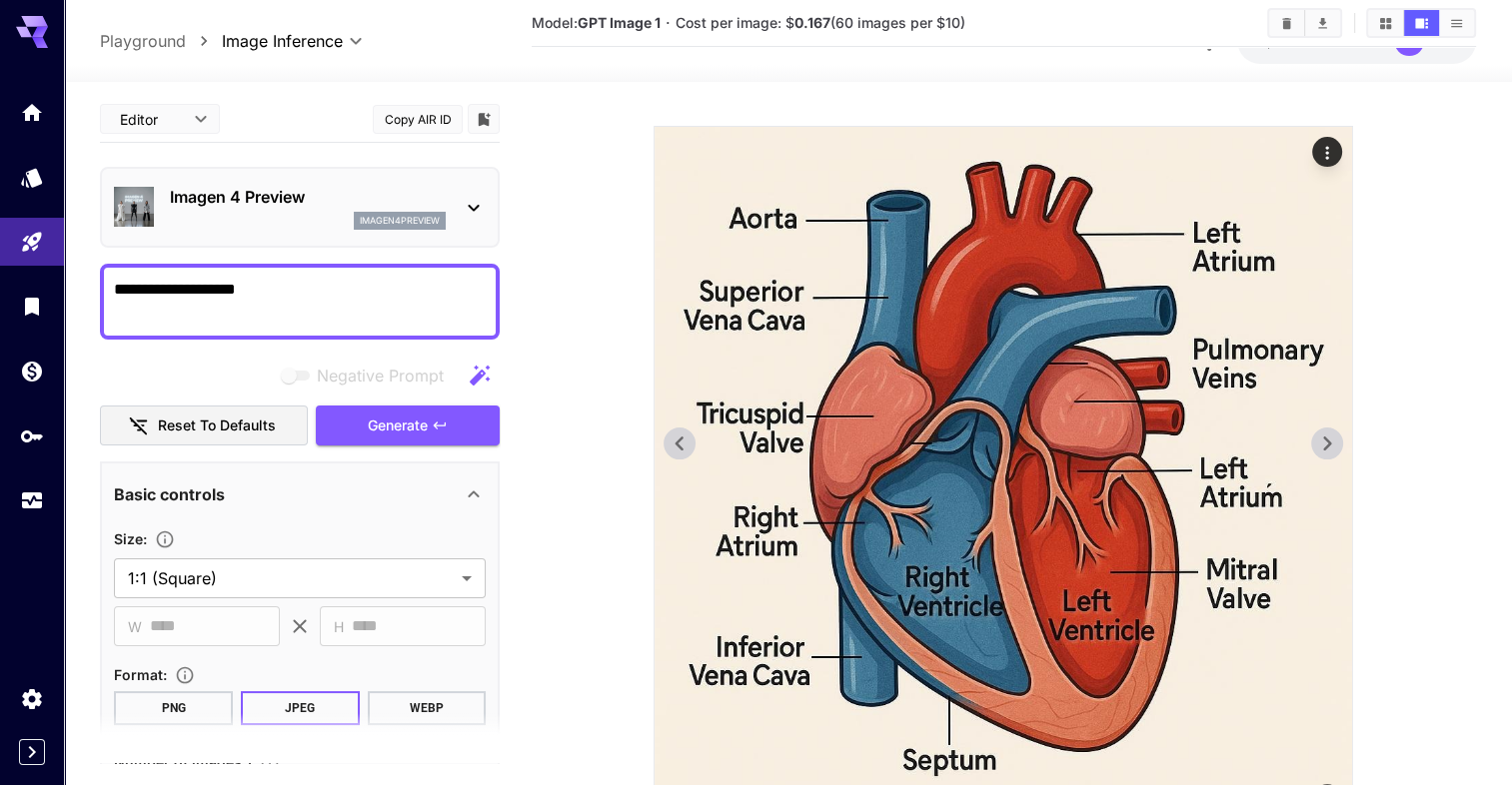 click 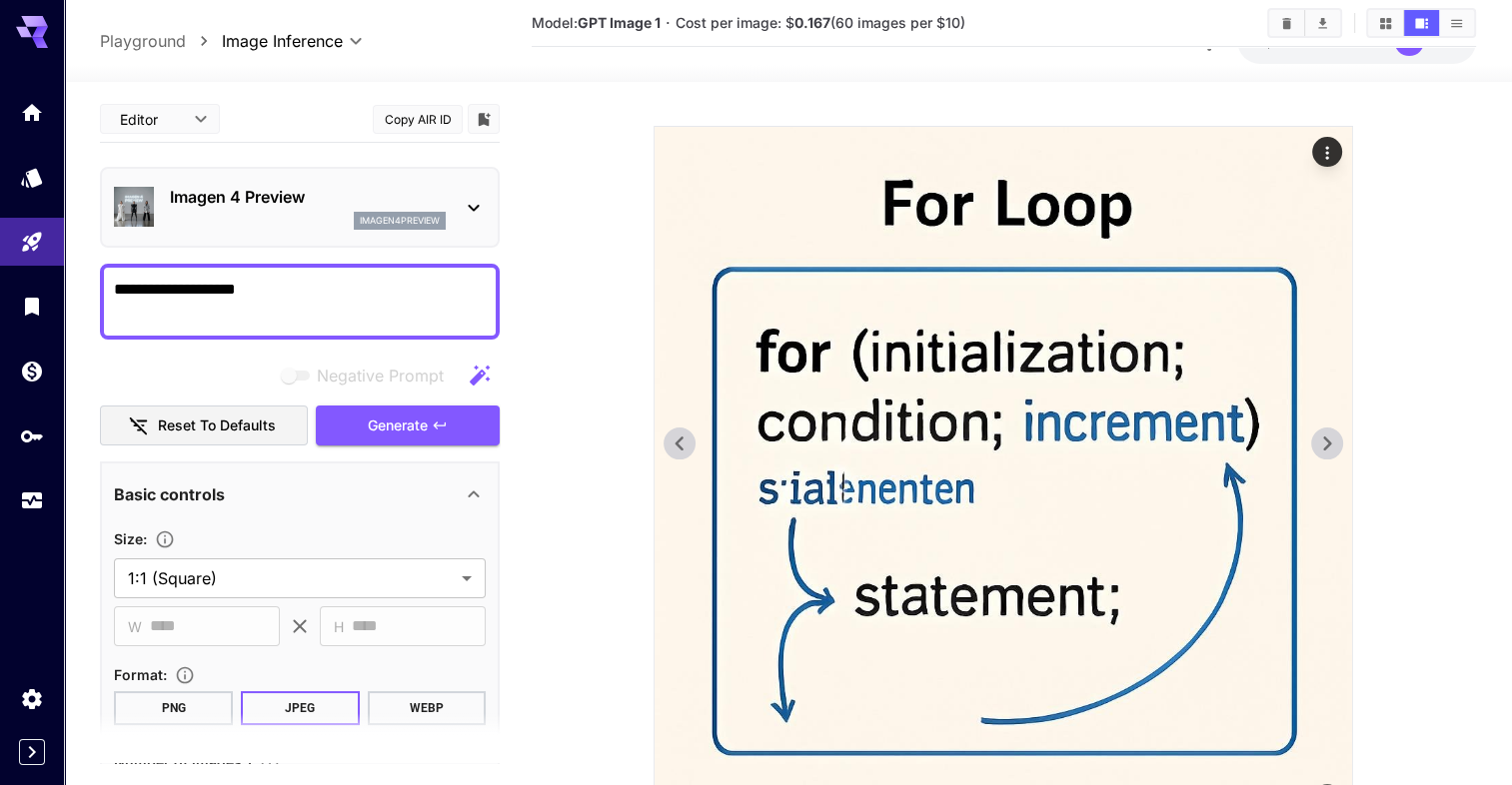 click 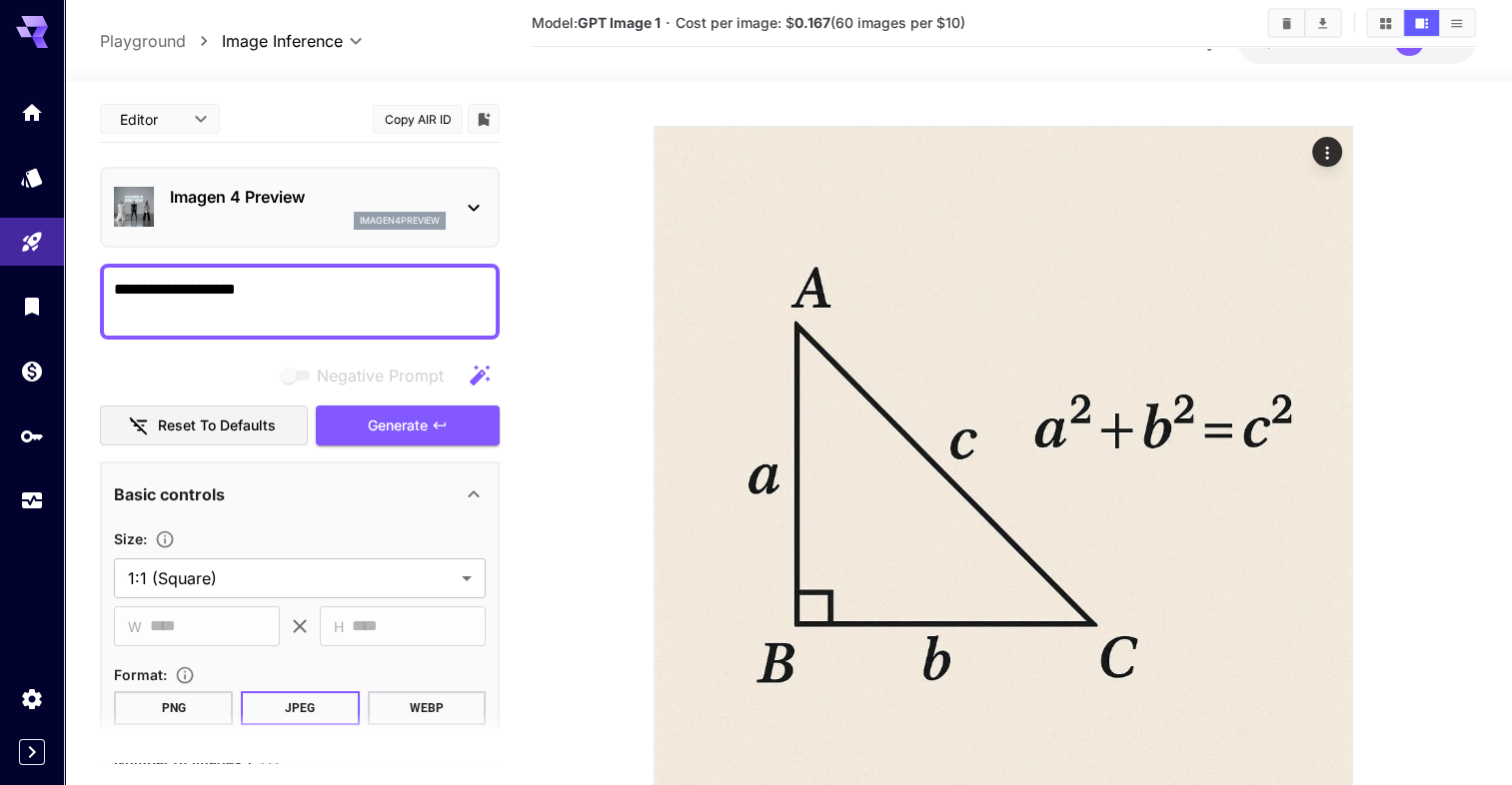 click on "imagen4preview" at bounding box center (308, 221) 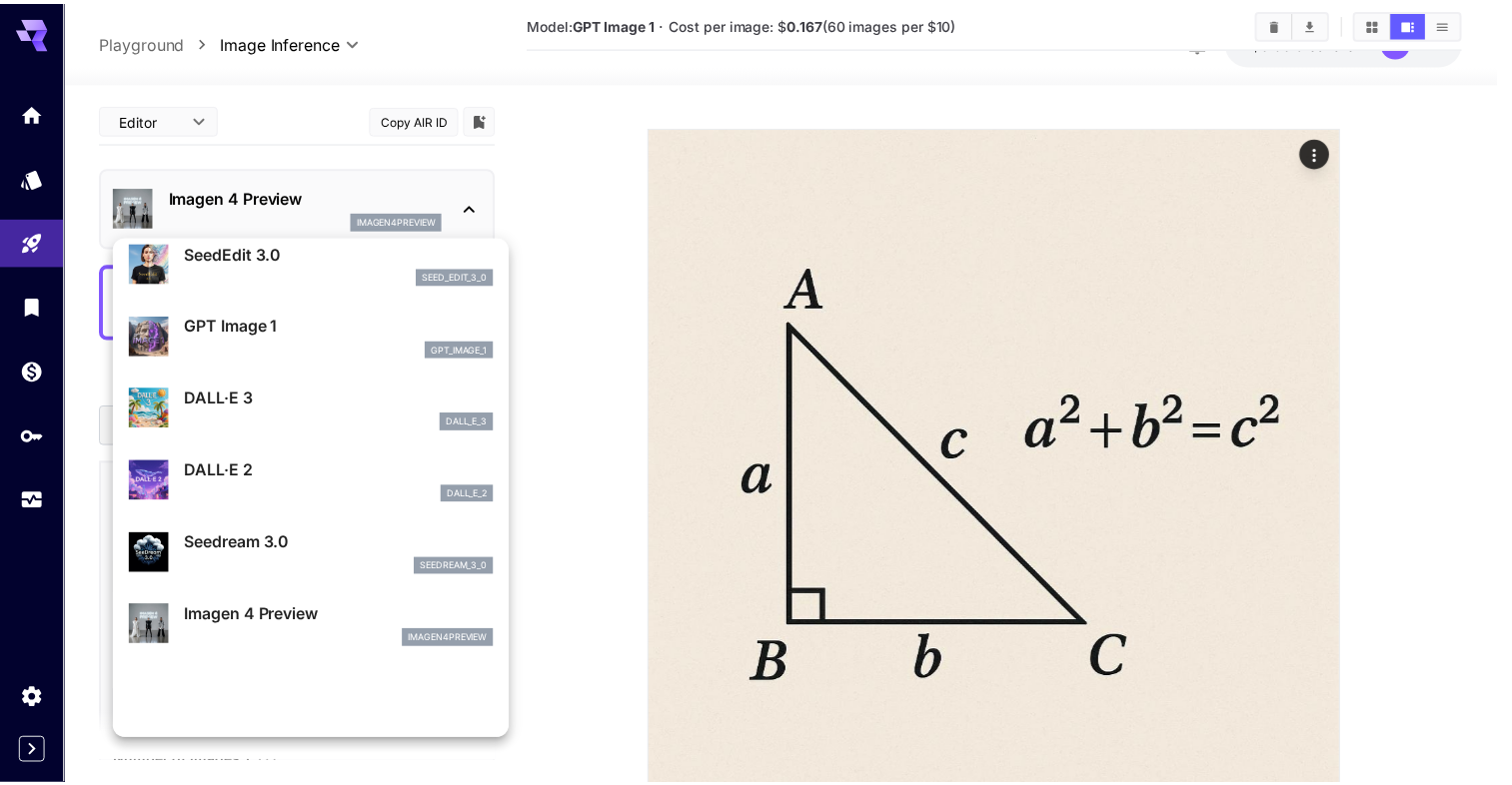 scroll, scrollTop: 231, scrollLeft: 0, axis: vertical 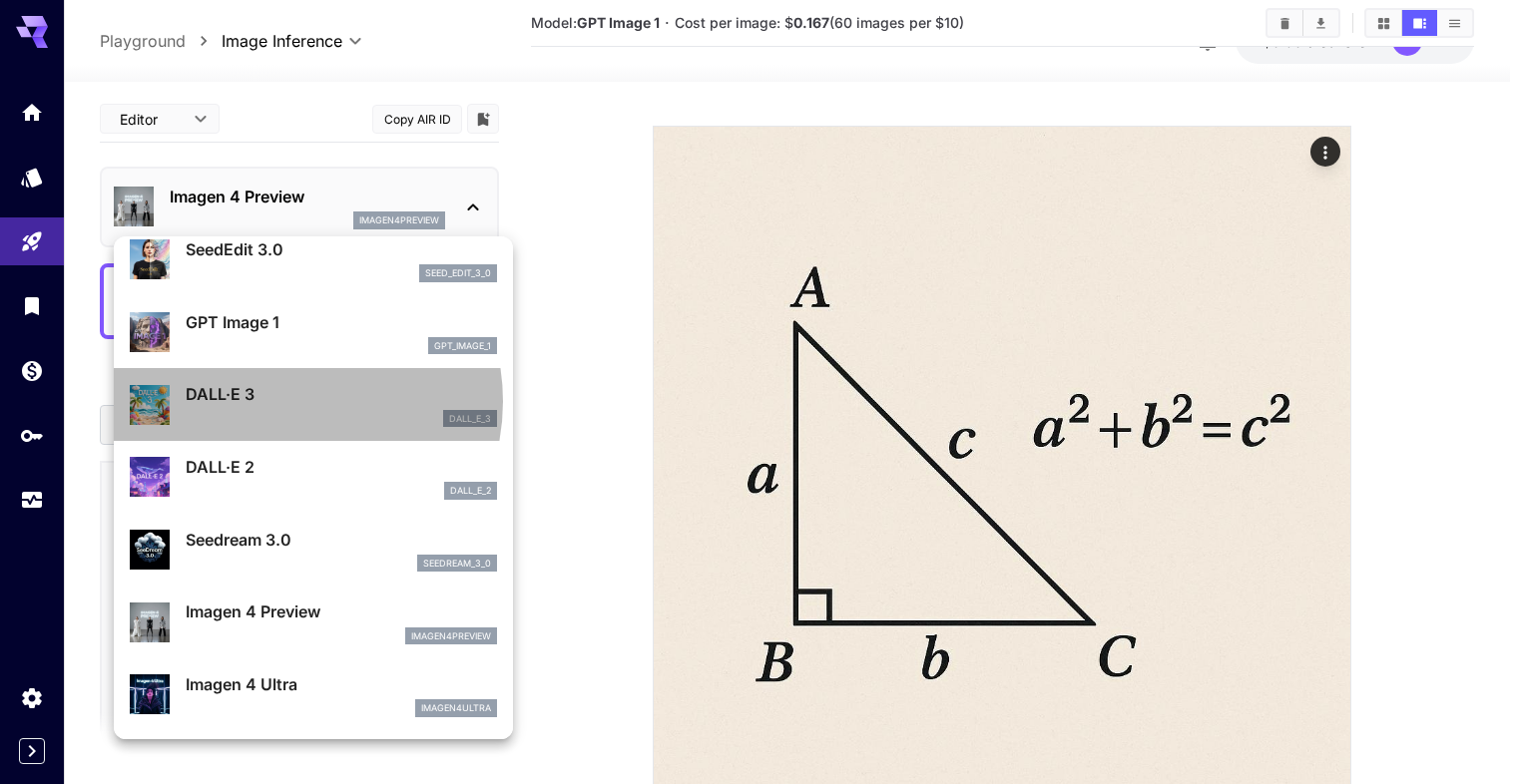 click on "DALL·E 3" at bounding box center [341, 394] 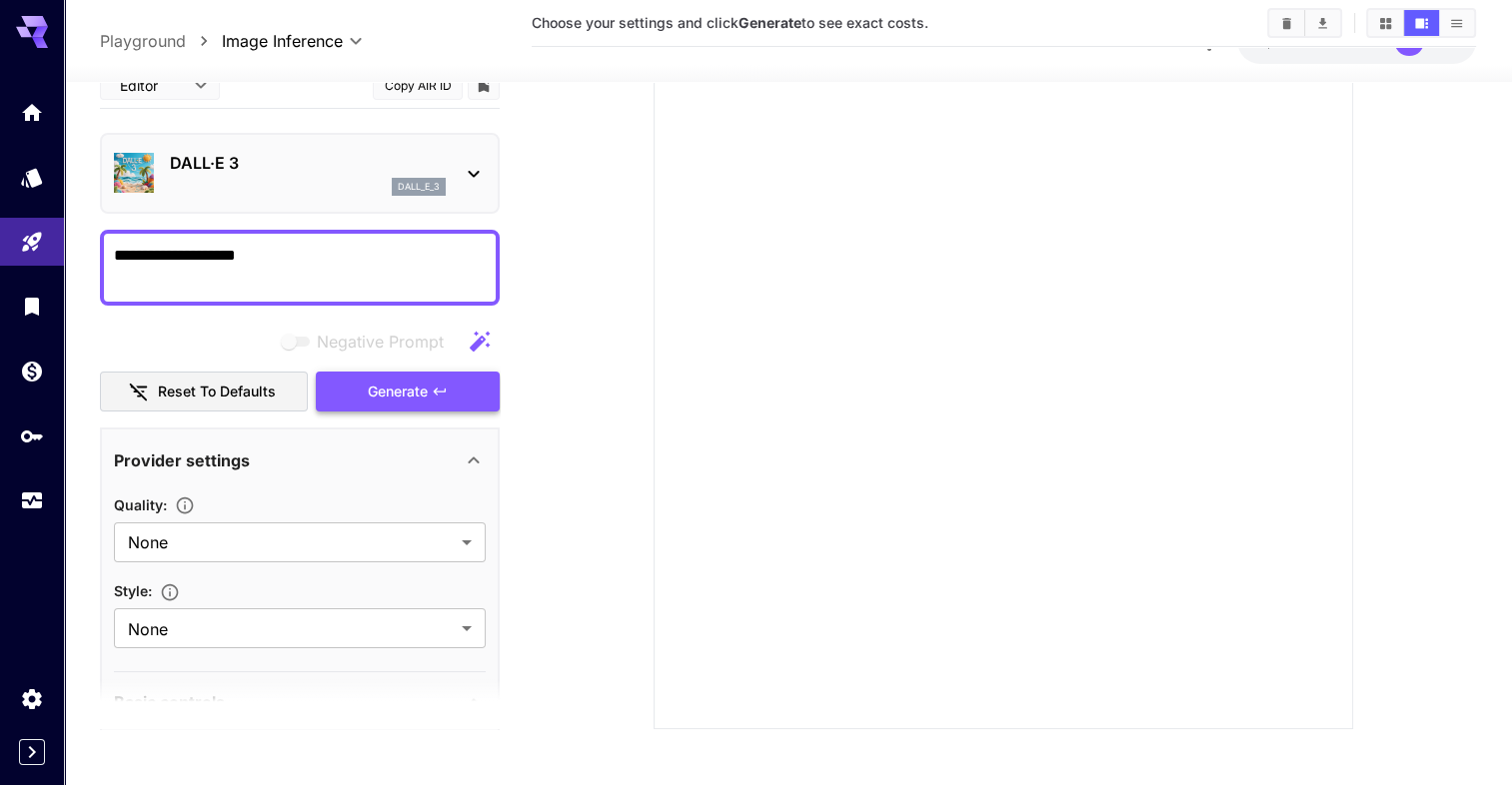 click on "Generate" at bounding box center (398, 392) 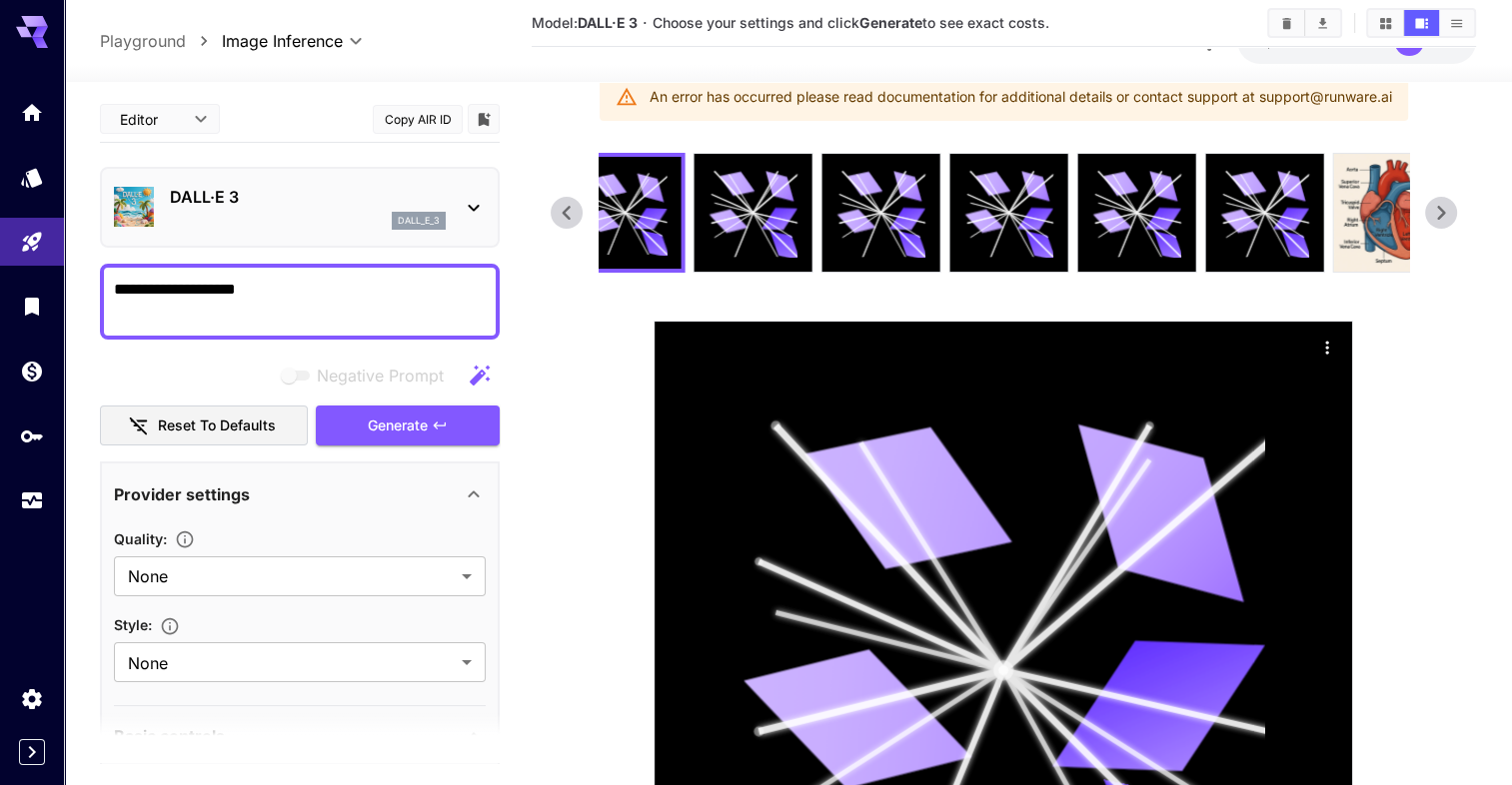 scroll, scrollTop: 102, scrollLeft: 0, axis: vertical 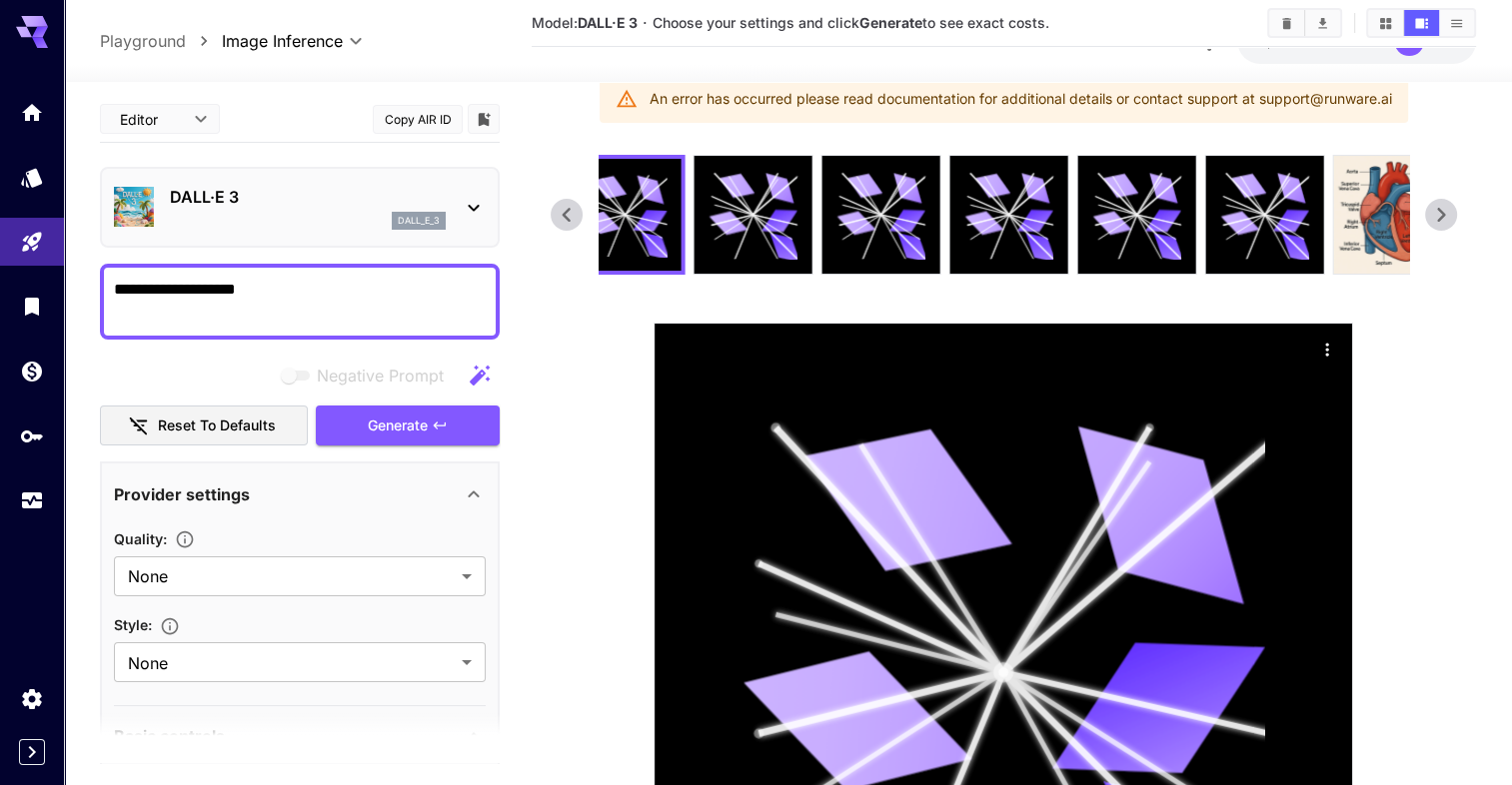 click 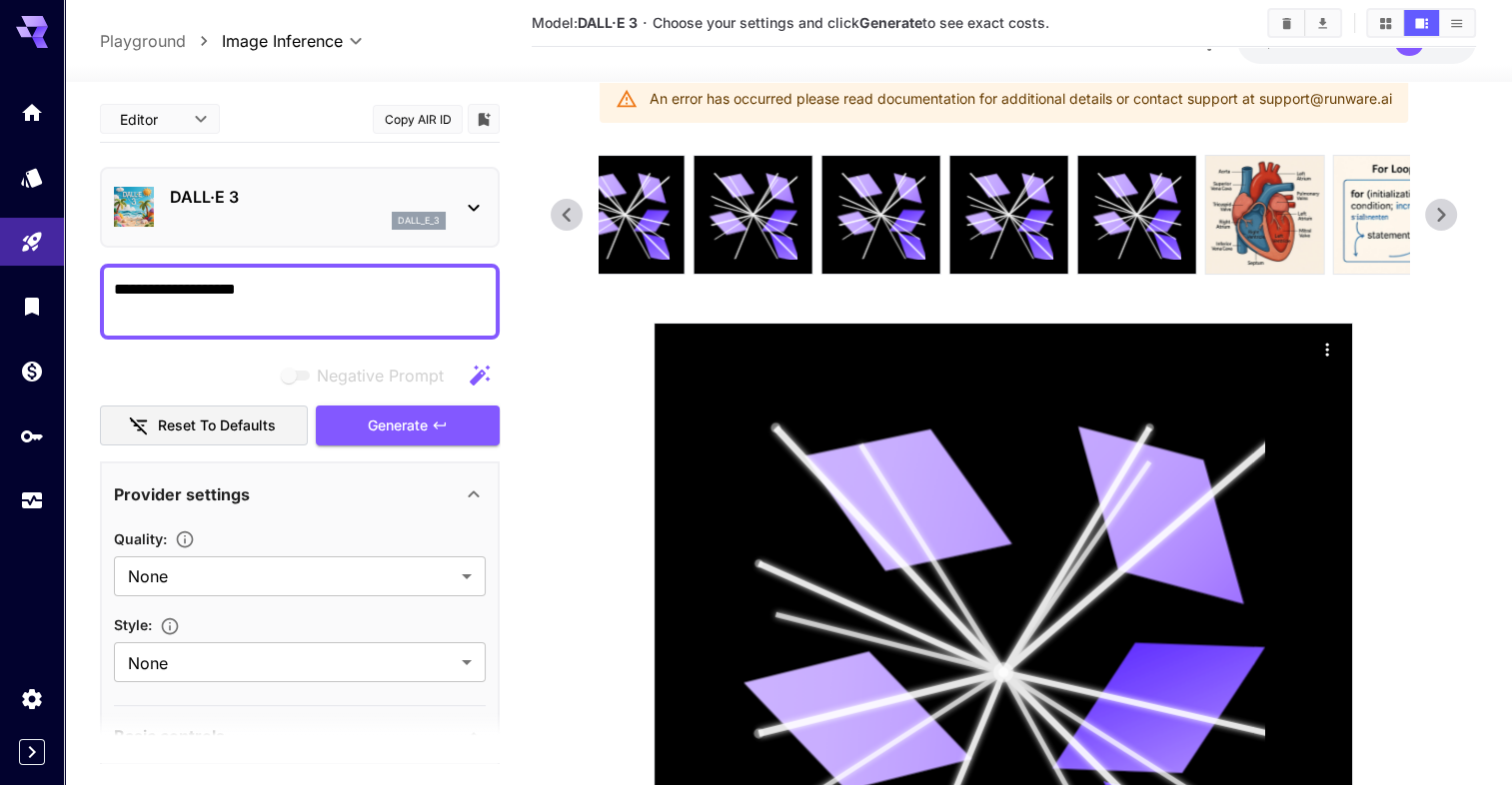 click 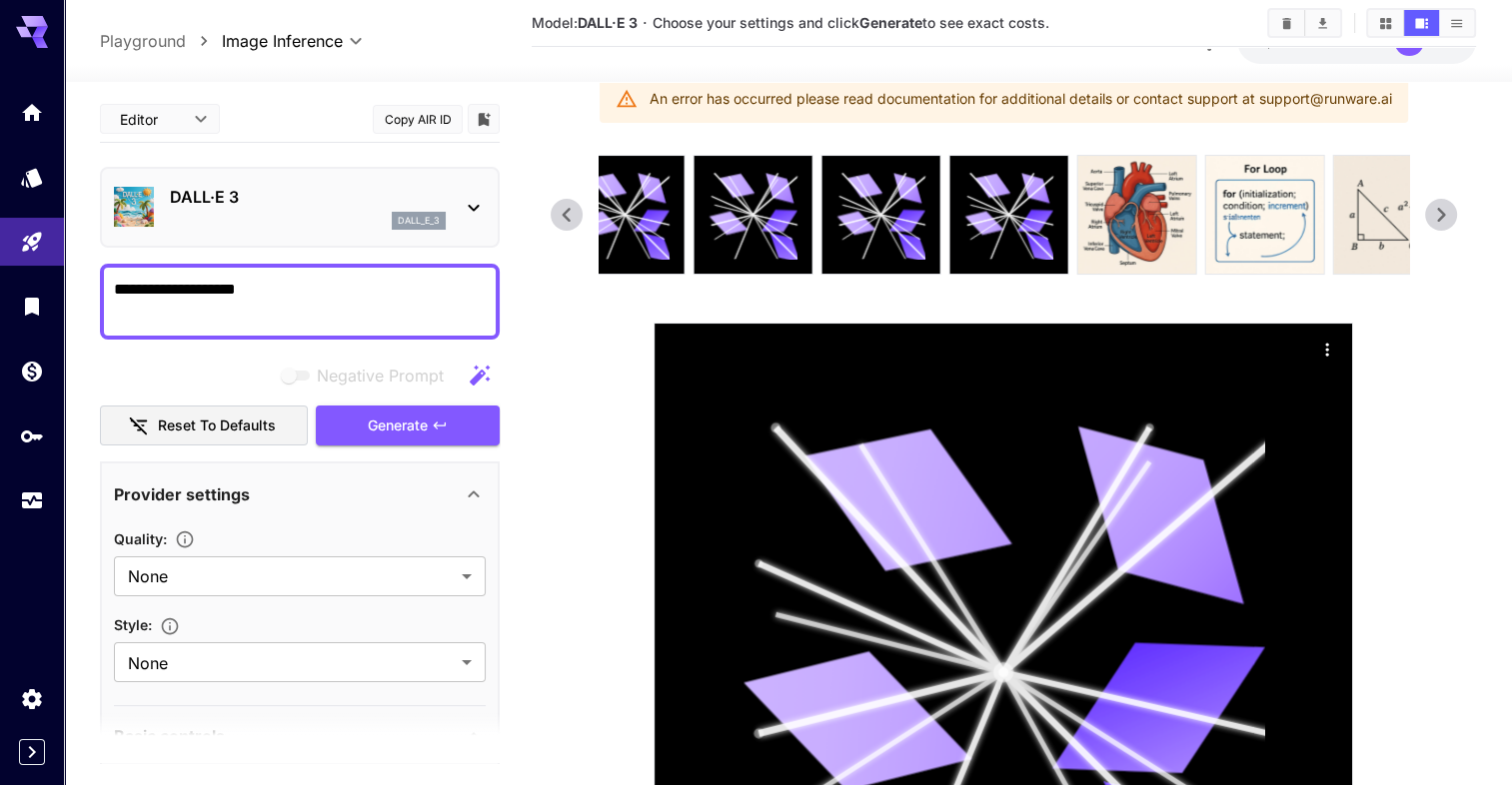 click 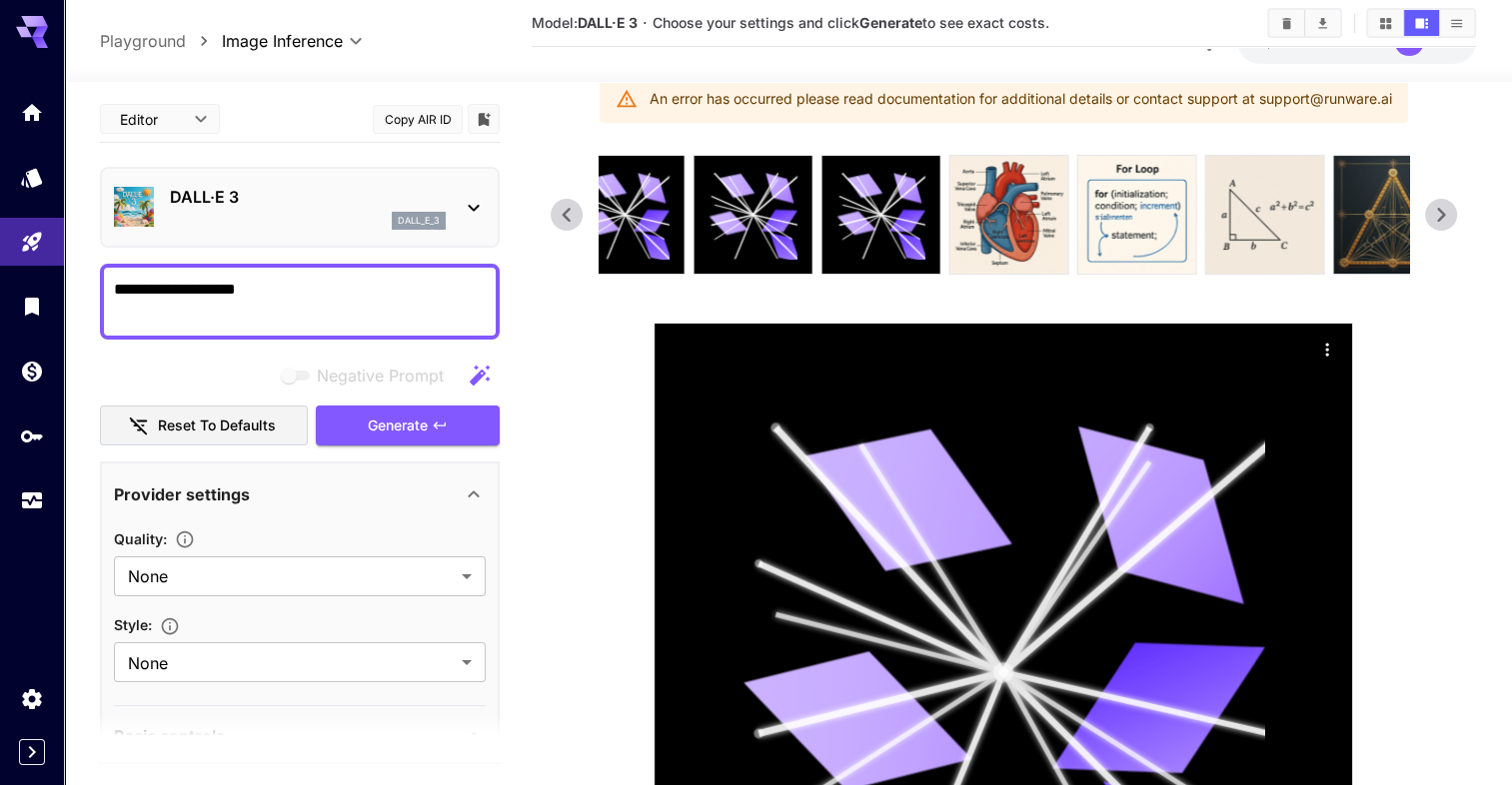 click 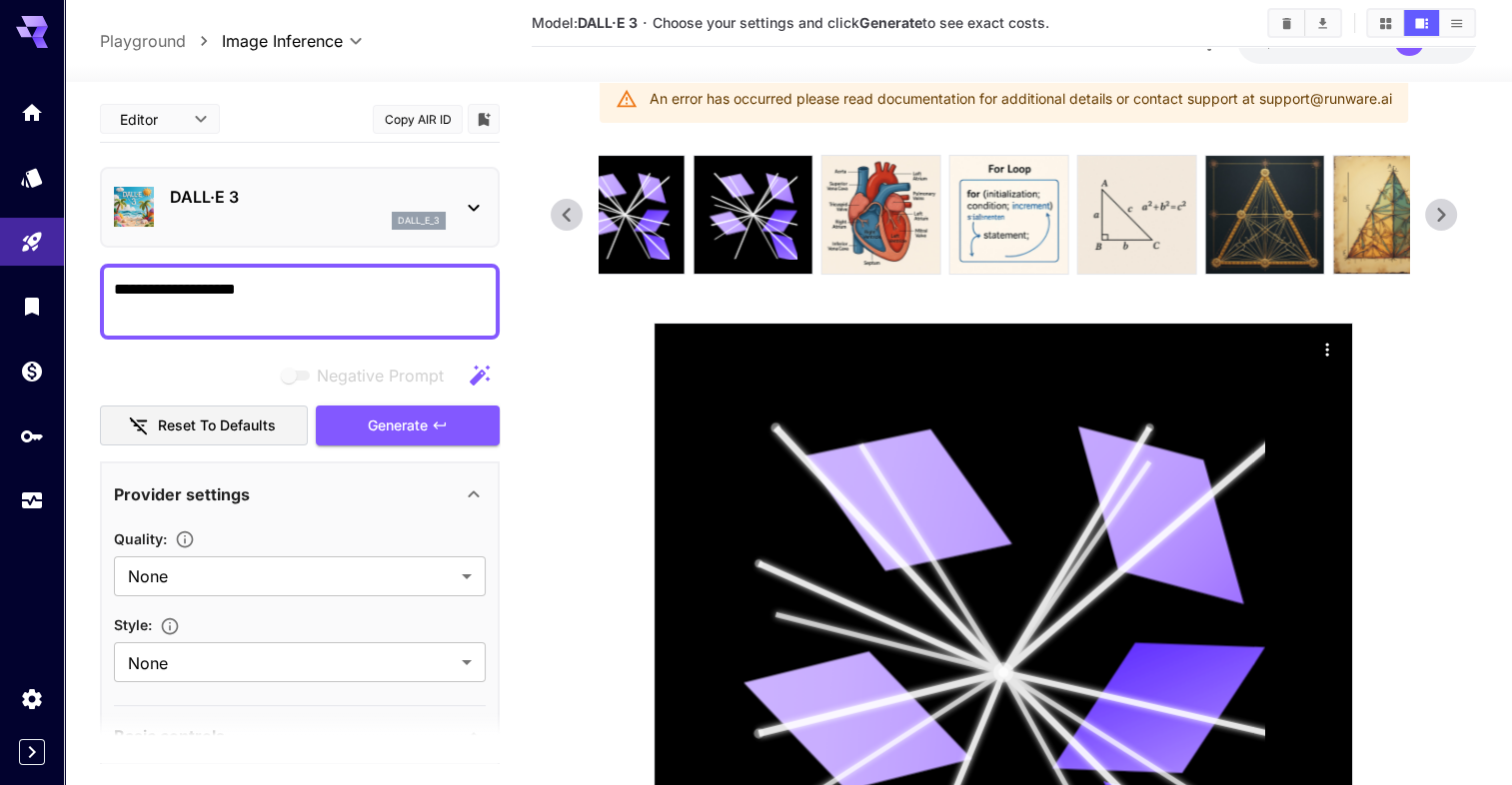 type 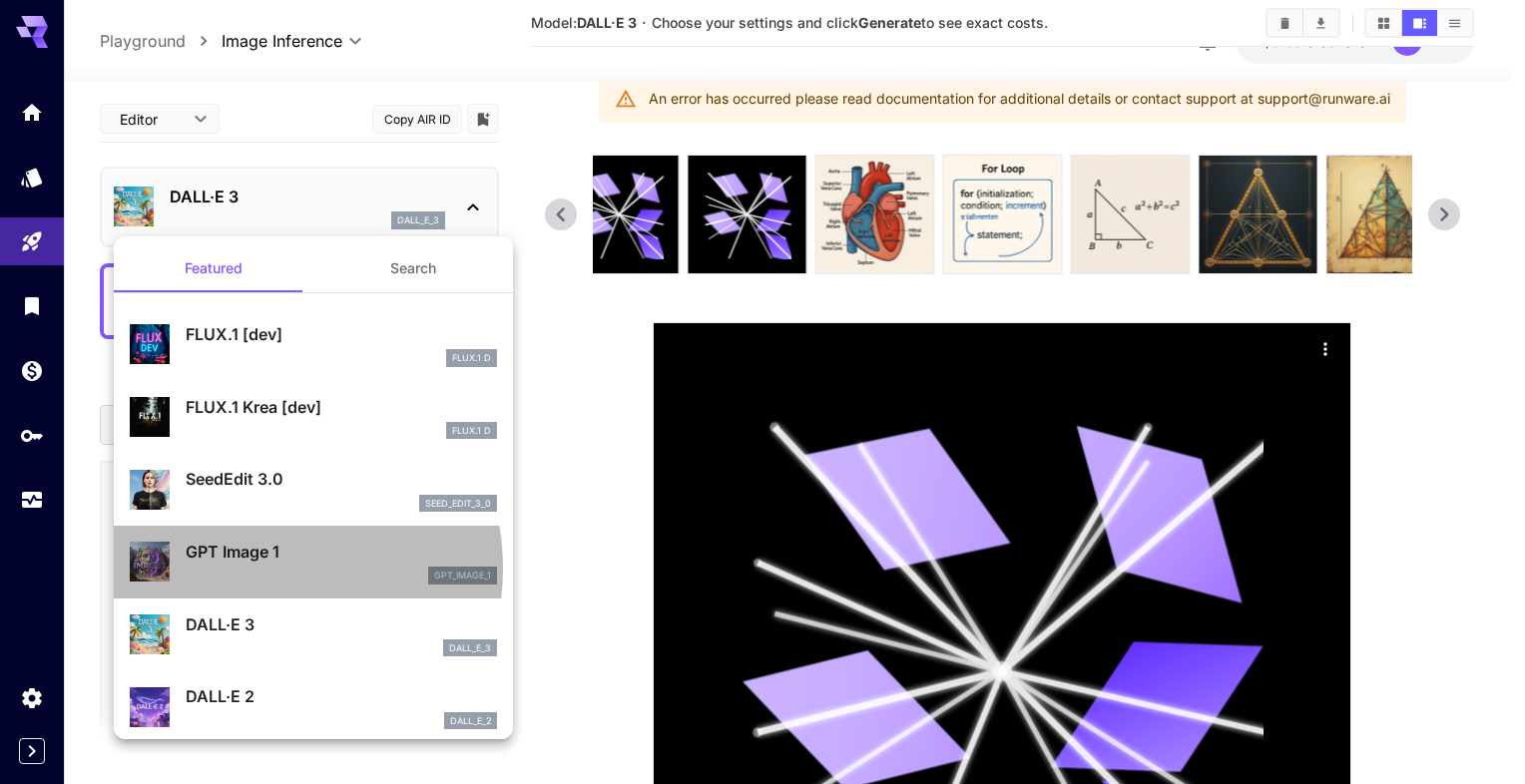 click on "gpt_image_1" at bounding box center (341, 576) 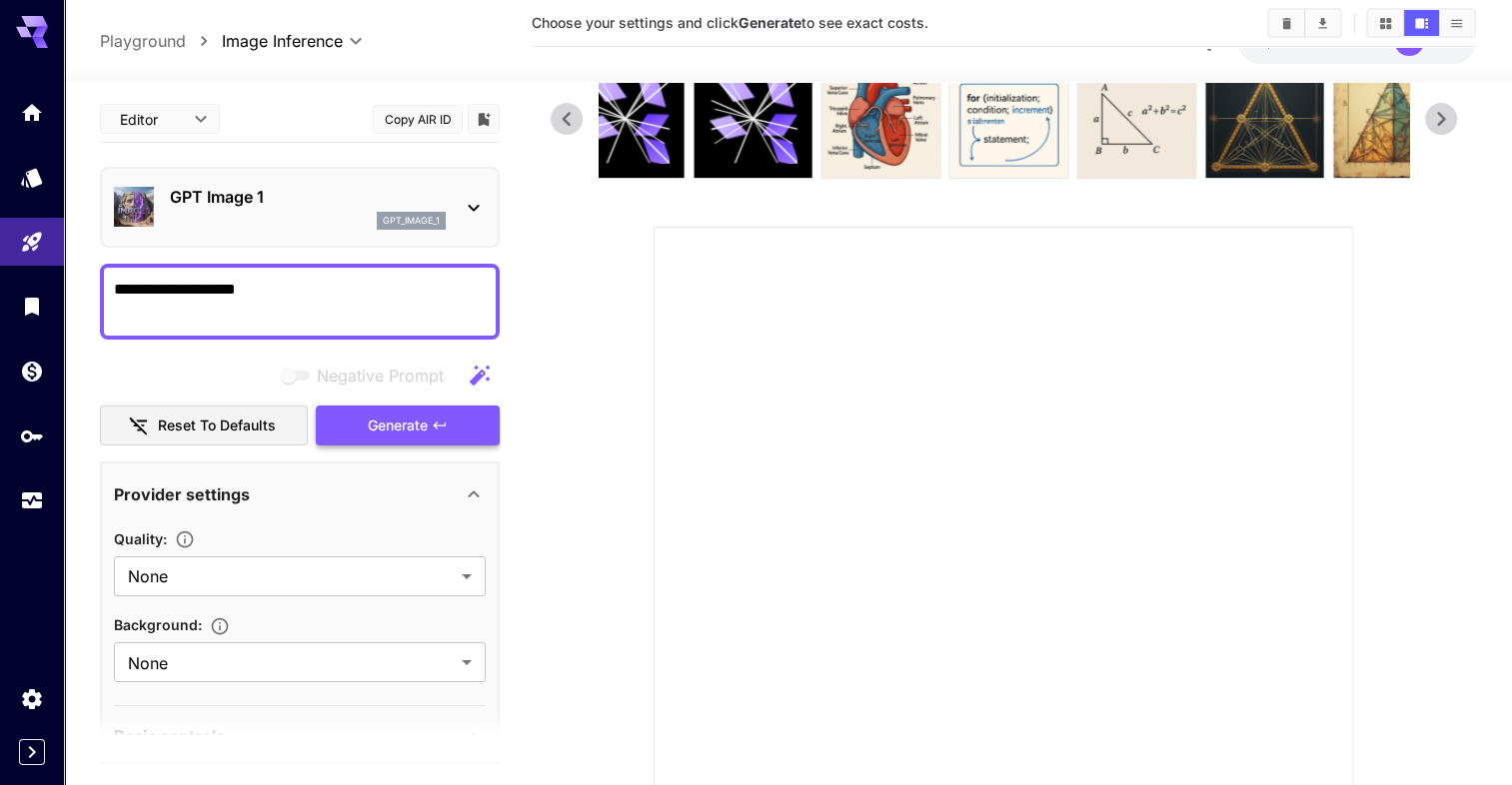 click on "Generate" at bounding box center (398, 425) 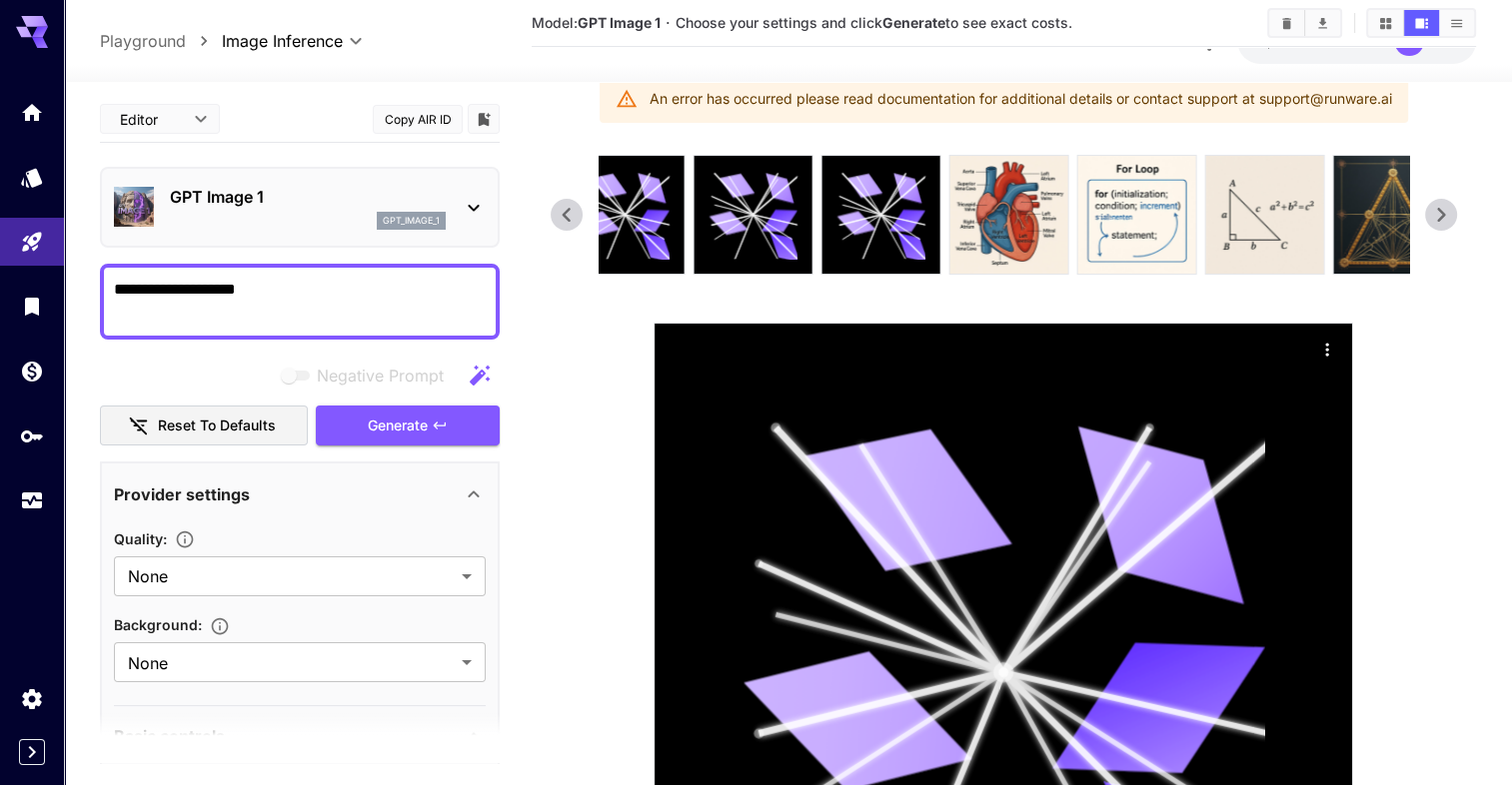click at bounding box center [1004, 588] 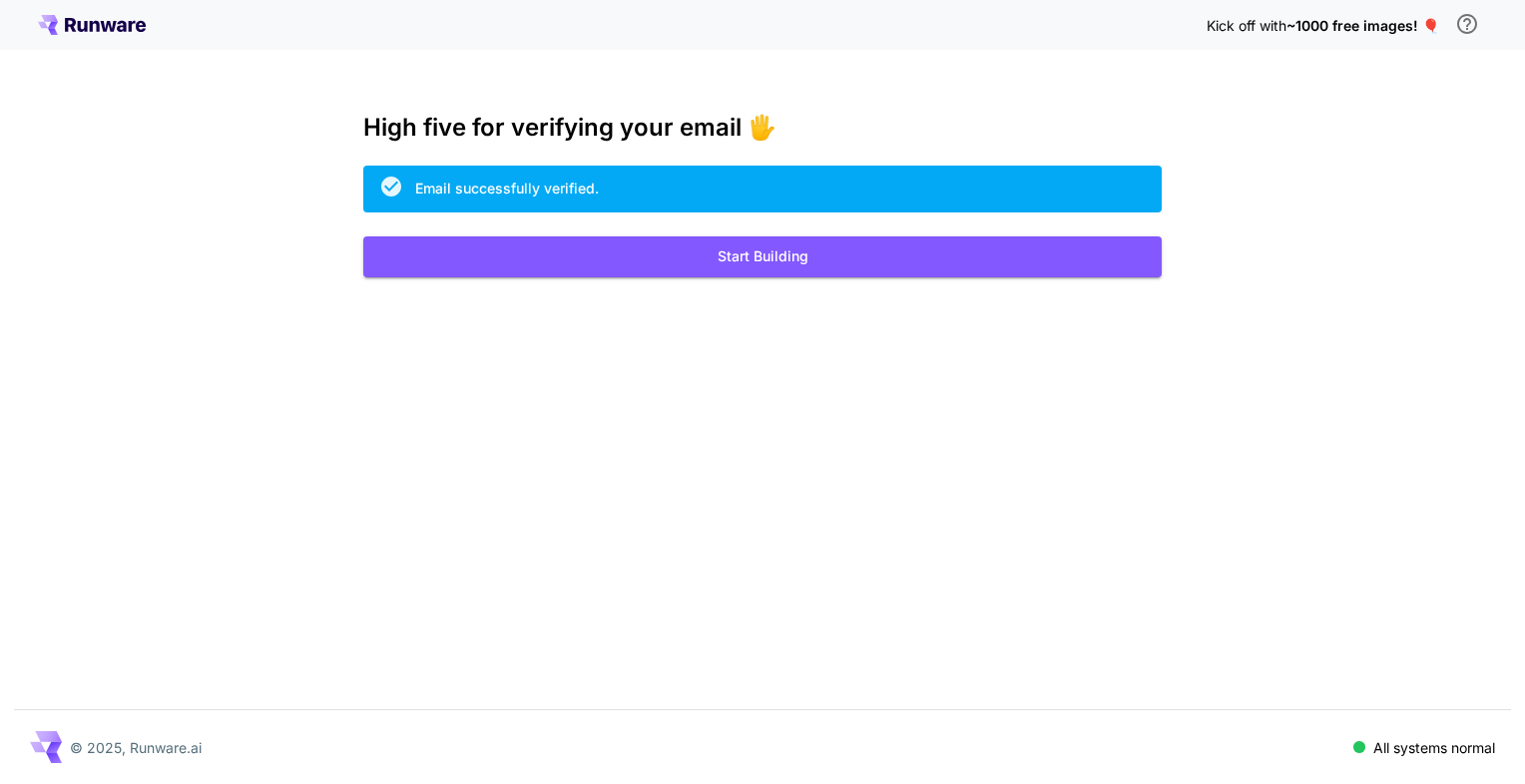 scroll, scrollTop: 0, scrollLeft: 0, axis: both 